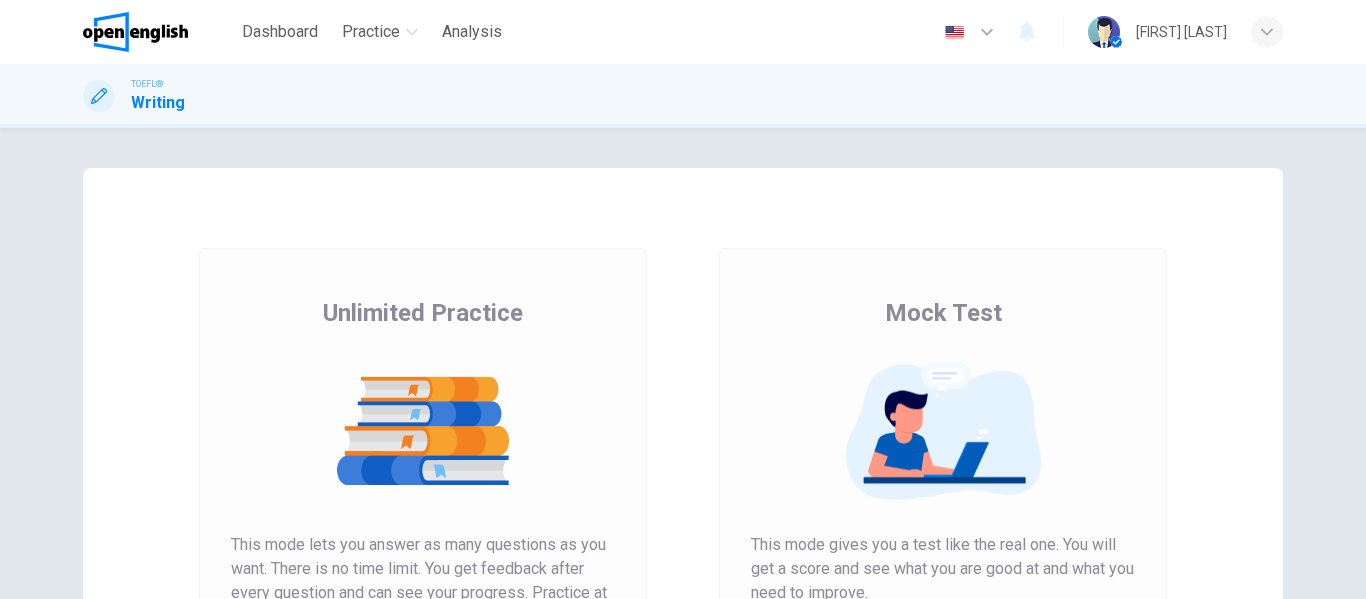 scroll, scrollTop: 0, scrollLeft: 0, axis: both 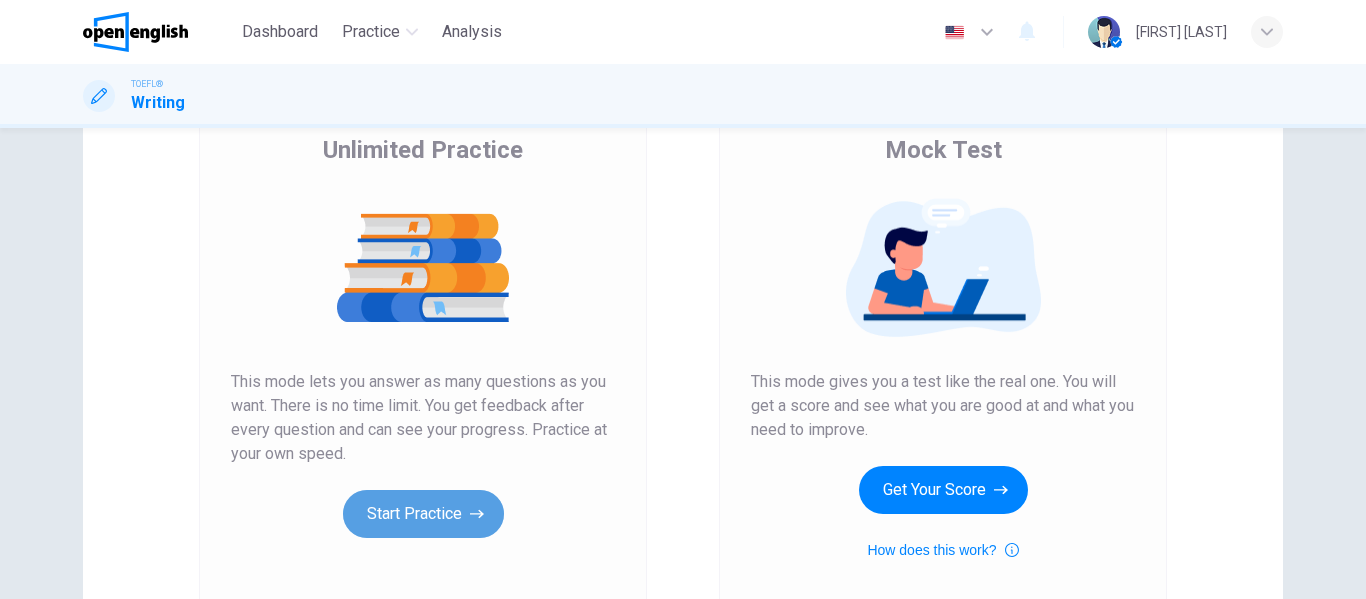 click on "Start Practice" at bounding box center (423, 514) 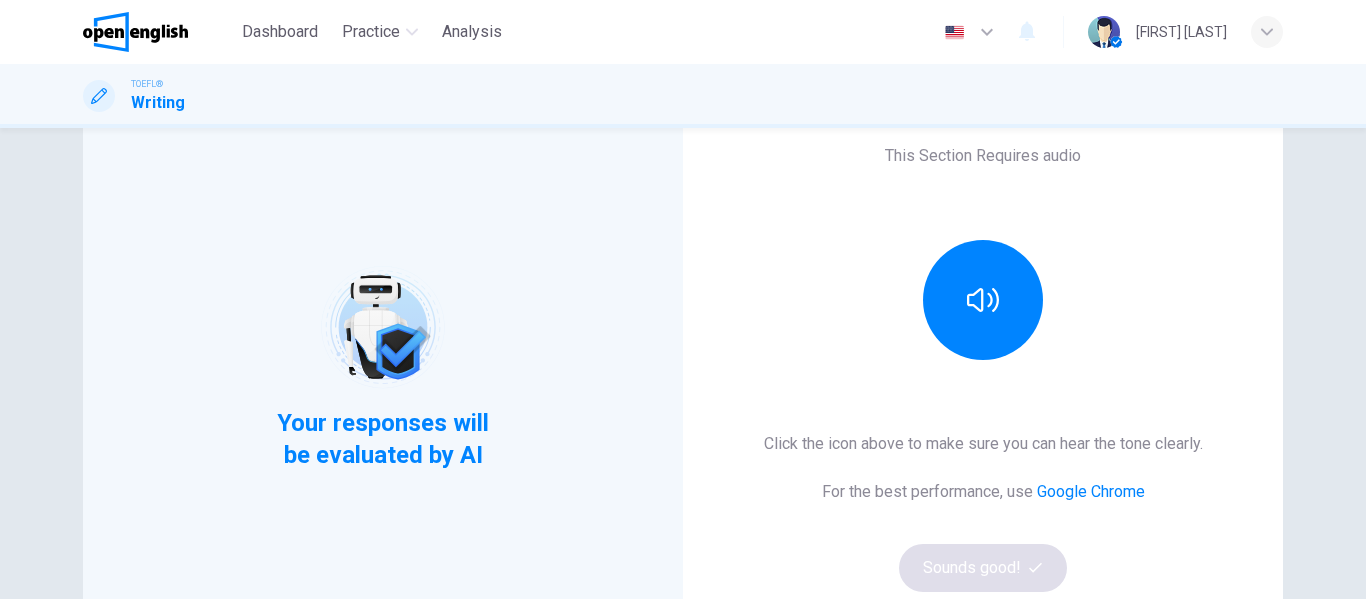 scroll, scrollTop: 150, scrollLeft: 0, axis: vertical 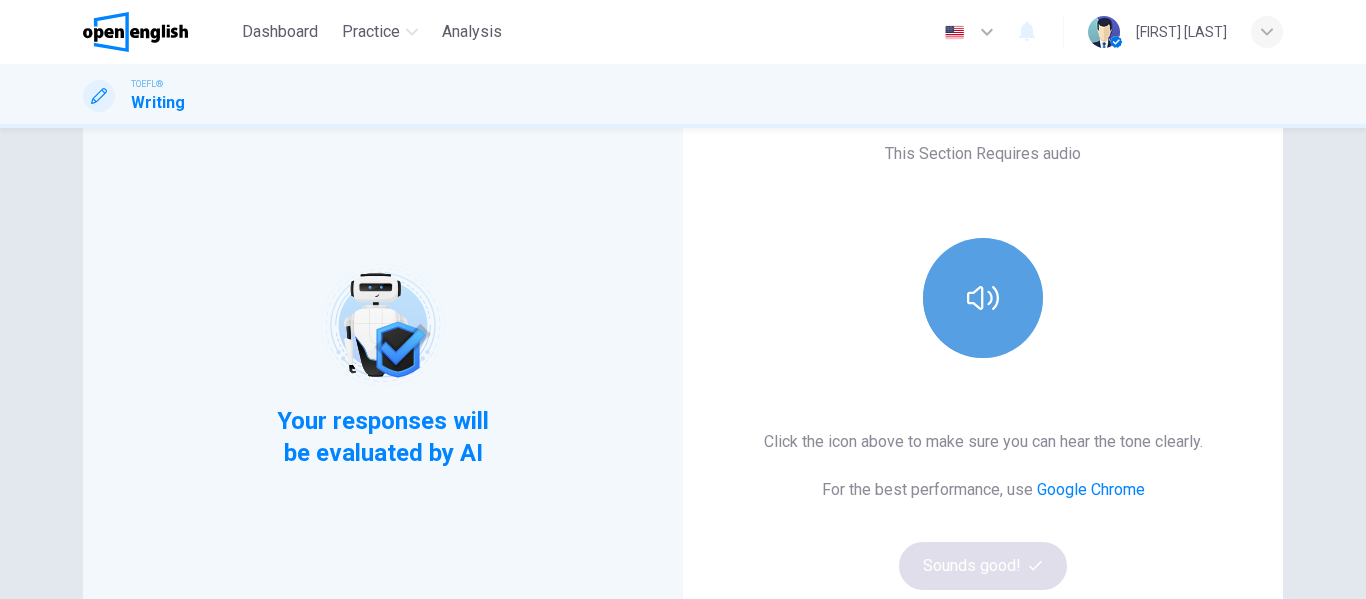 click 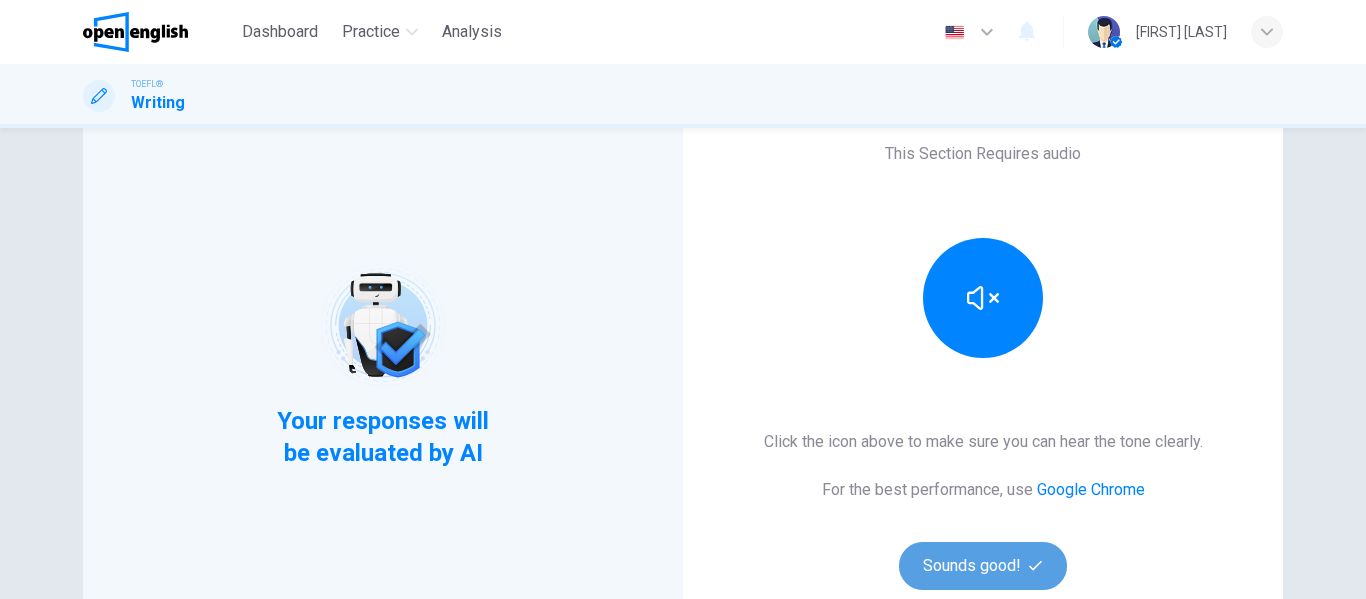 click on "Sounds good!" at bounding box center (983, 566) 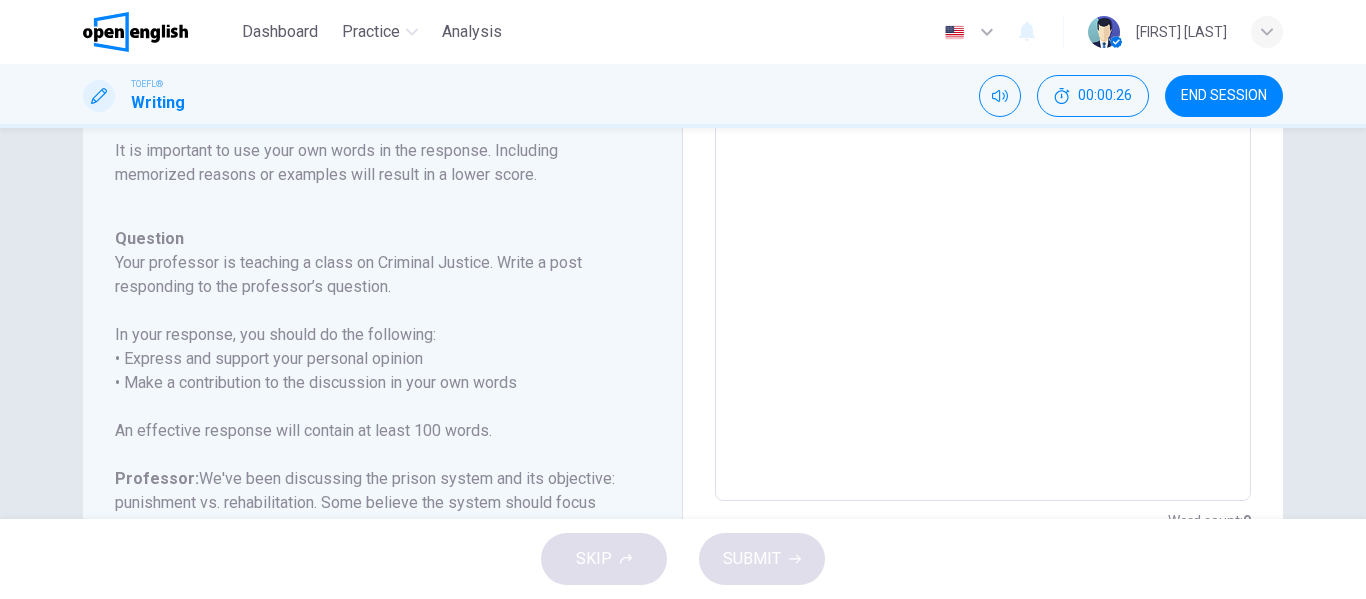 scroll, scrollTop: 409, scrollLeft: 0, axis: vertical 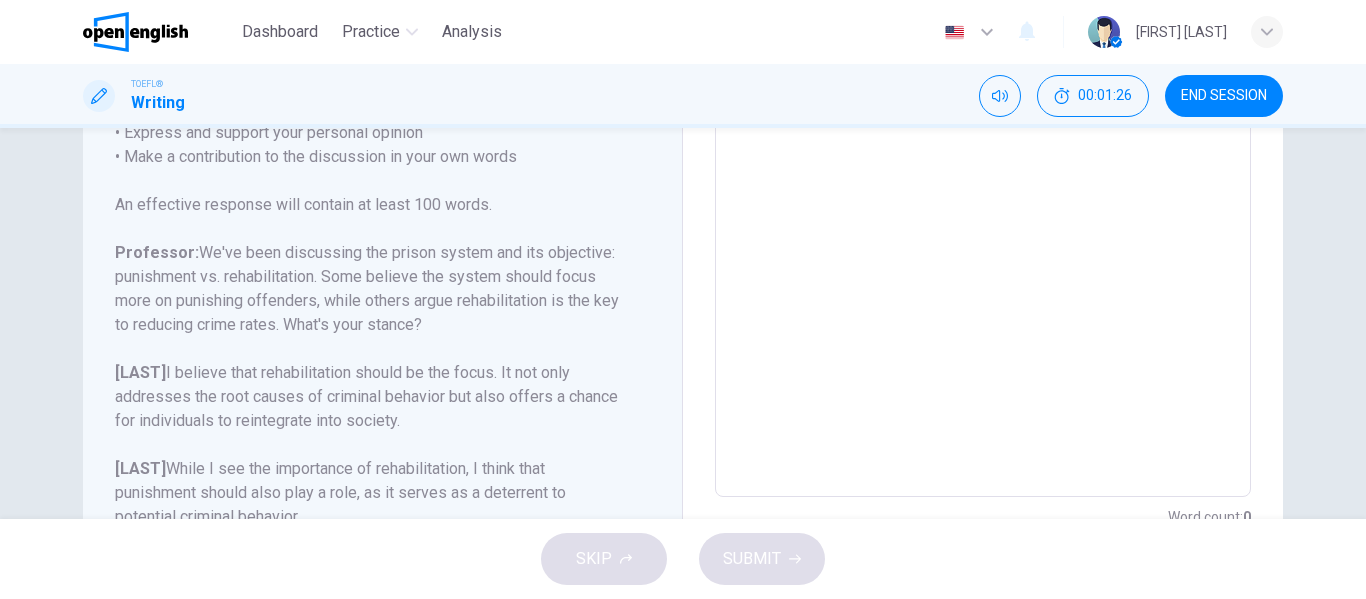 drag, startPoint x: 649, startPoint y: 360, endPoint x: 629, endPoint y: 465, distance: 106.887794 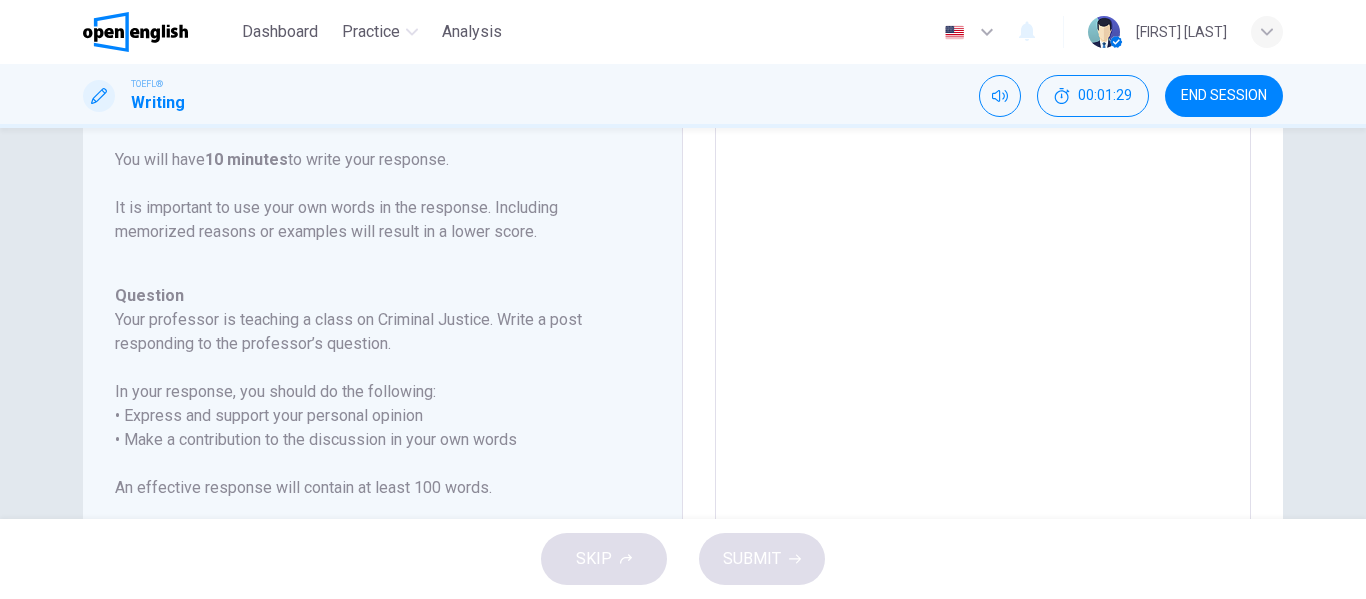 scroll, scrollTop: 0, scrollLeft: 0, axis: both 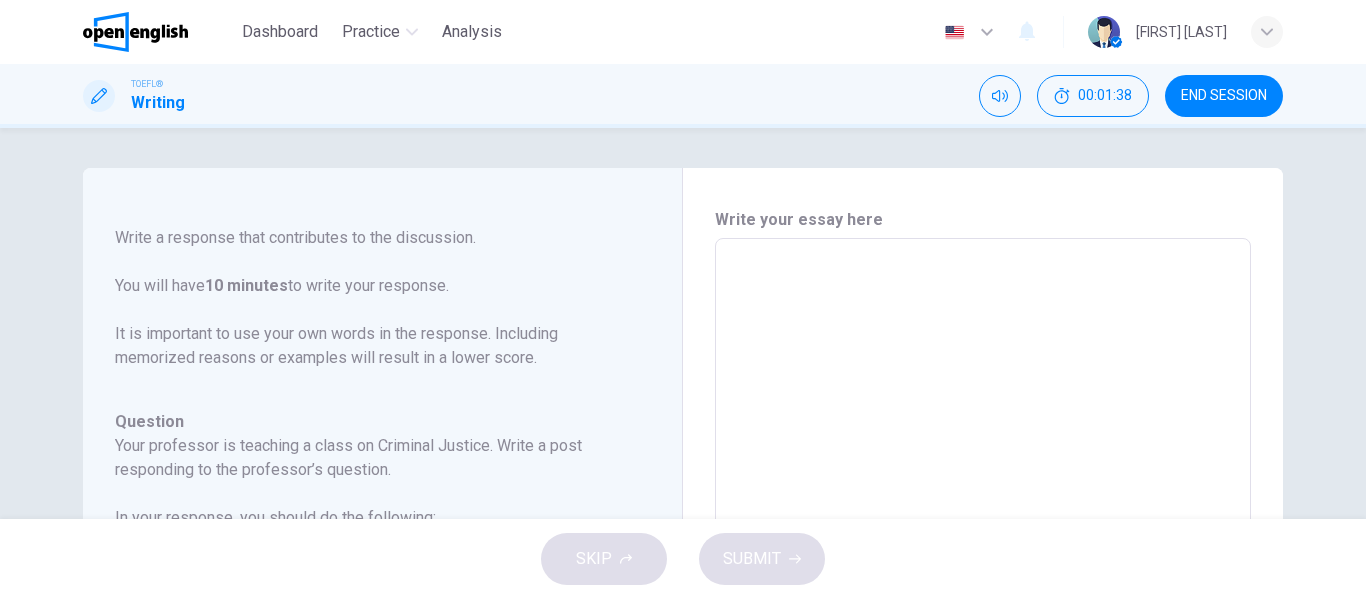 click at bounding box center [983, 572] 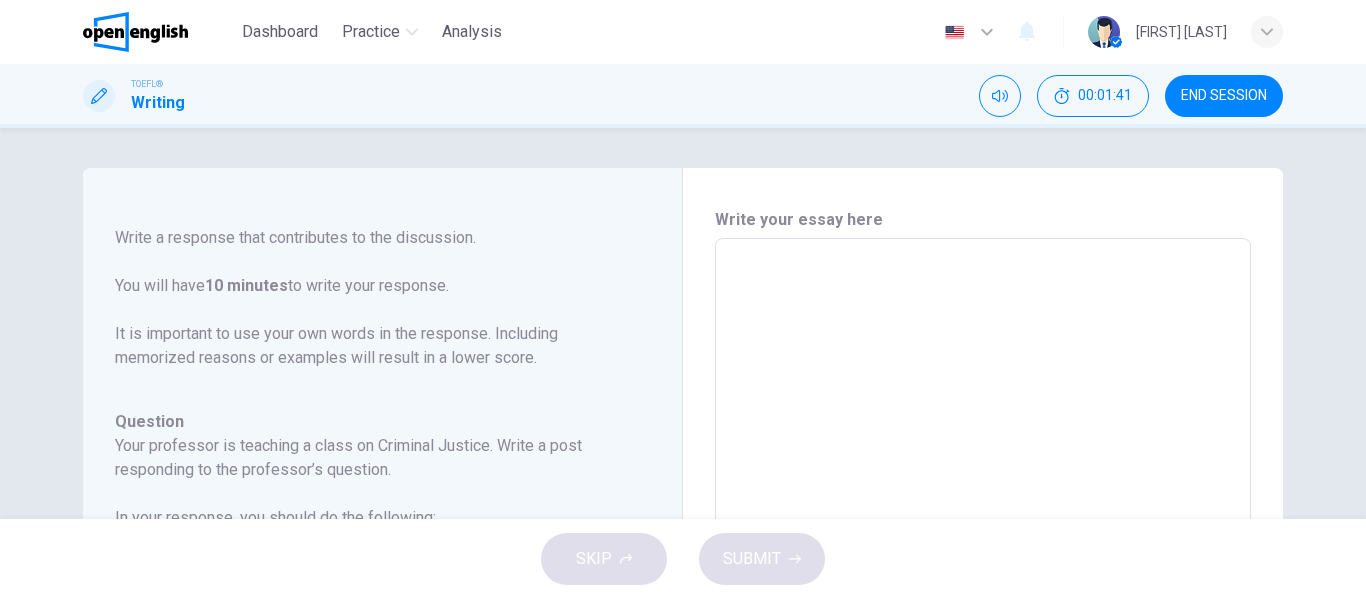 type on "*" 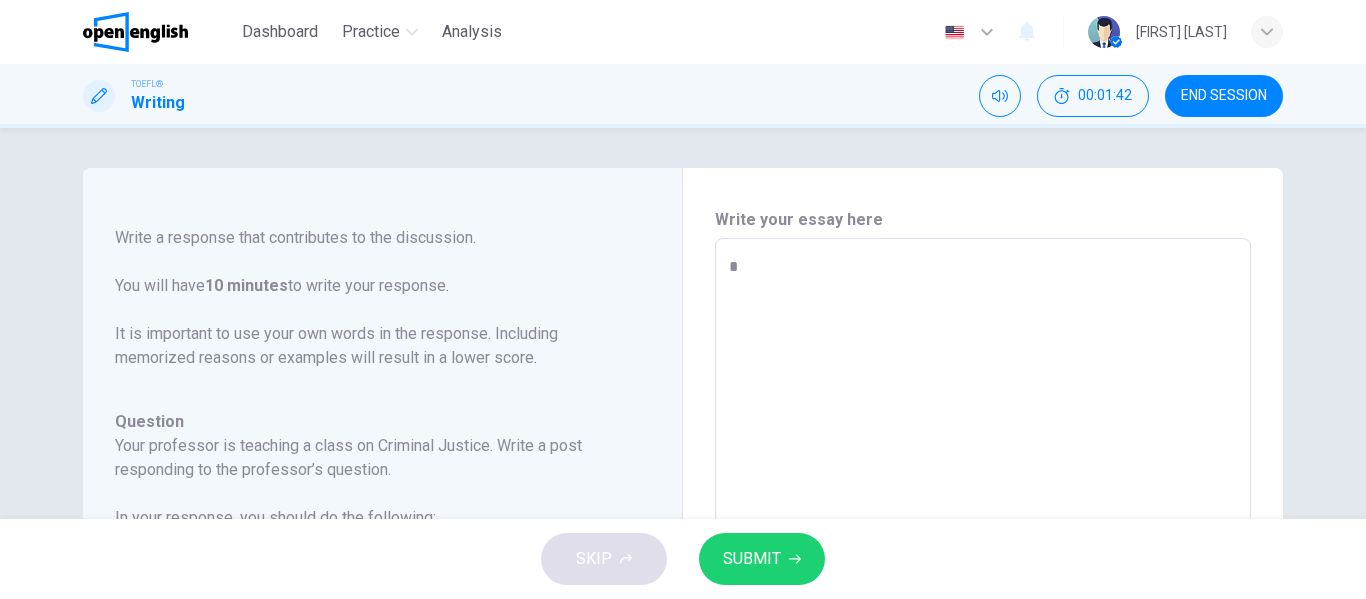 type on "**" 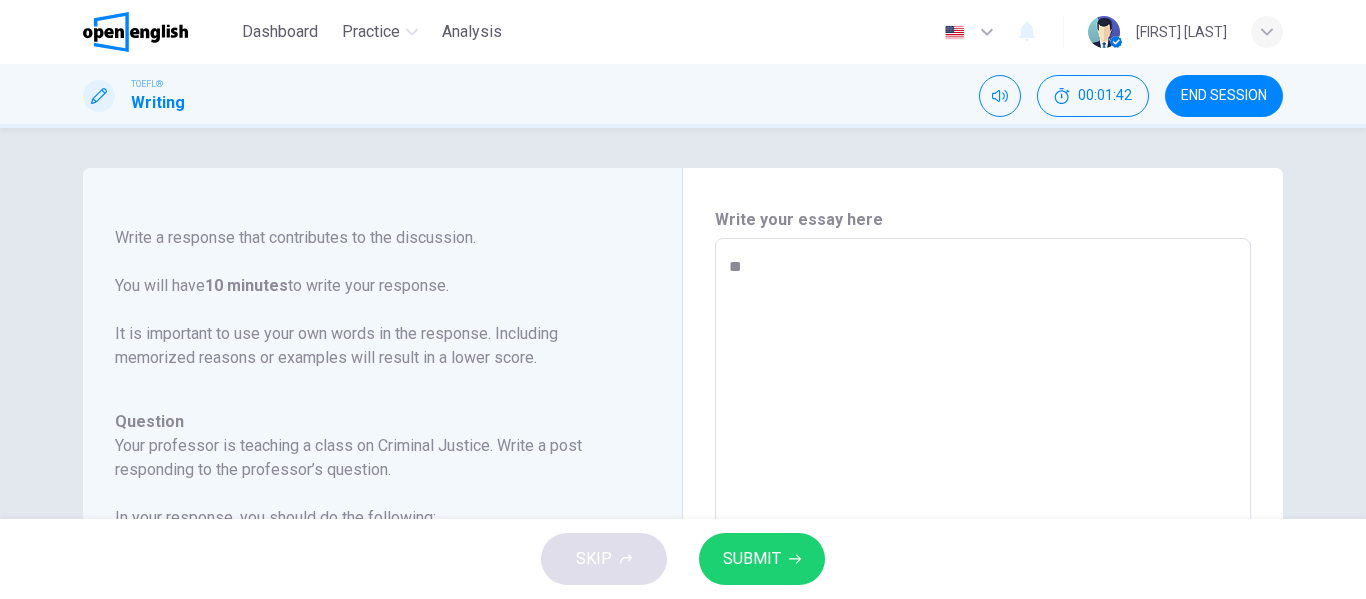 type on "*" 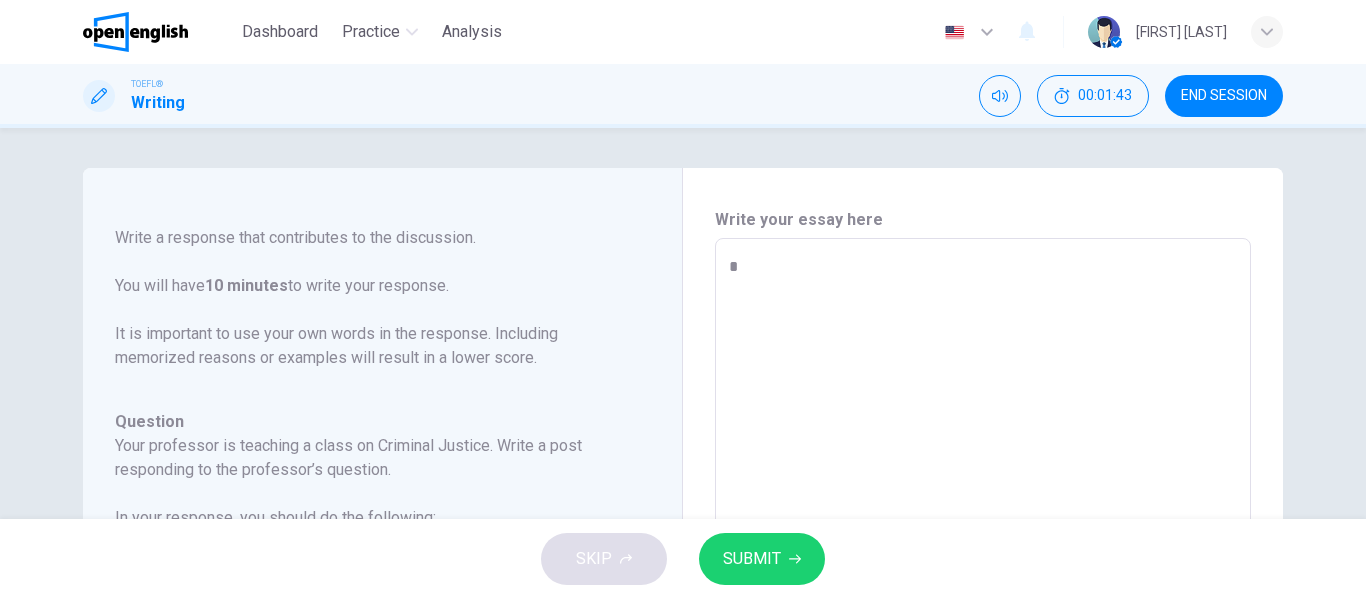 type on "**" 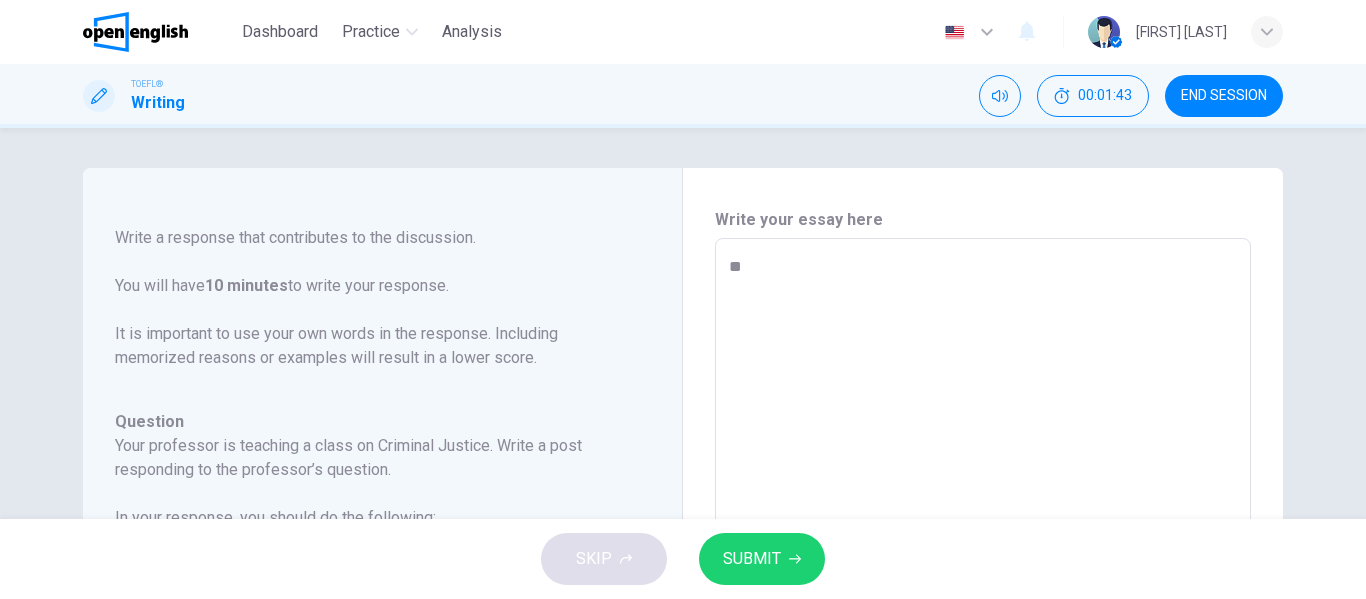 type on "*" 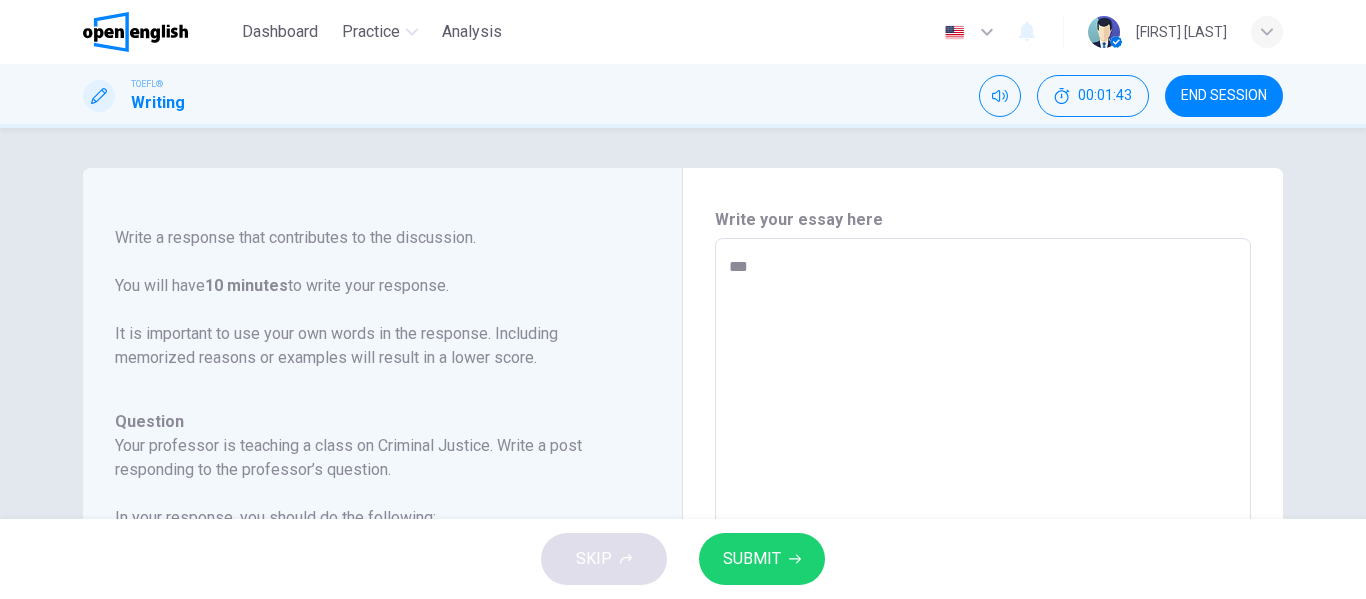 type on "*" 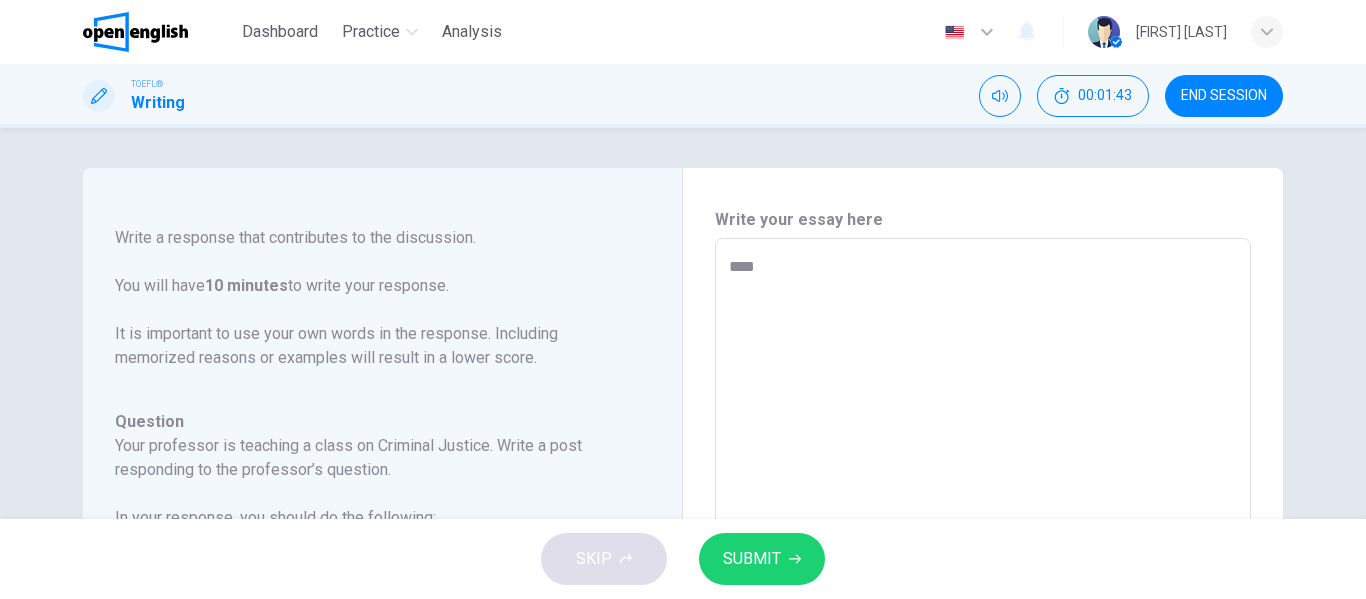 type on "*" 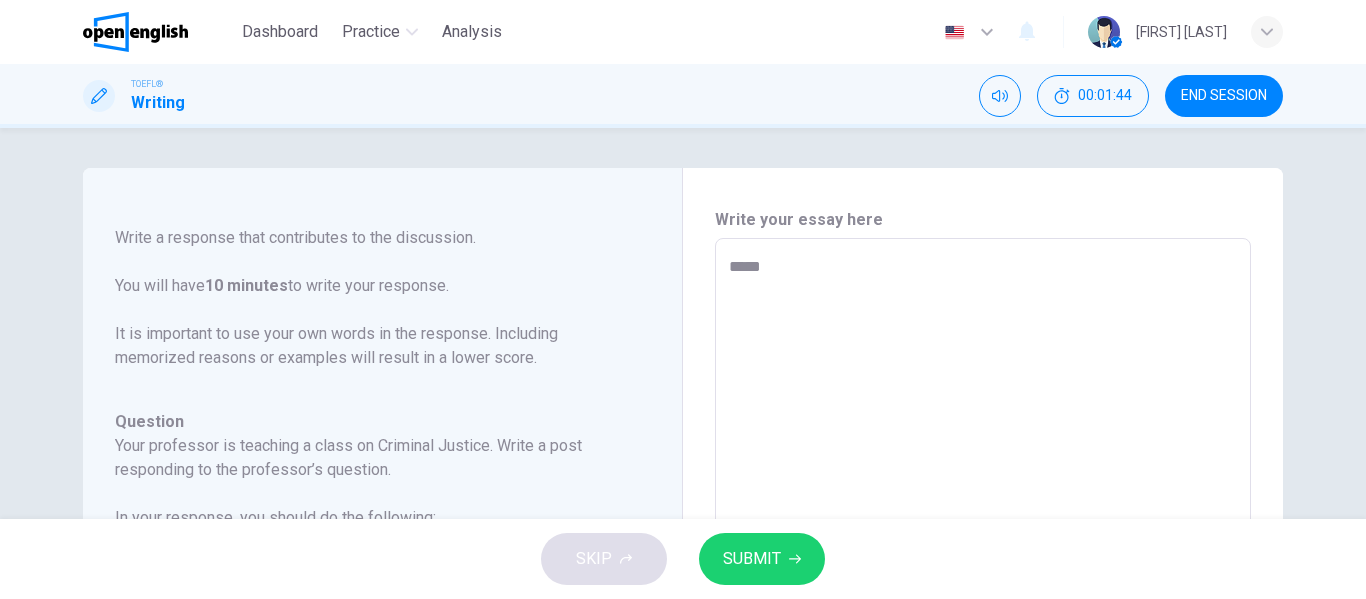 type on "*" 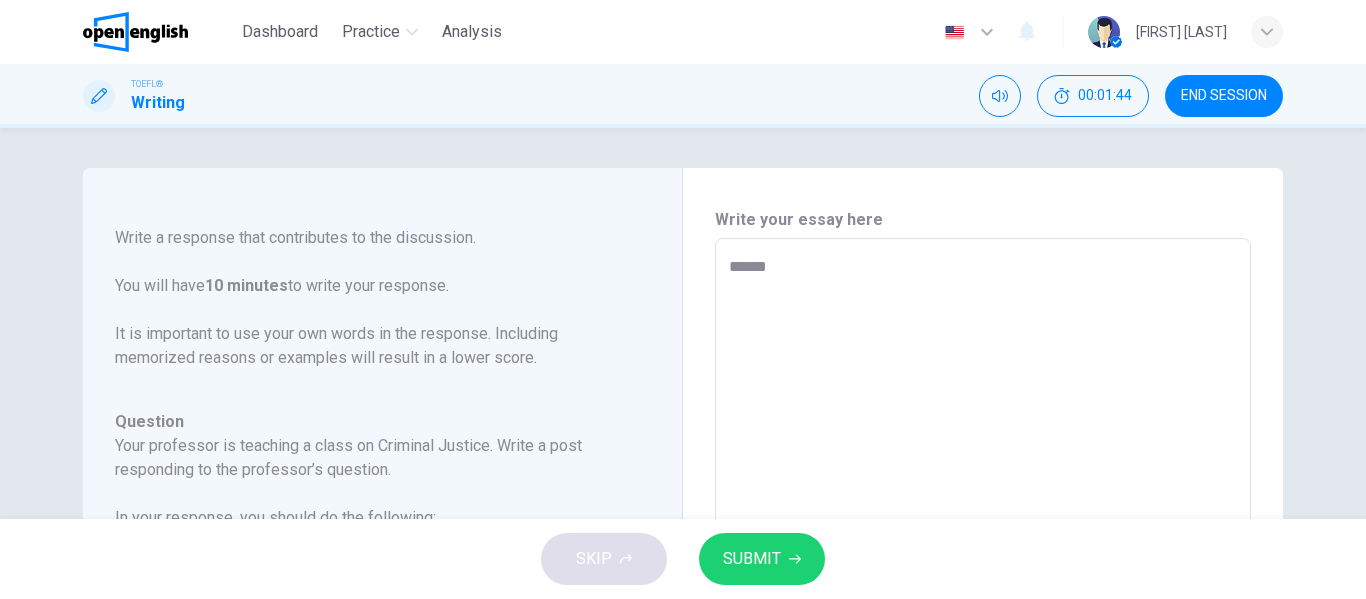 type on "*" 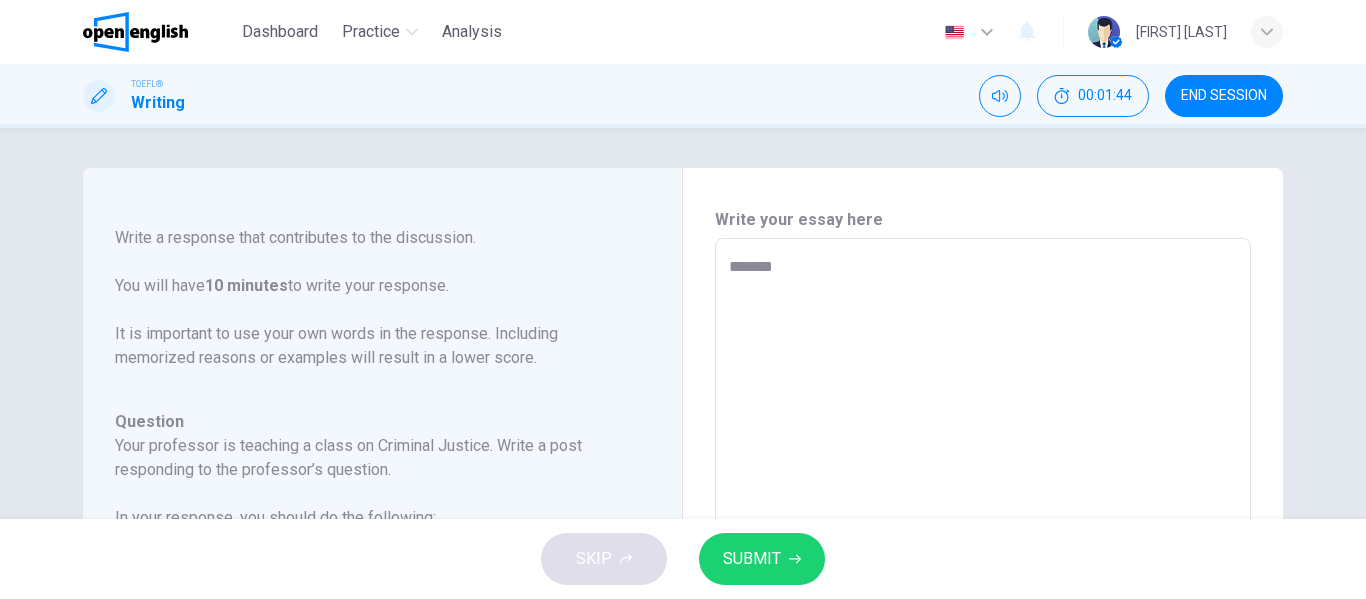 type on "*" 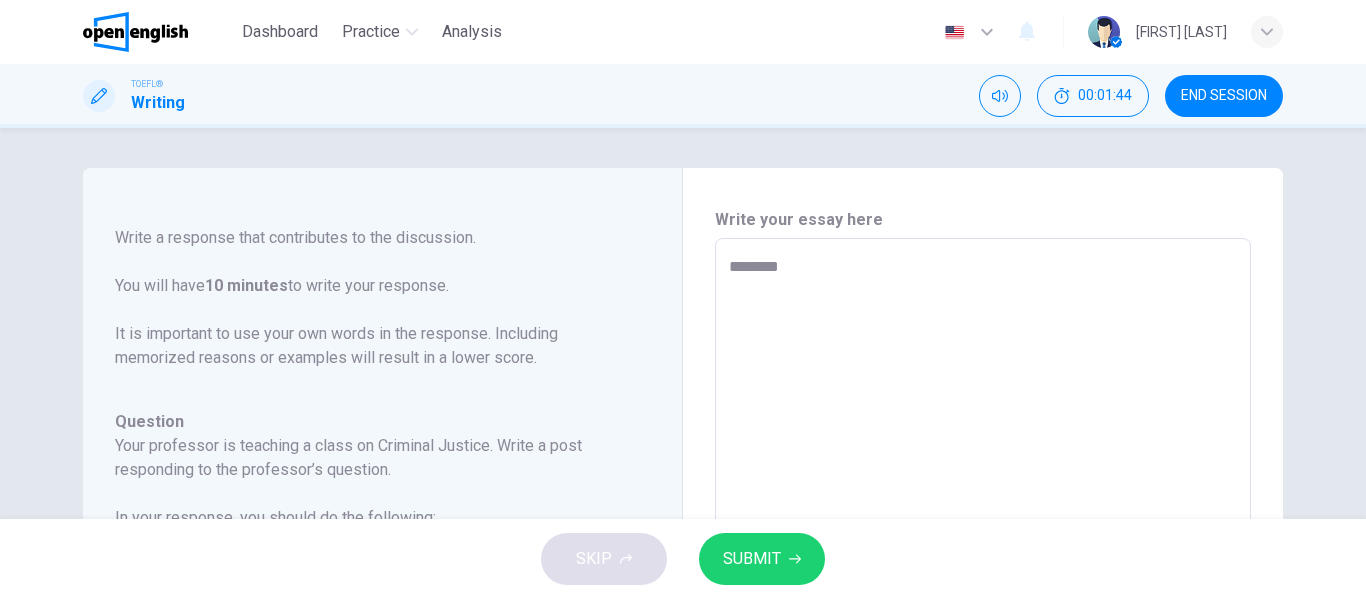 type on "*" 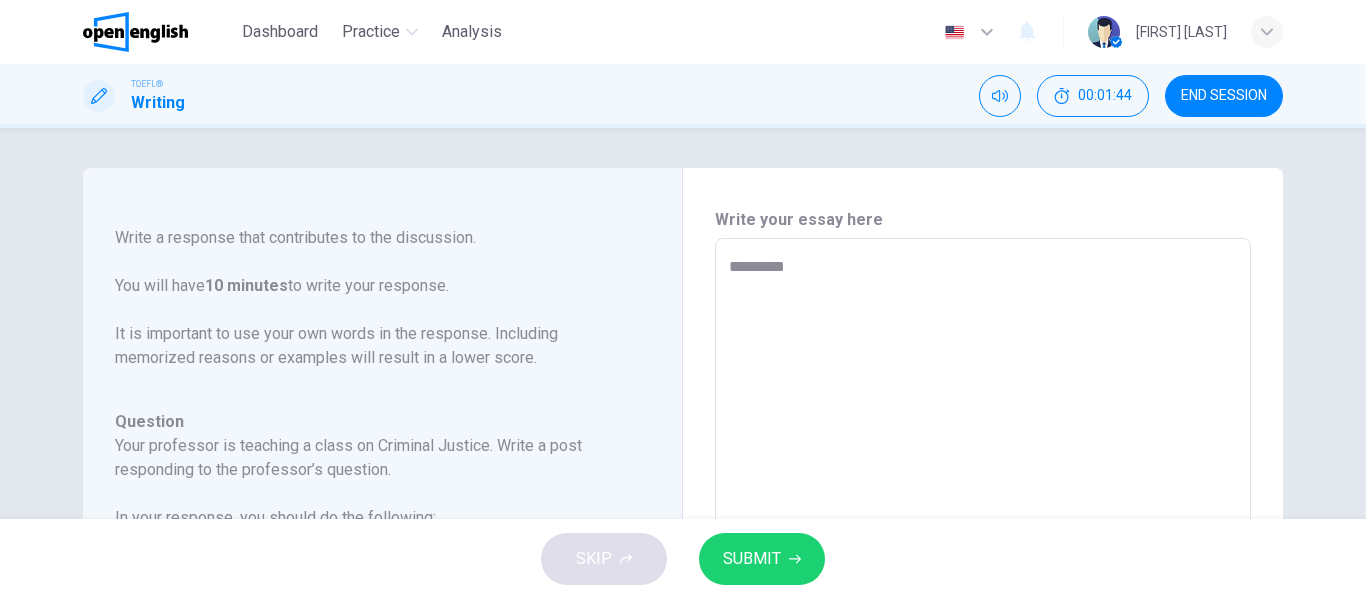 type on "*" 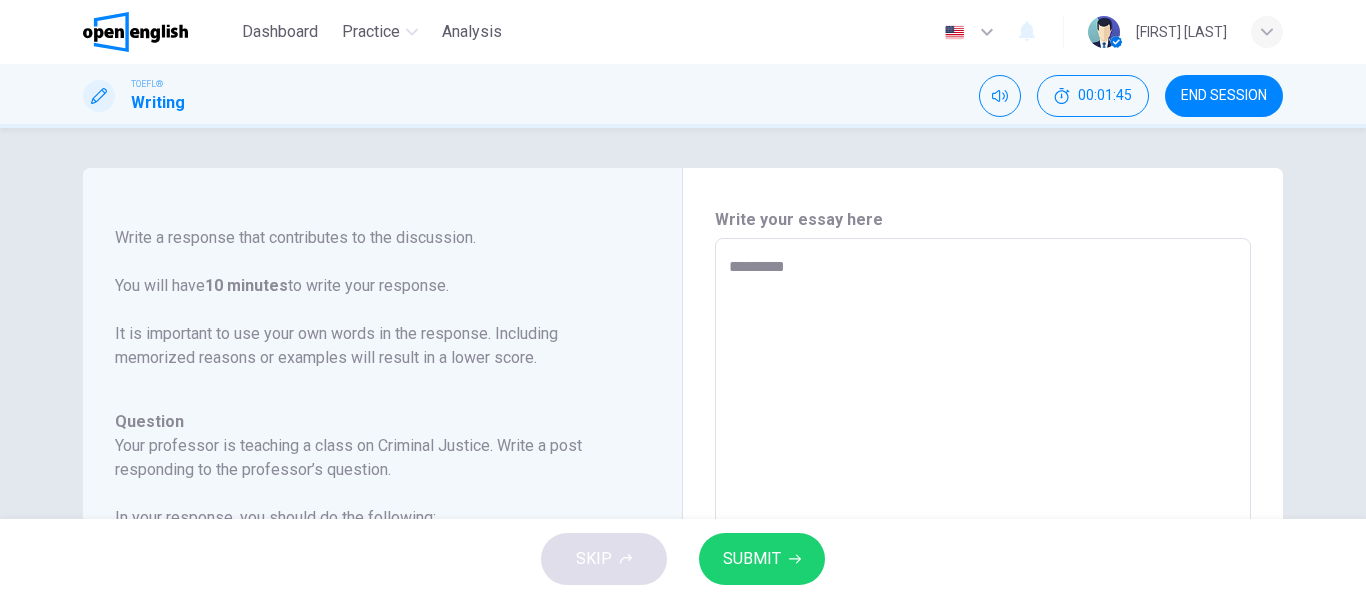 type on "**********" 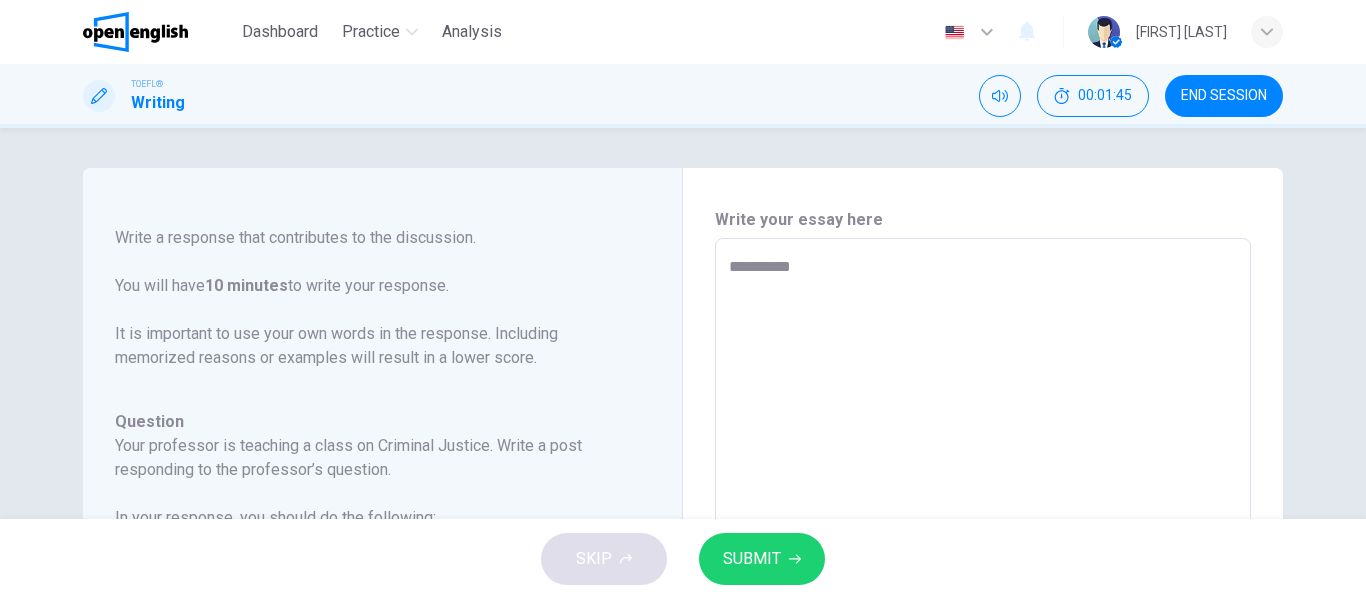 type on "*" 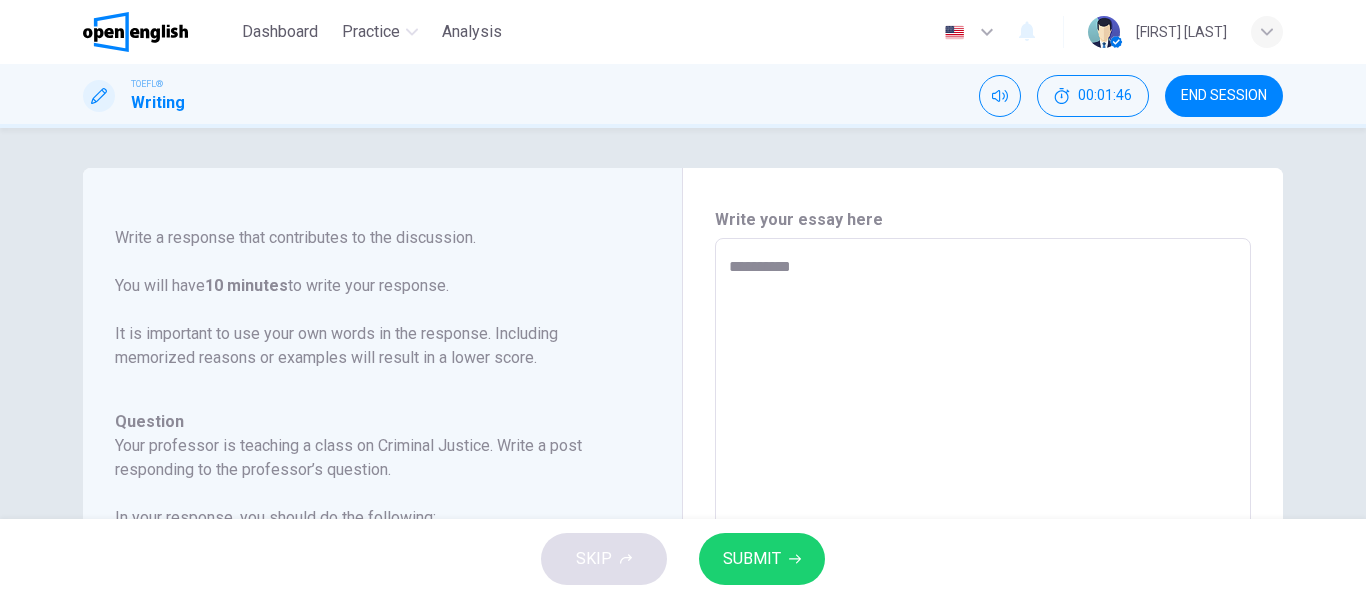 type on "**********" 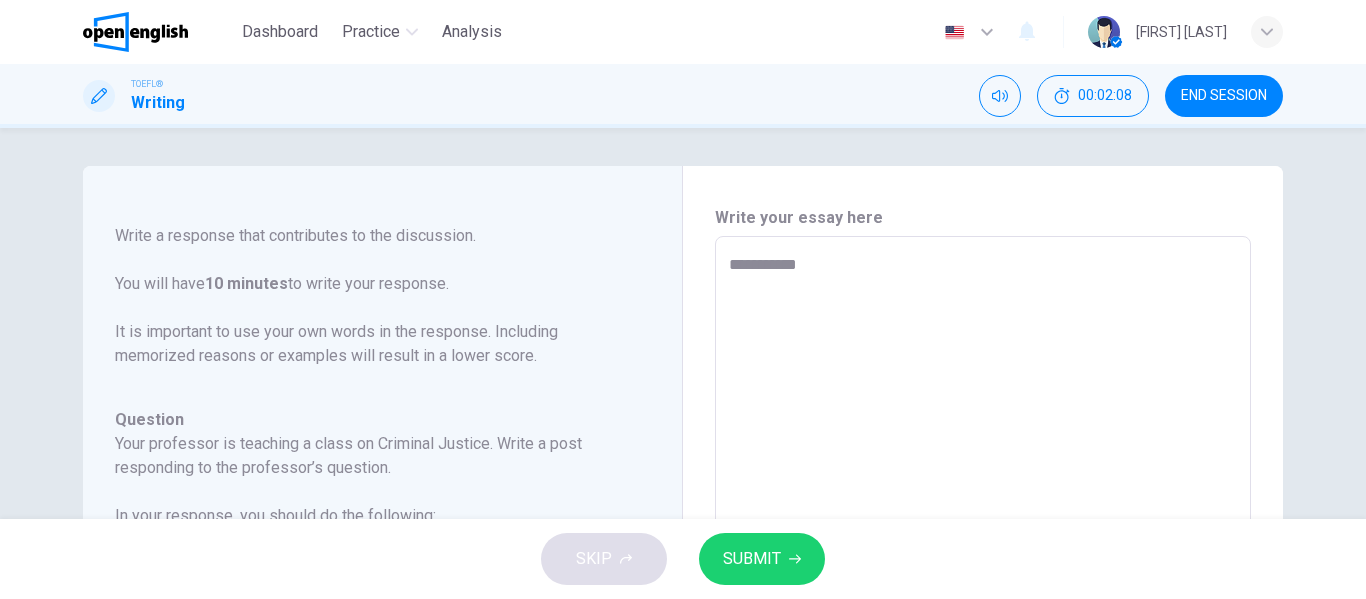 scroll, scrollTop: 0, scrollLeft: 0, axis: both 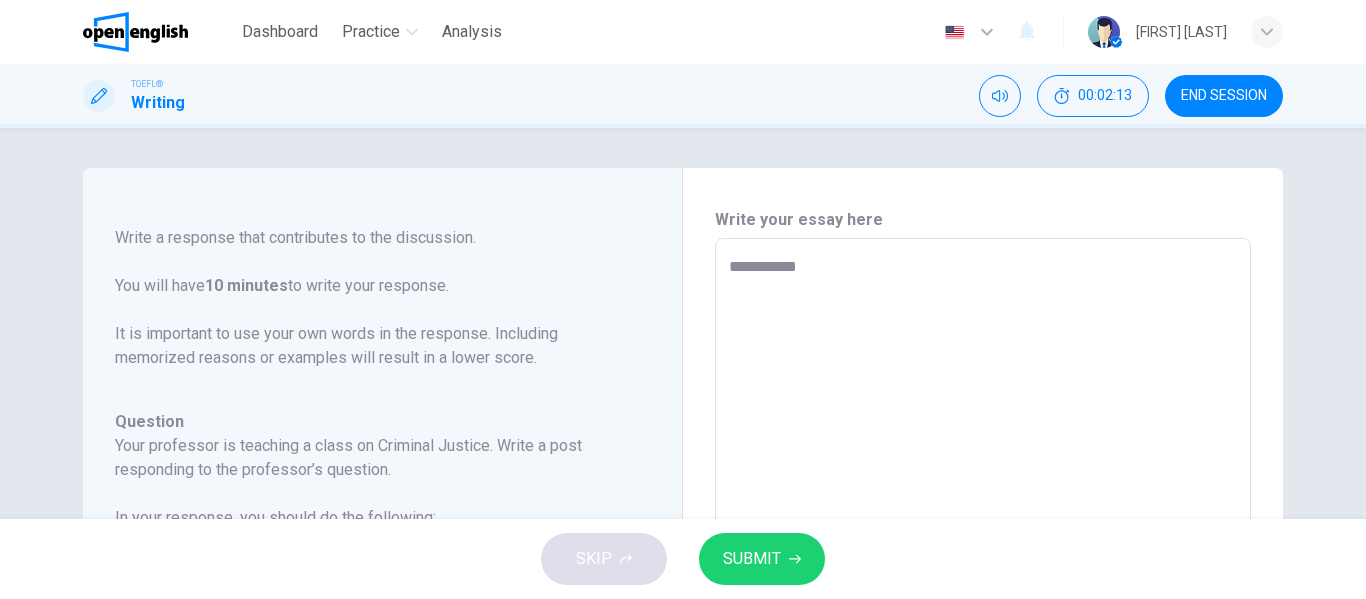 type on "**********" 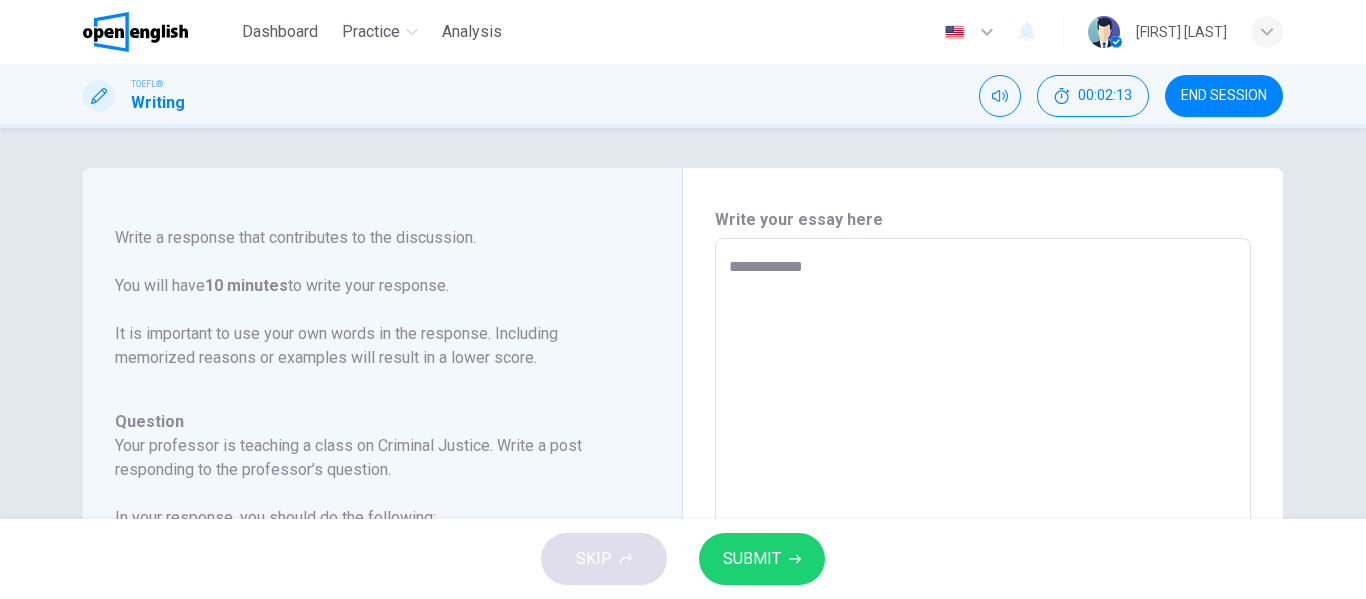 type on "*" 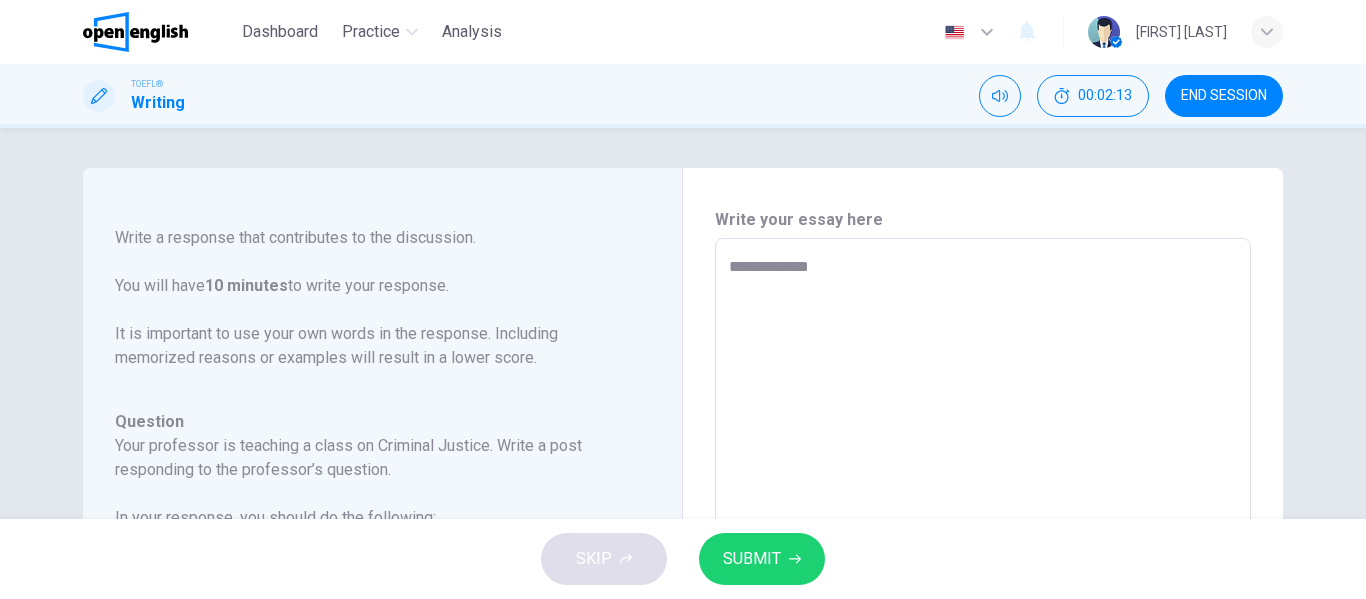 type on "*" 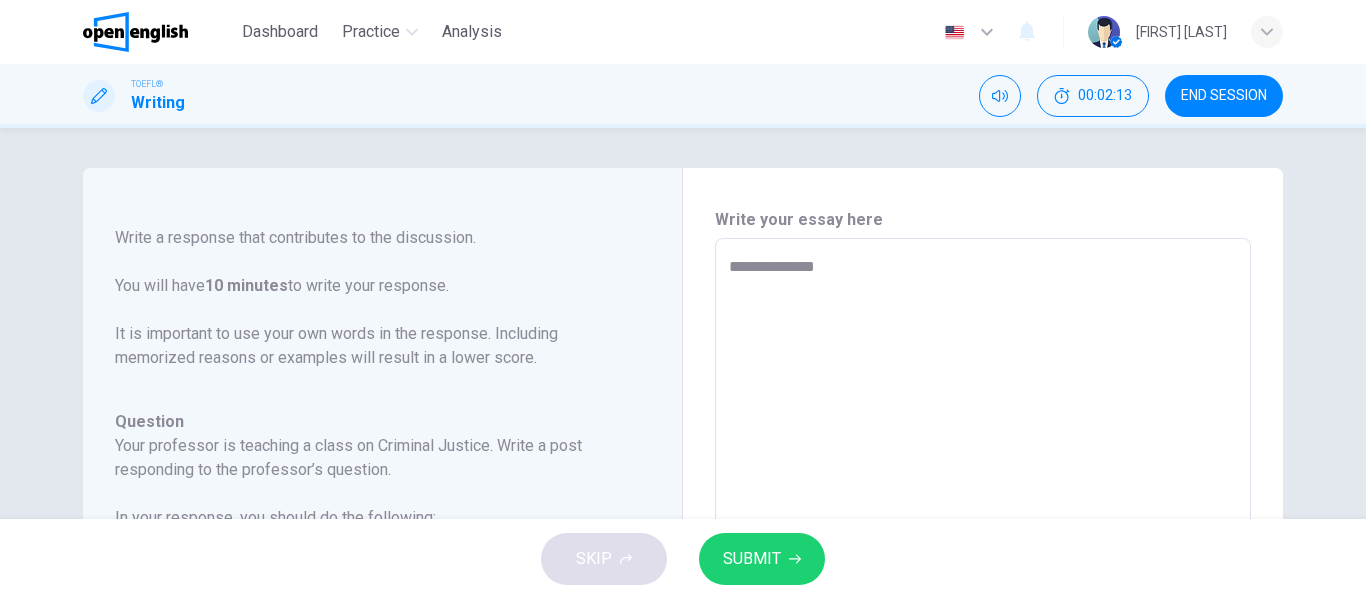 type on "**********" 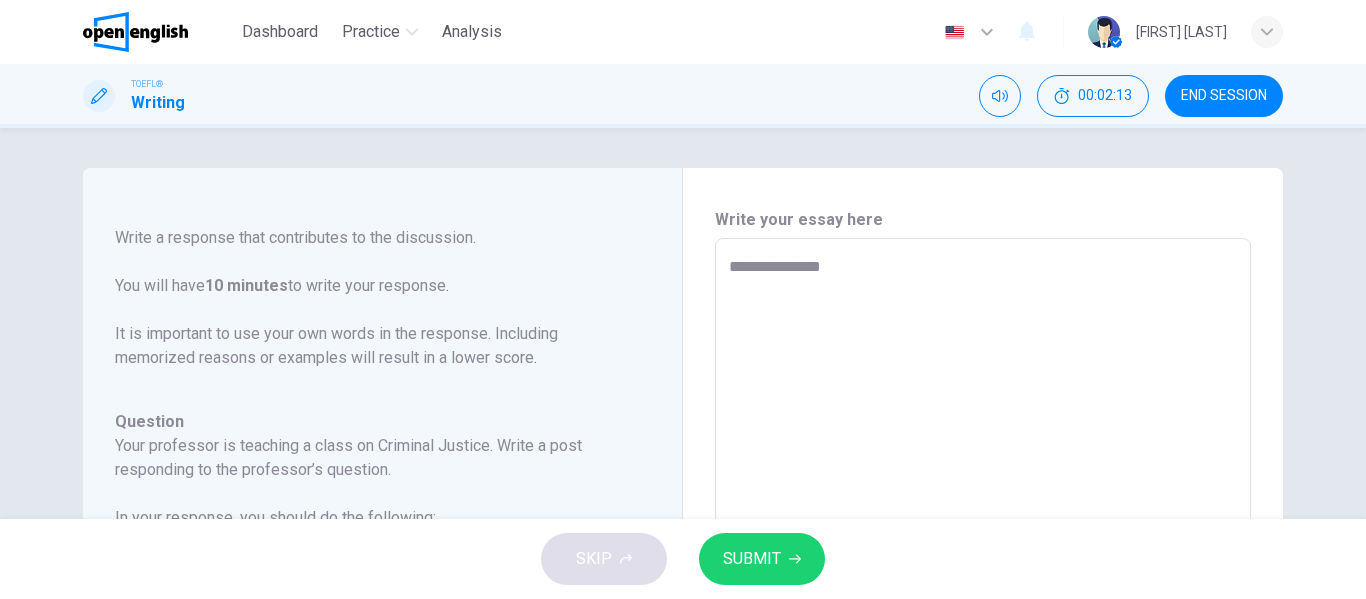 type on "*" 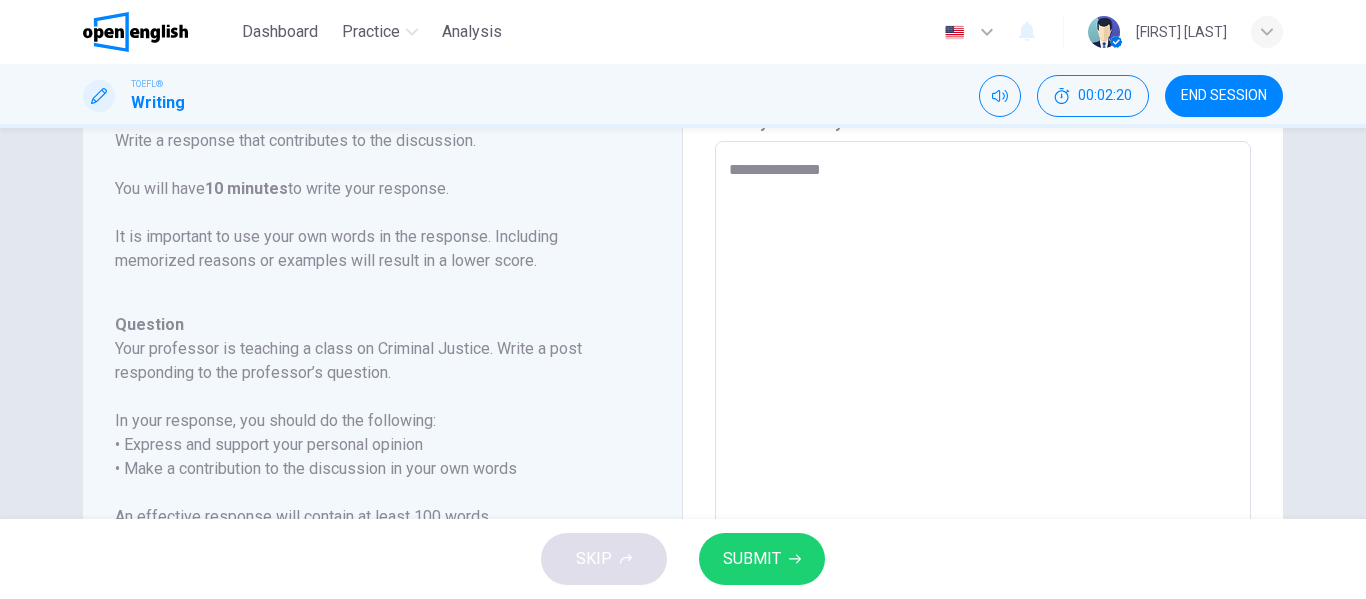 scroll, scrollTop: 53, scrollLeft: 0, axis: vertical 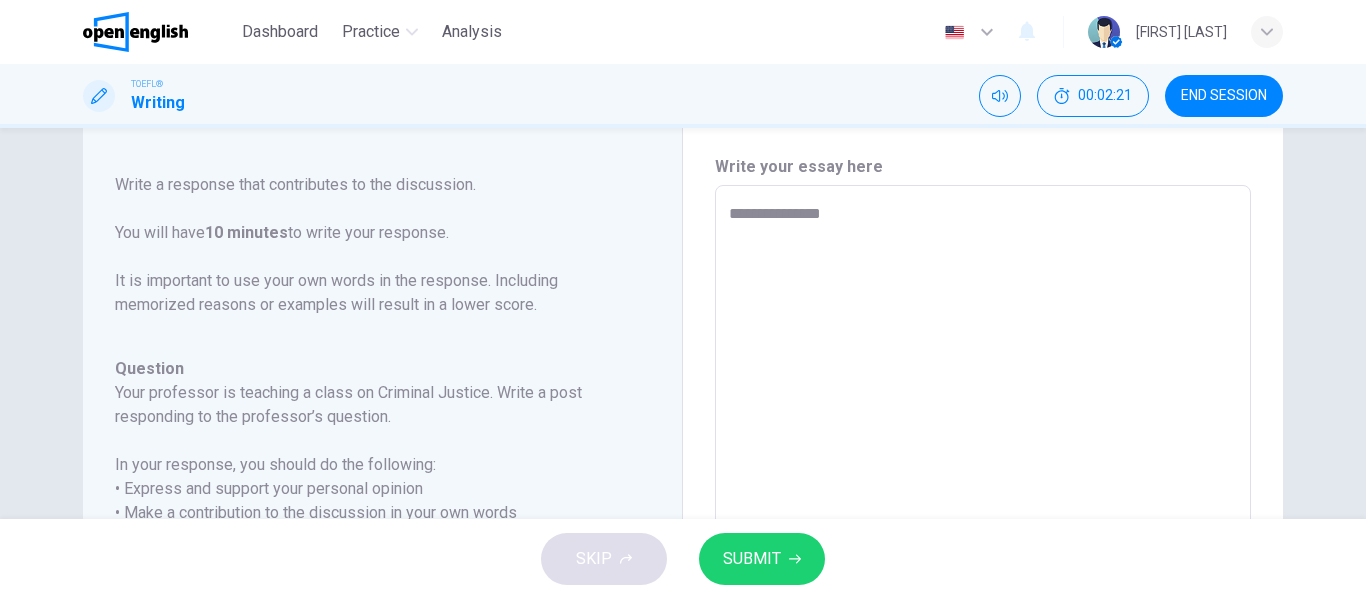 type on "**********" 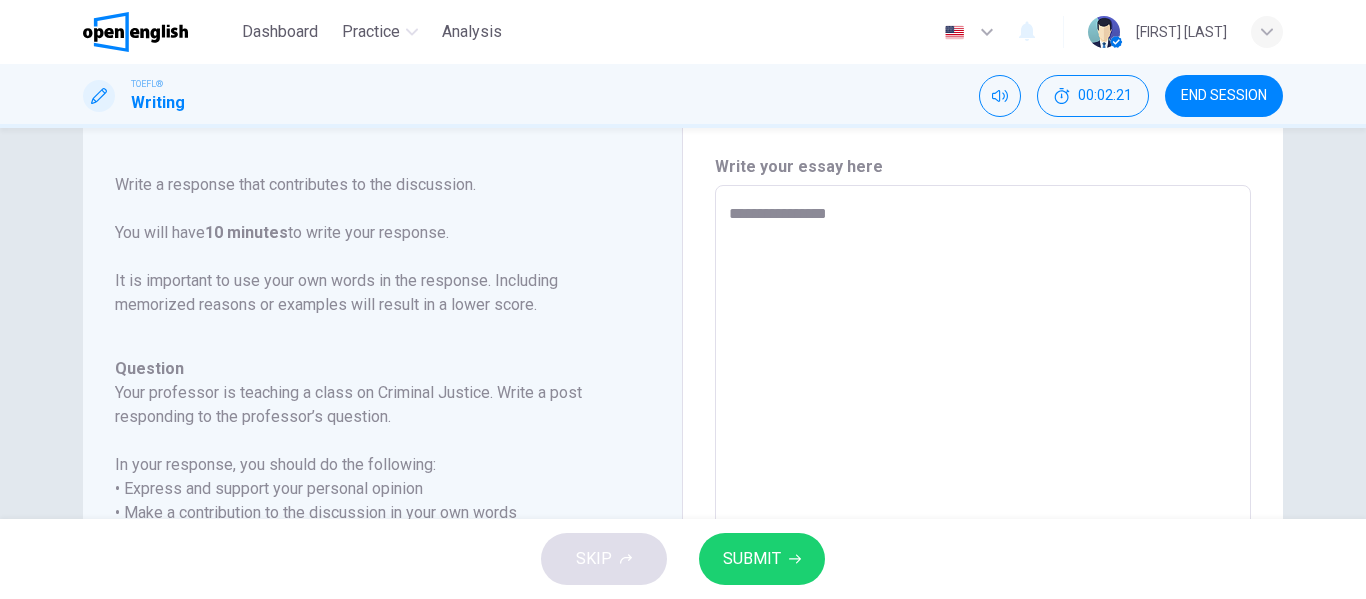 type on "**********" 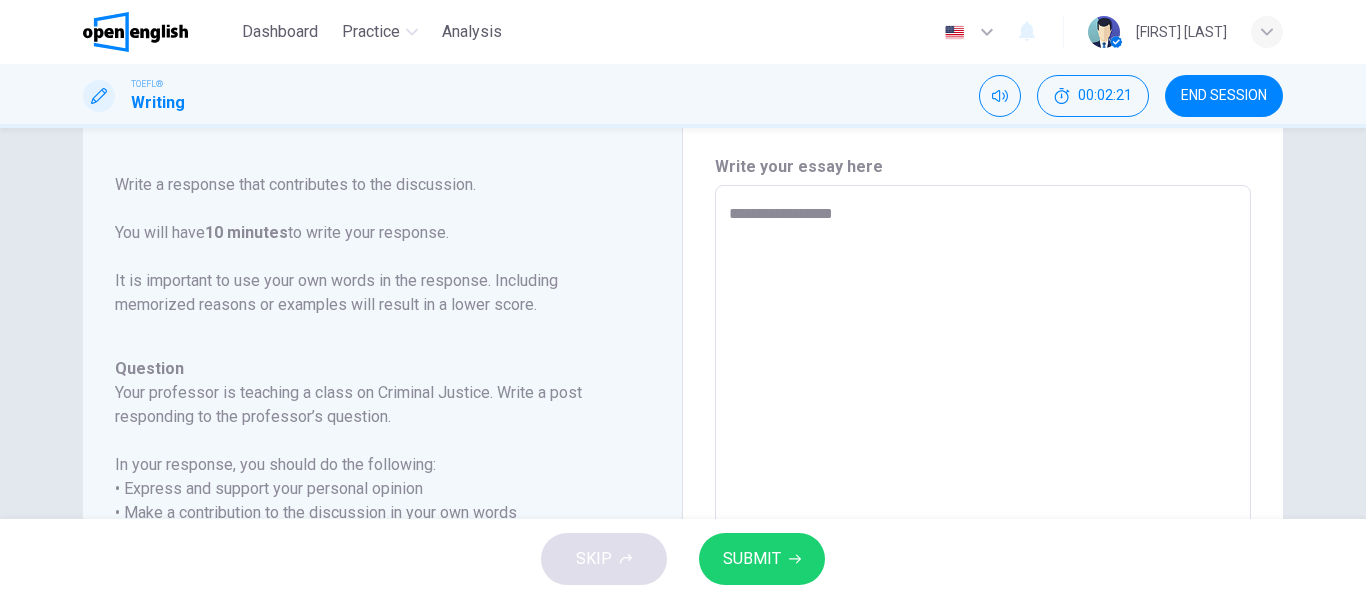 type on "*" 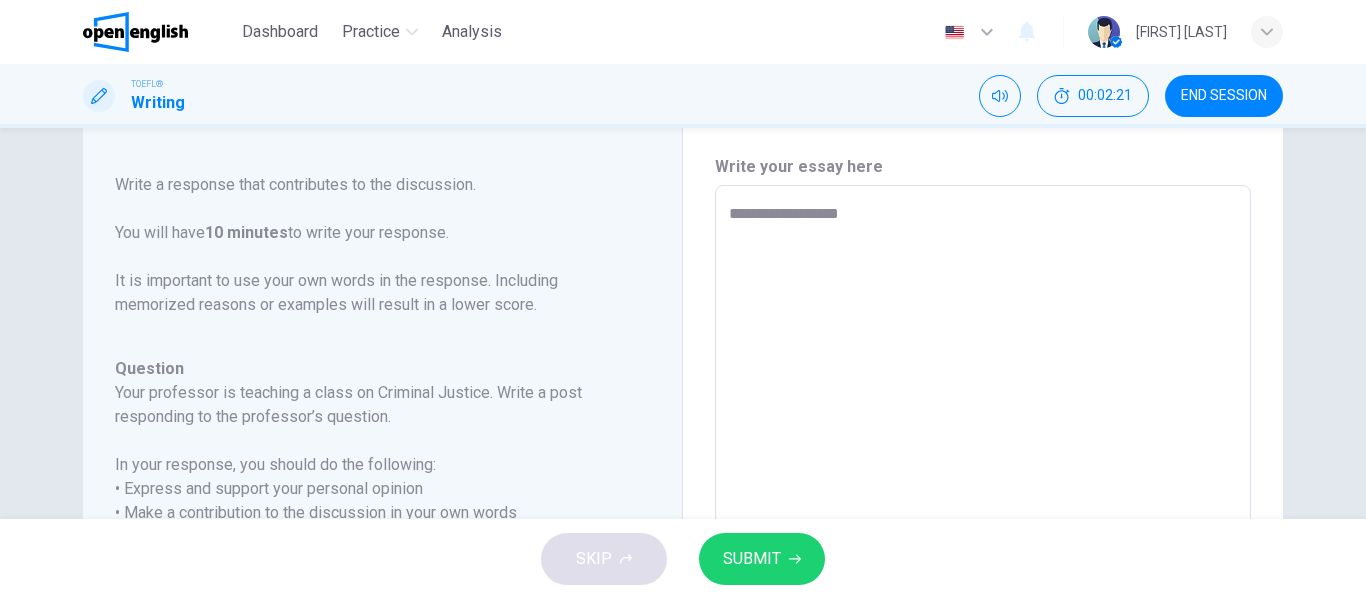 type on "**********" 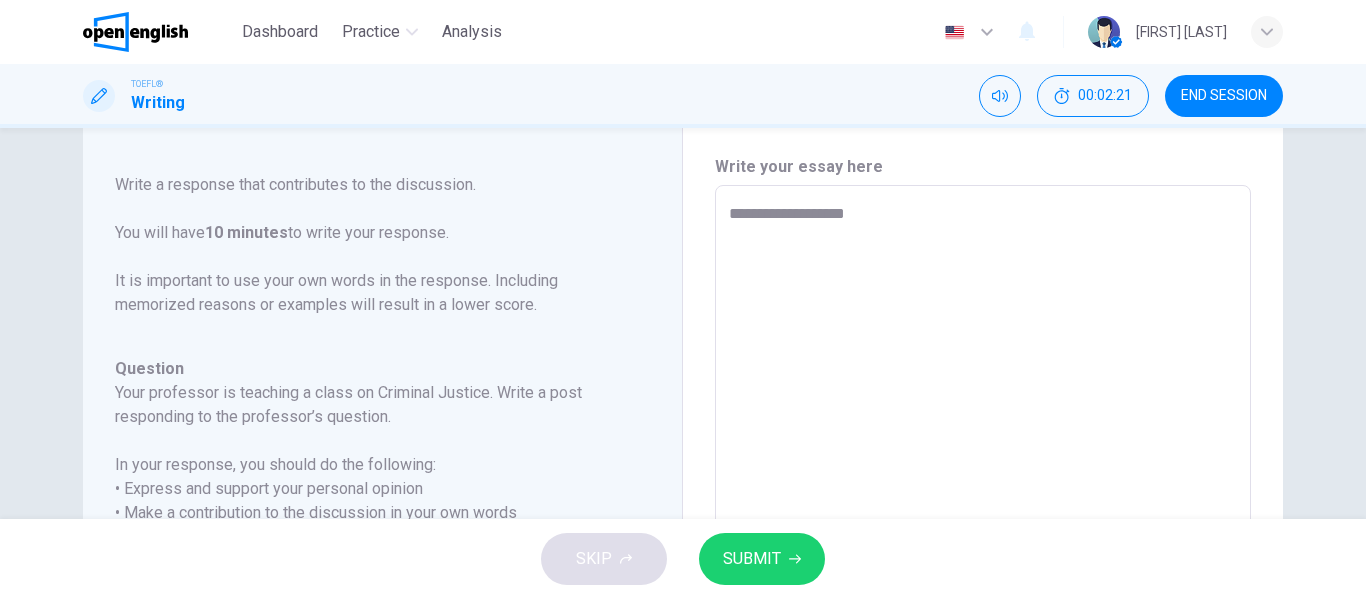 type on "*" 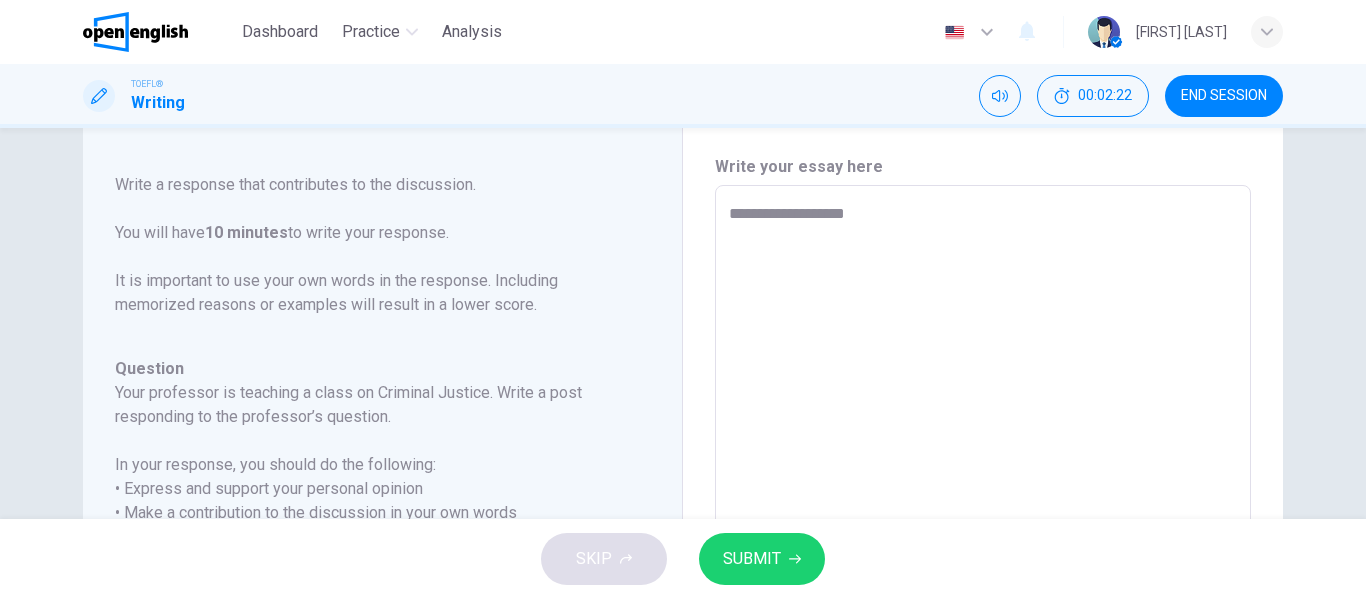 type on "**********" 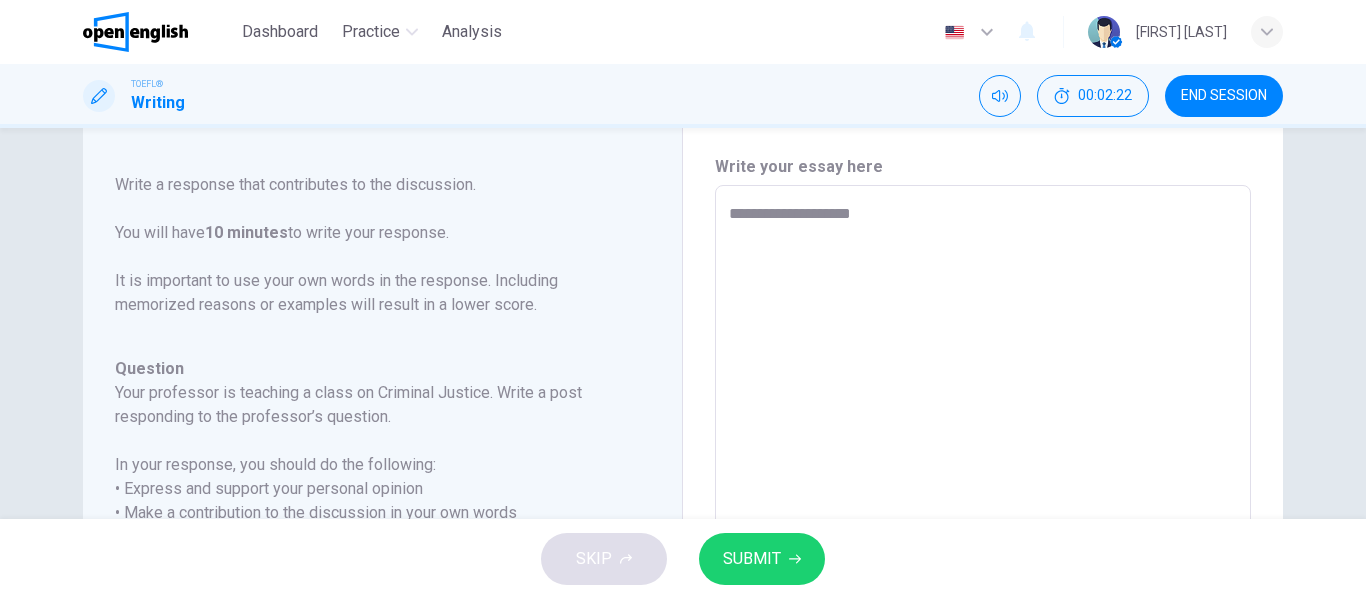 type on "*" 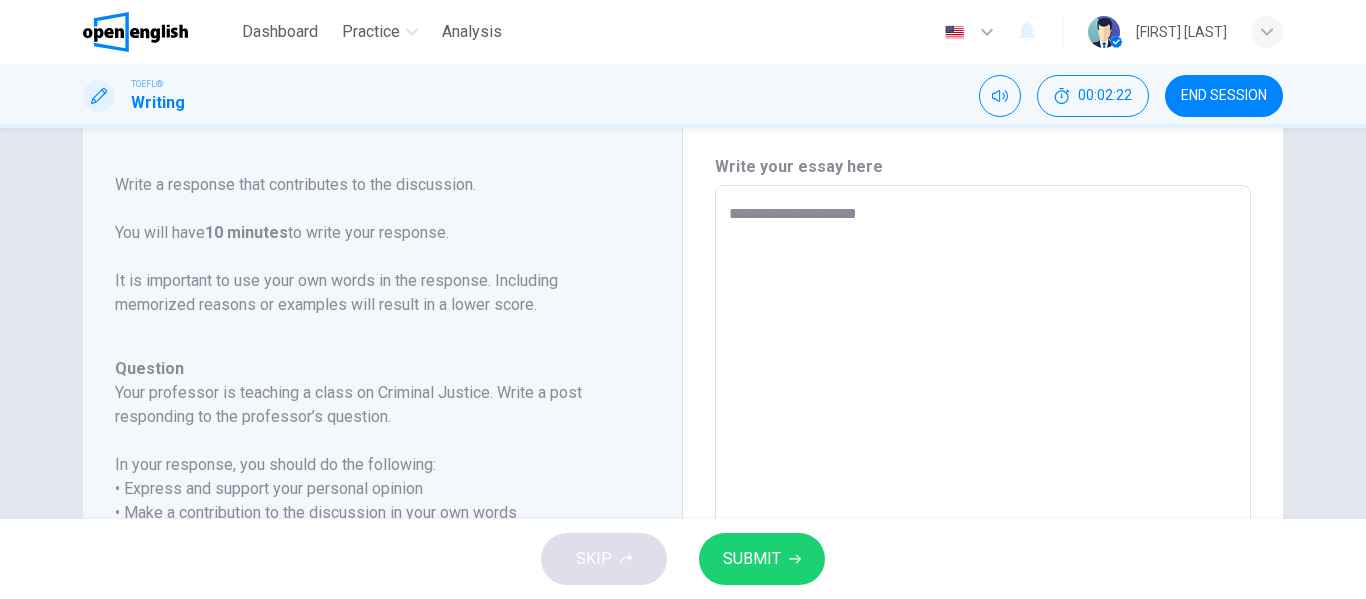 type on "*" 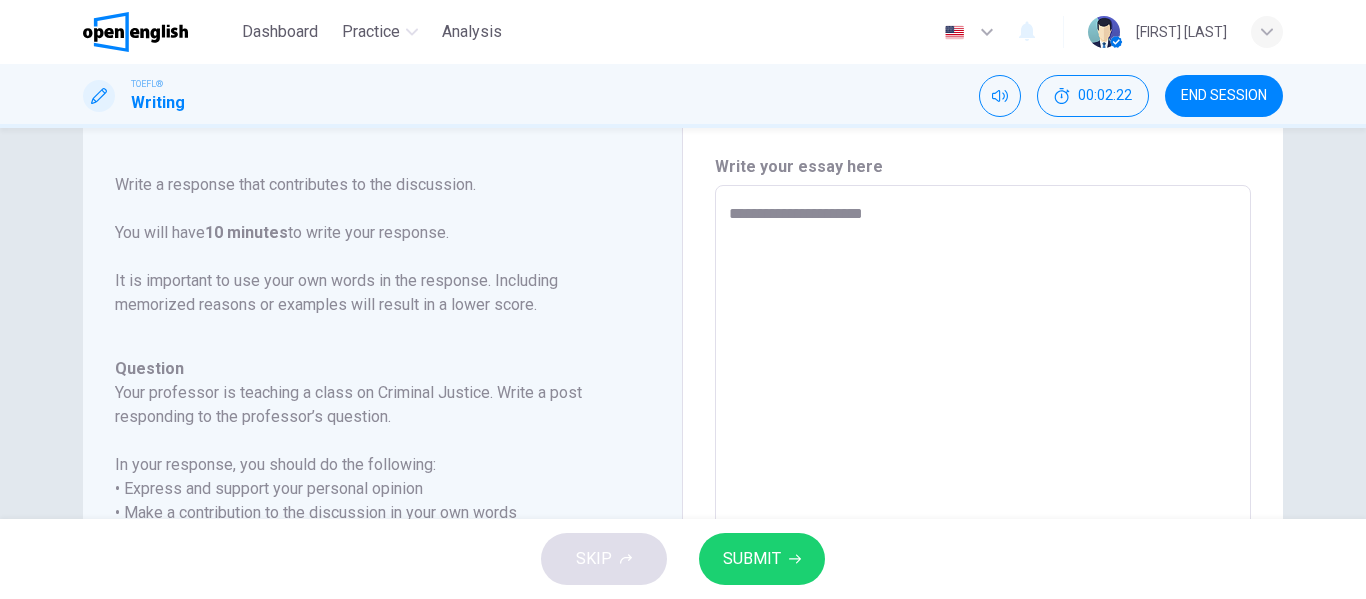 type on "*" 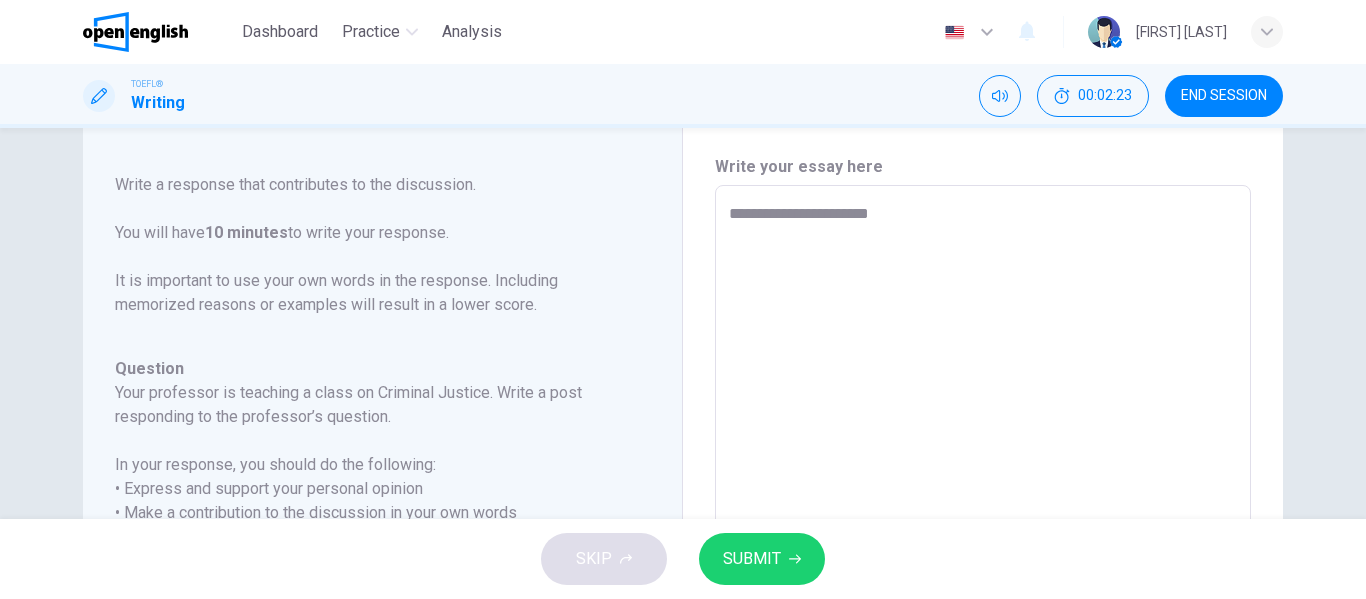 type on "**********" 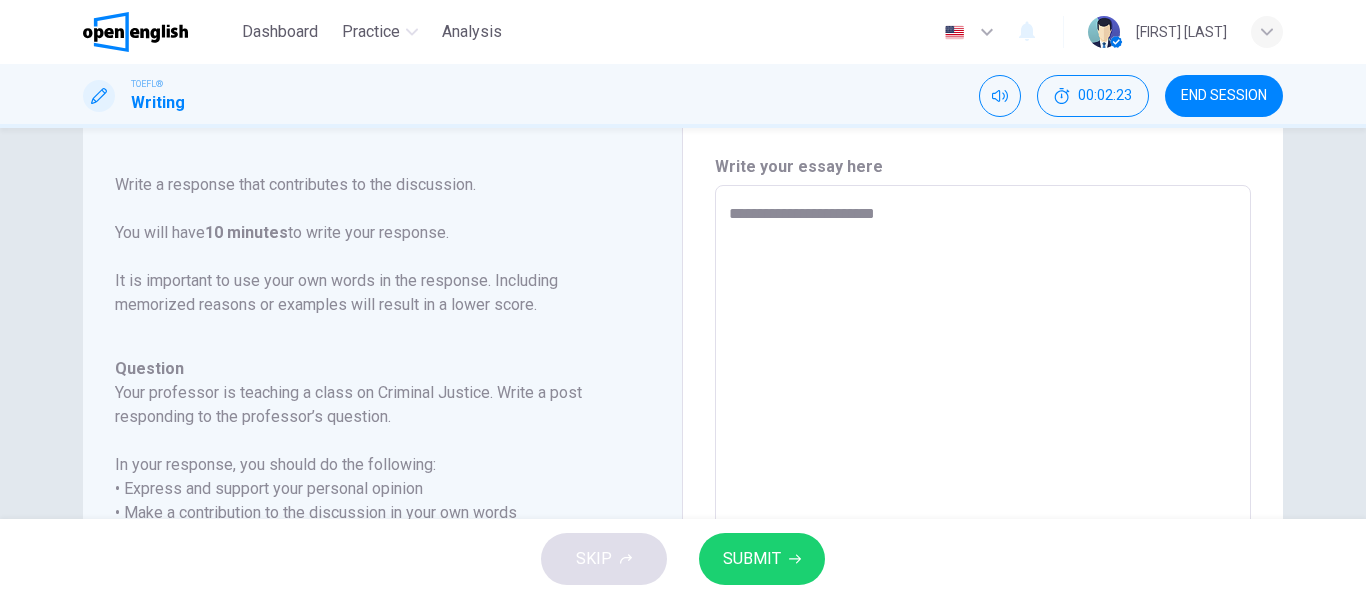 type on "*" 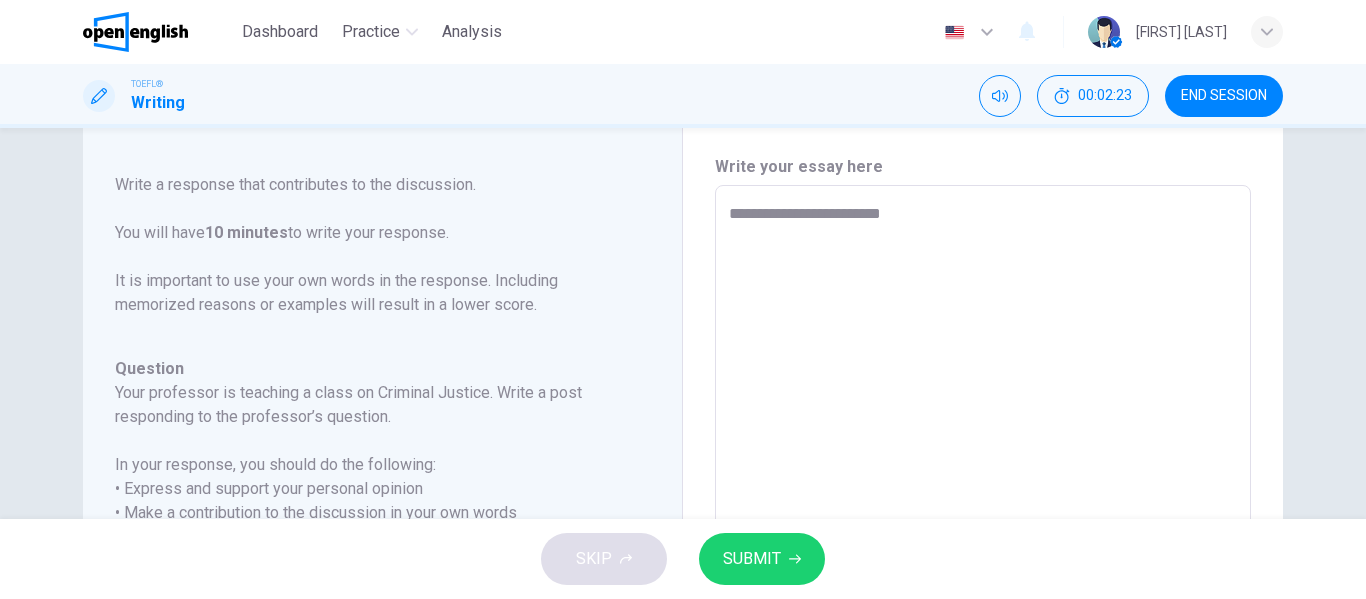 type on "*" 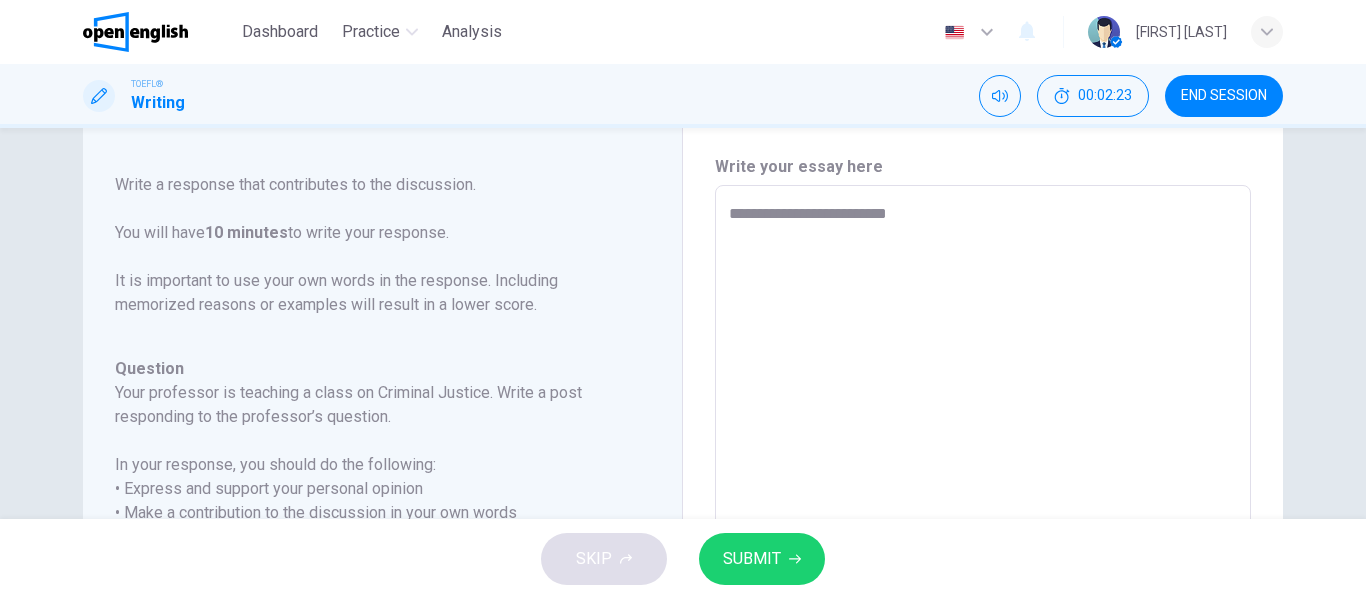 type on "**********" 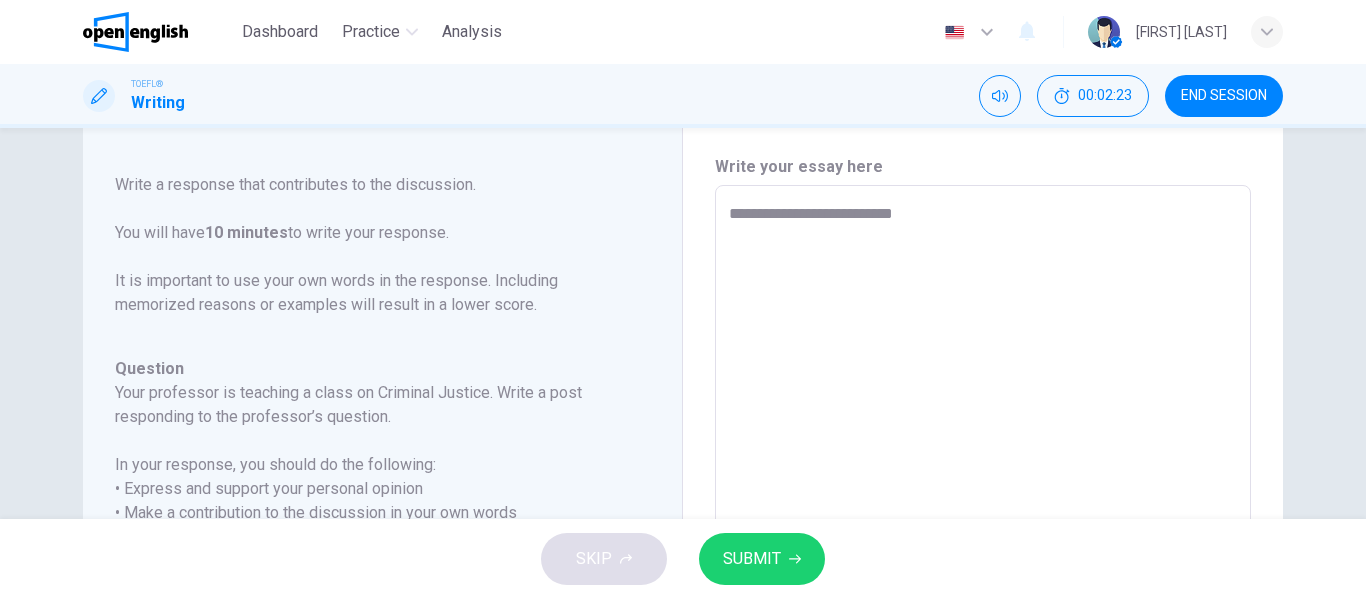 type on "*" 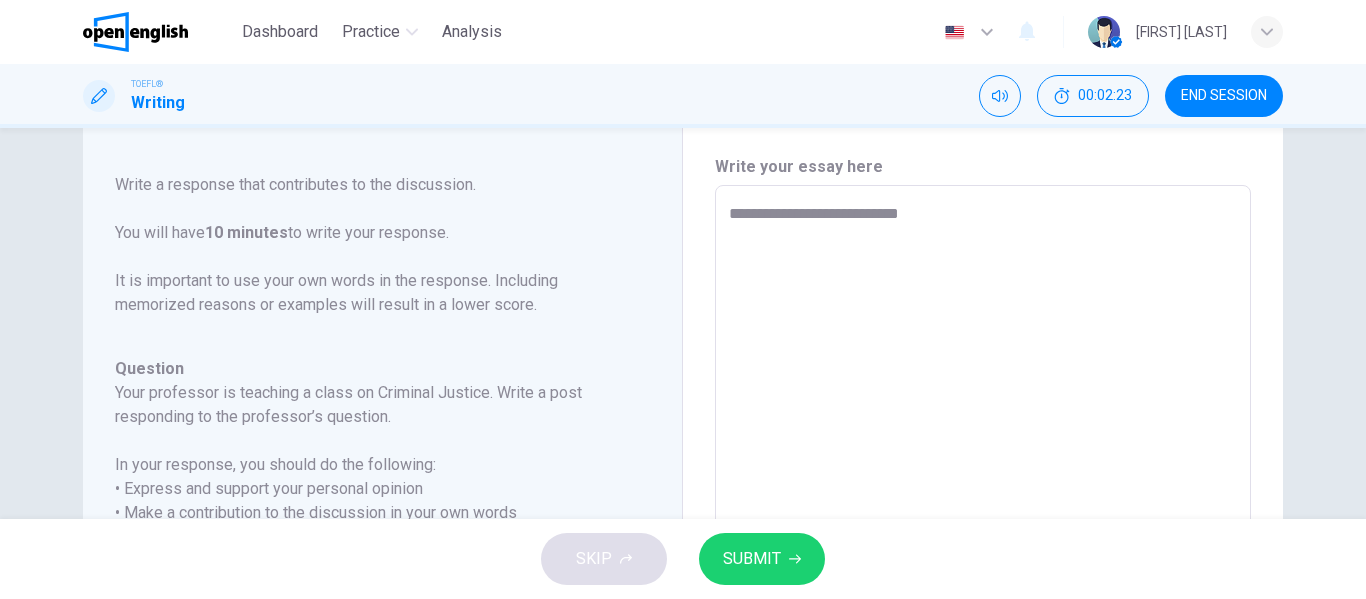 type on "*" 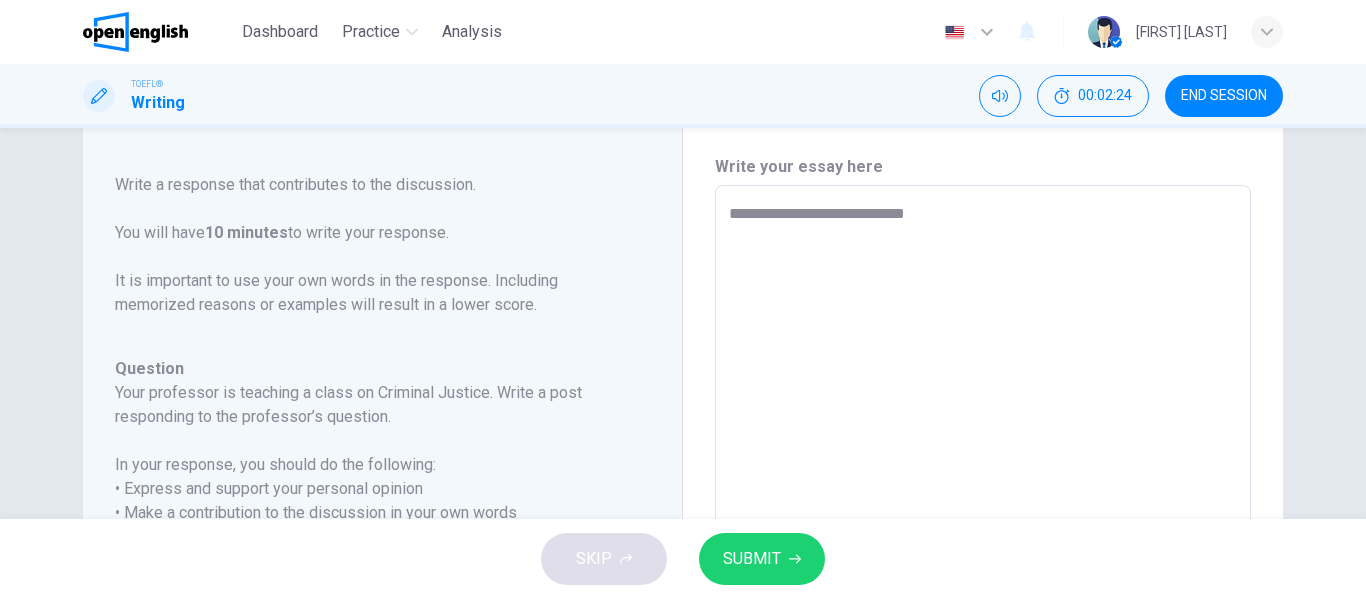 type on "**********" 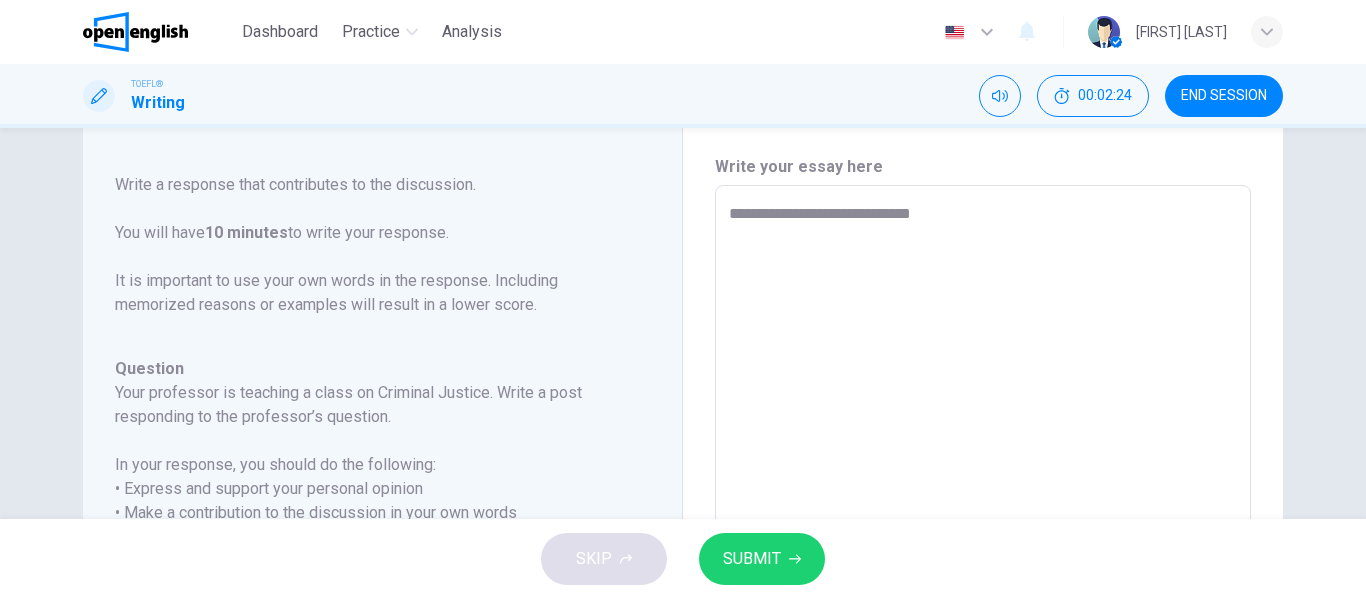 type on "*" 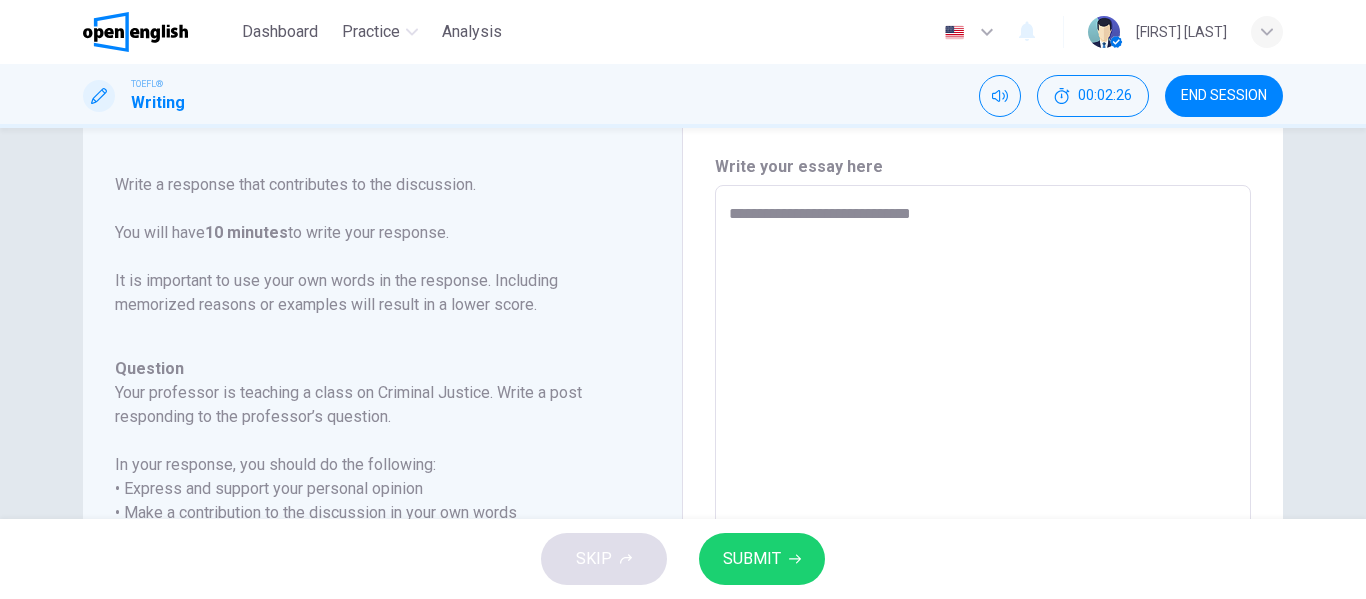 type on "**********" 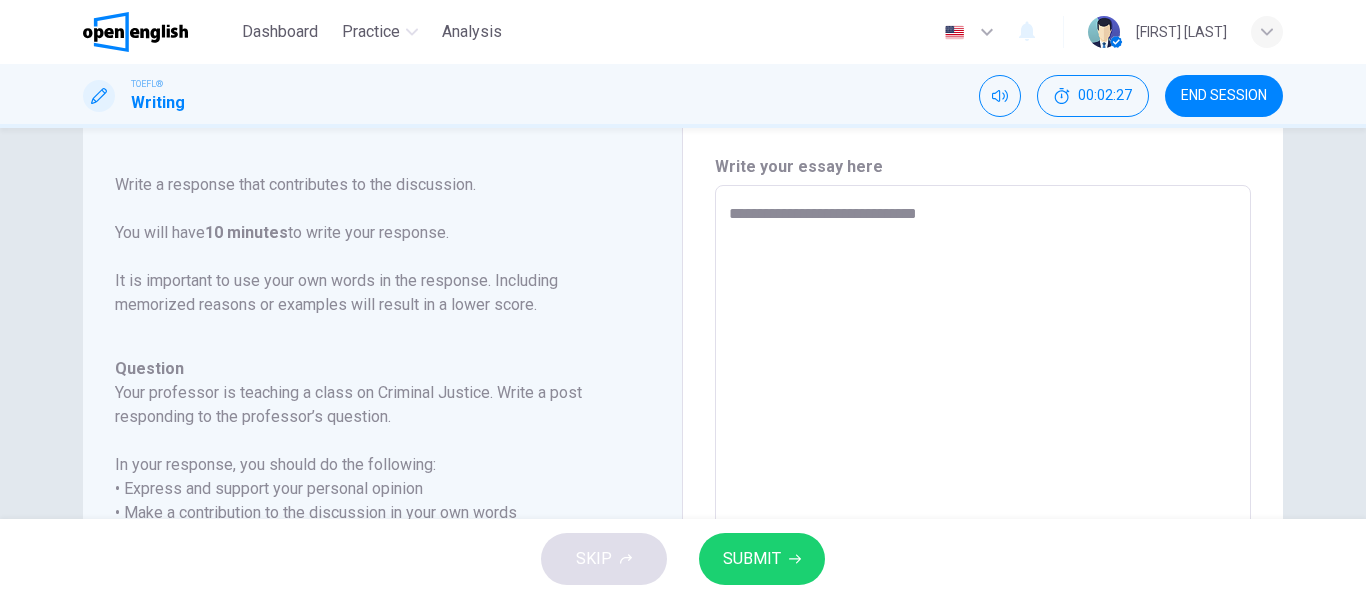 type on "**********" 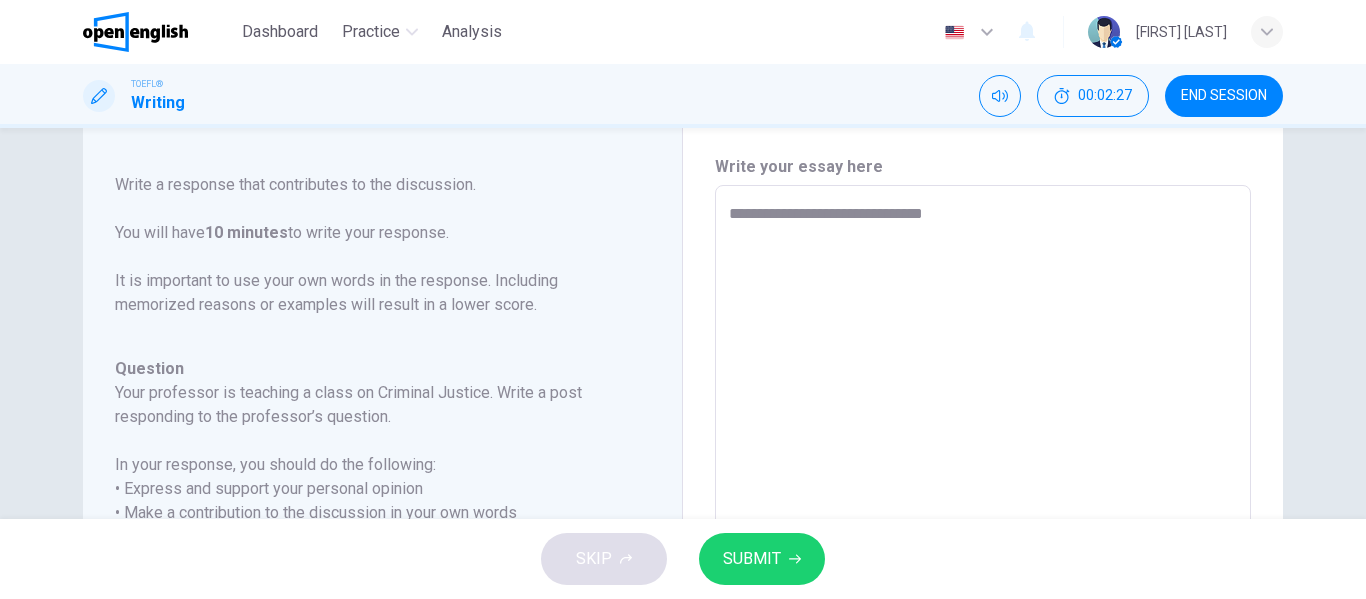 type on "*" 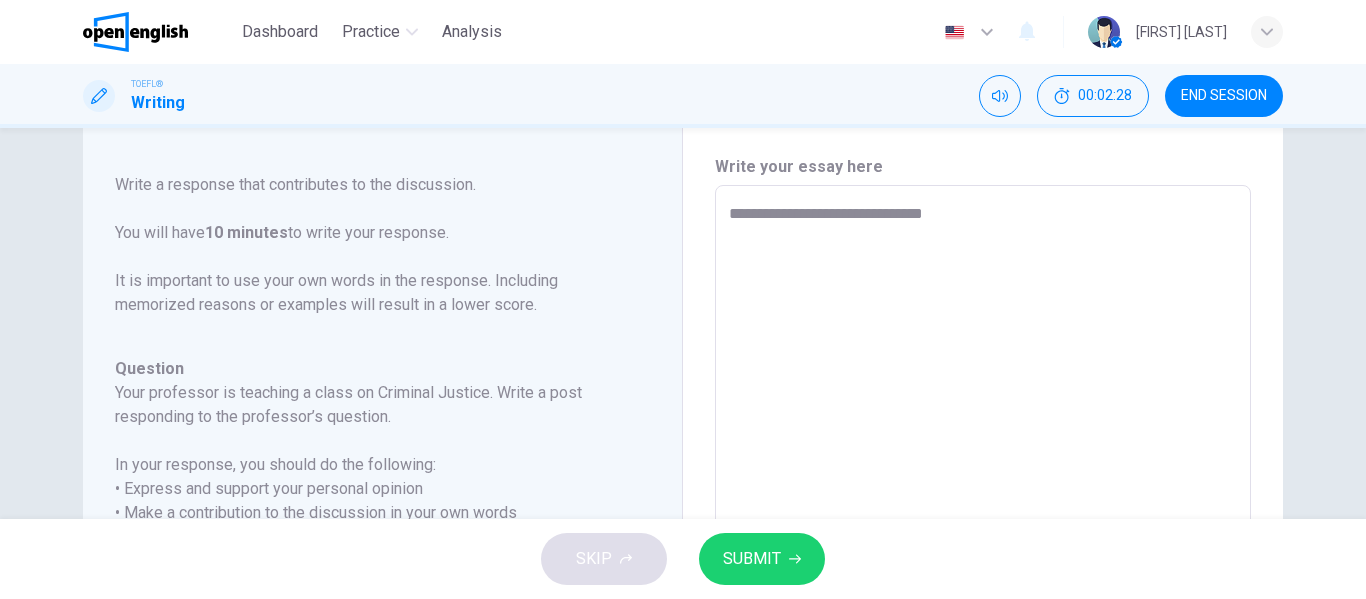 type on "**********" 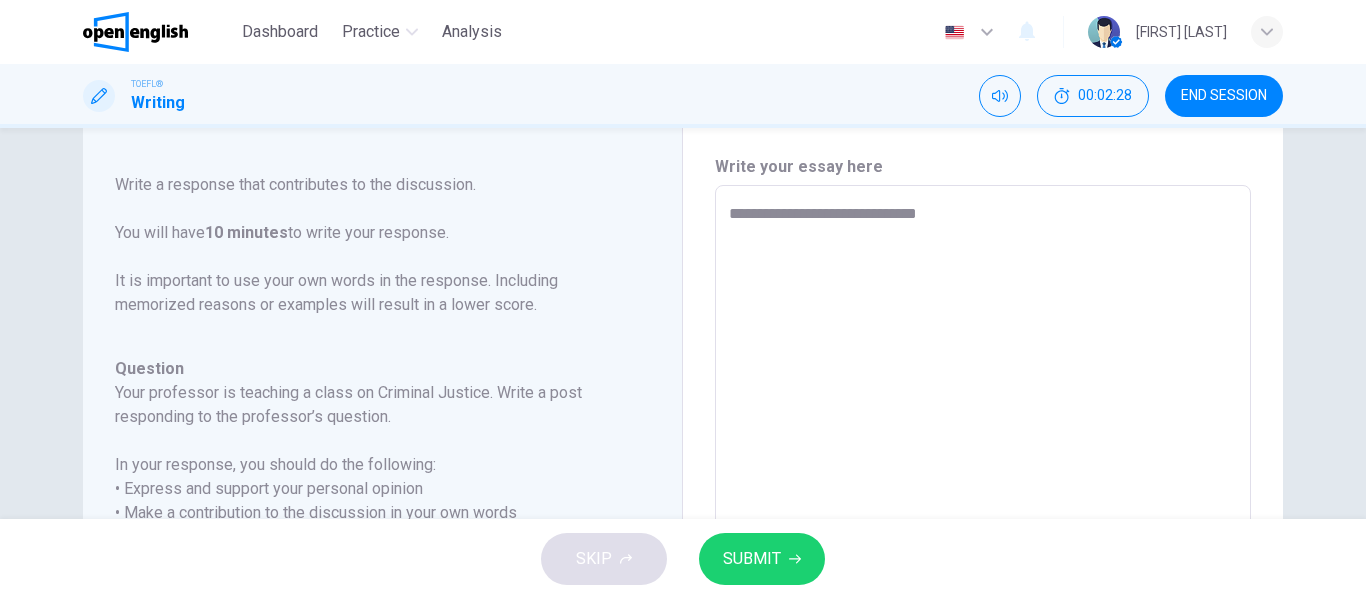 type on "**********" 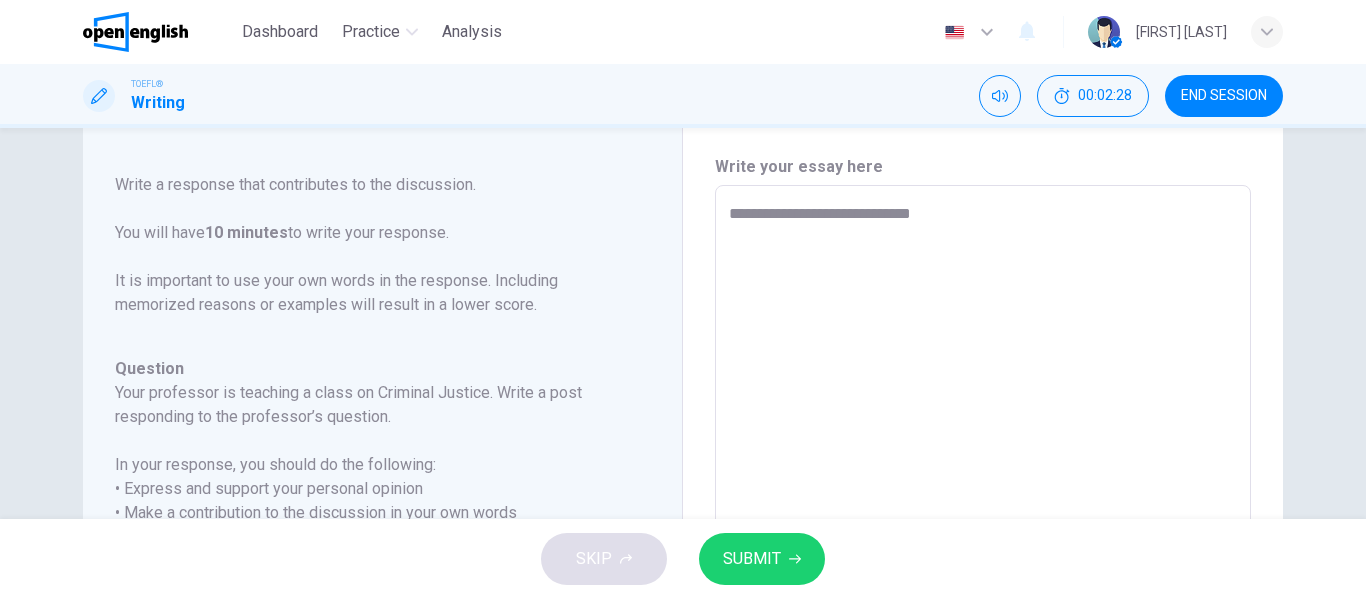 type on "*" 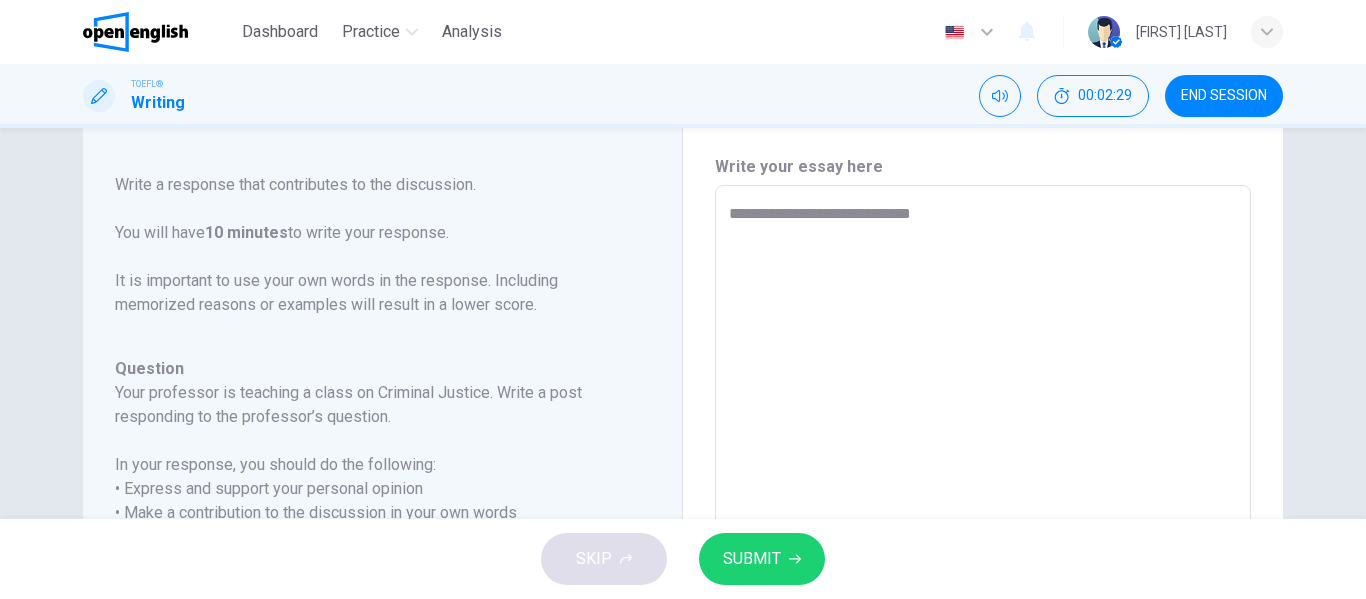 type on "**********" 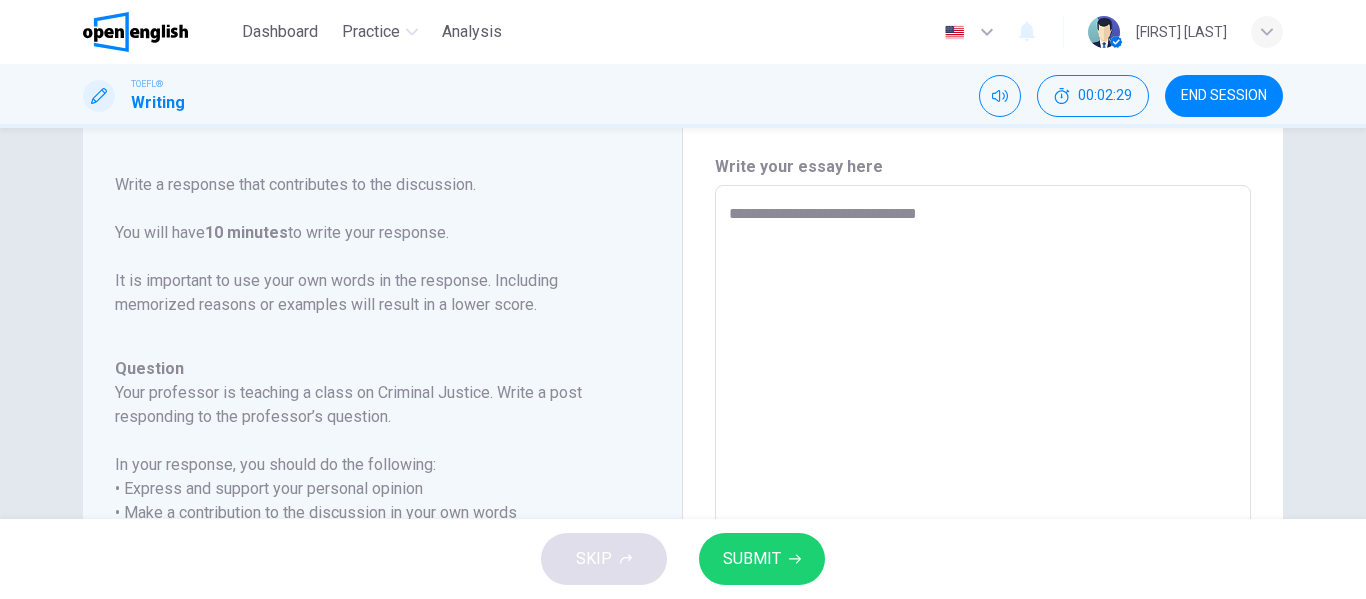 type on "*" 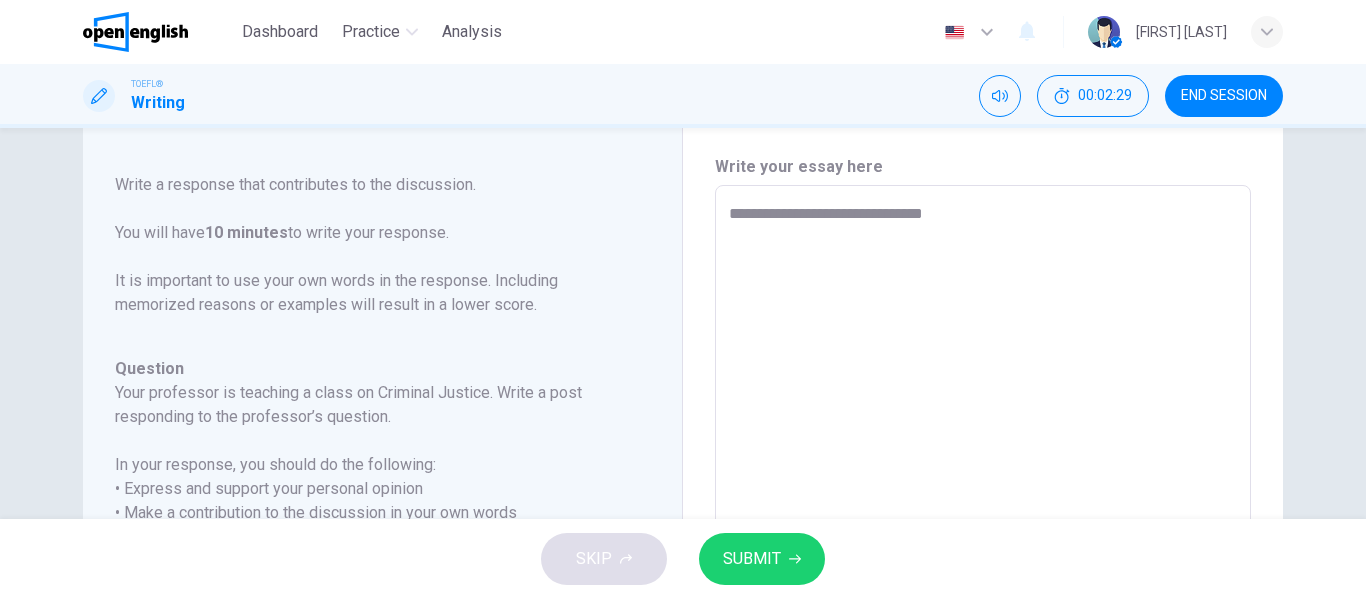 type on "*" 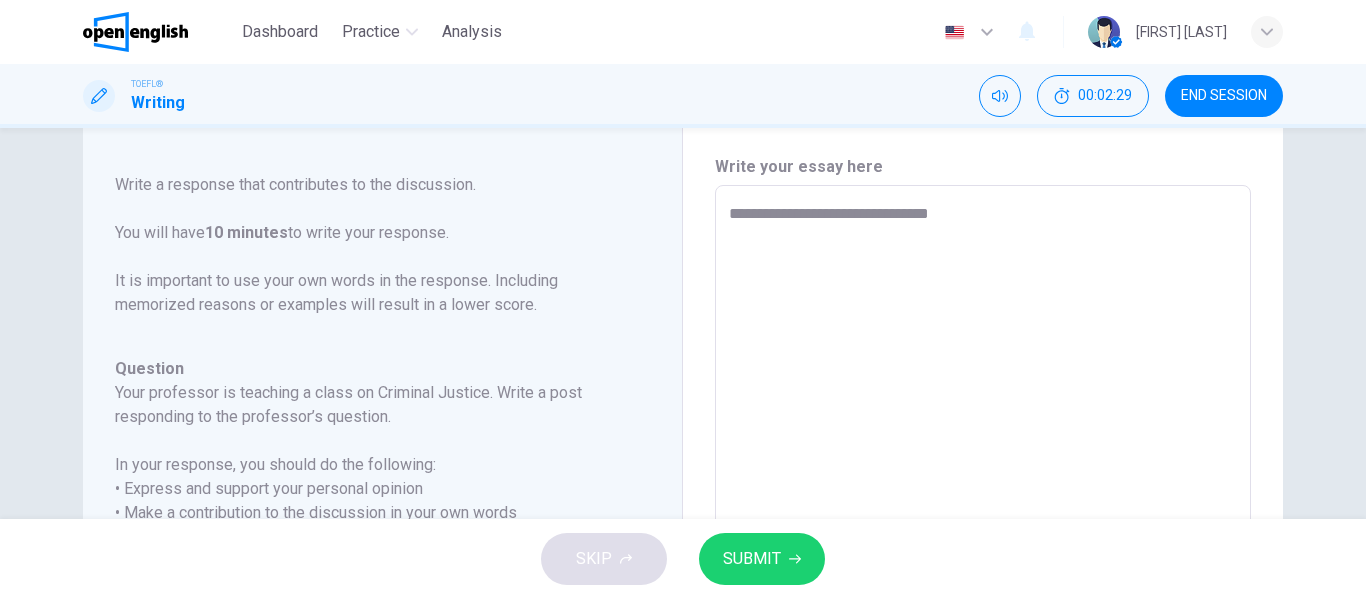 type on "*" 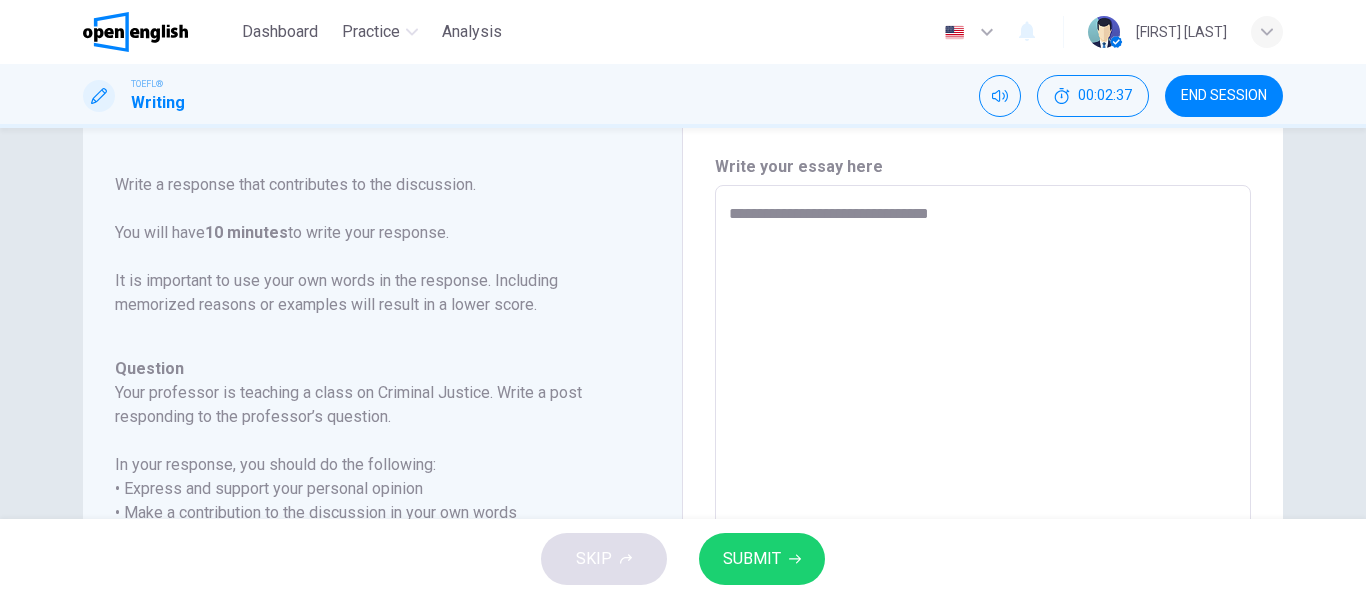 click on "**********" at bounding box center (983, 519) 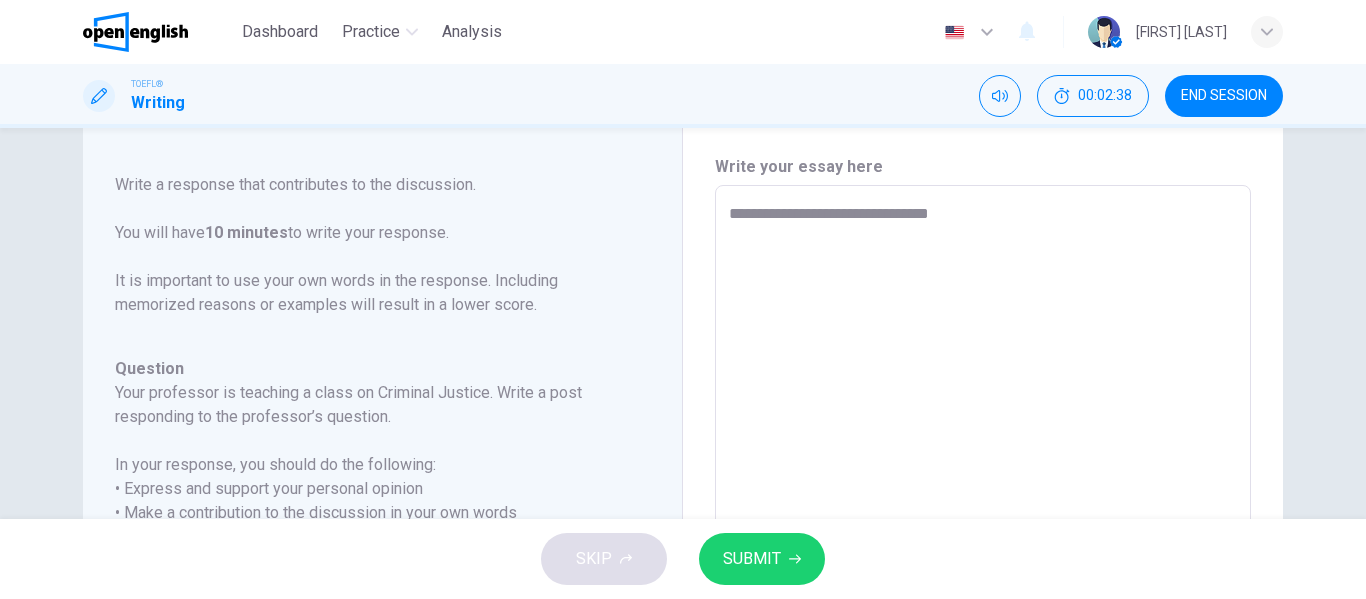type on "**********" 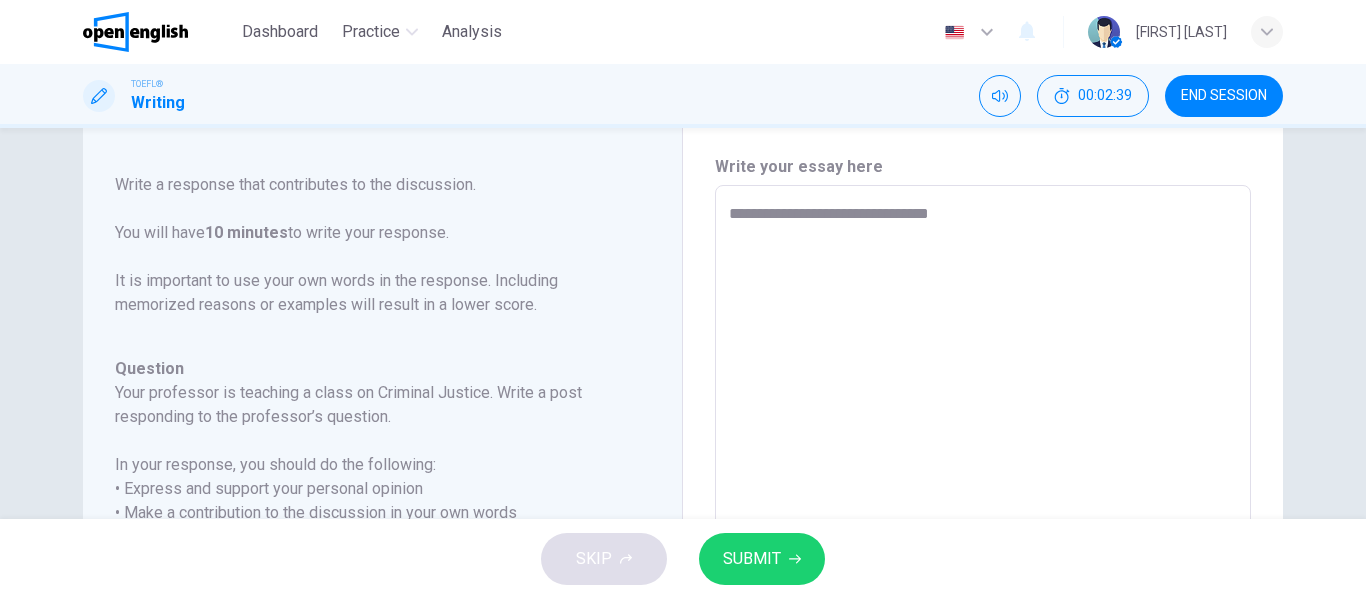 click on "**********" at bounding box center (983, 519) 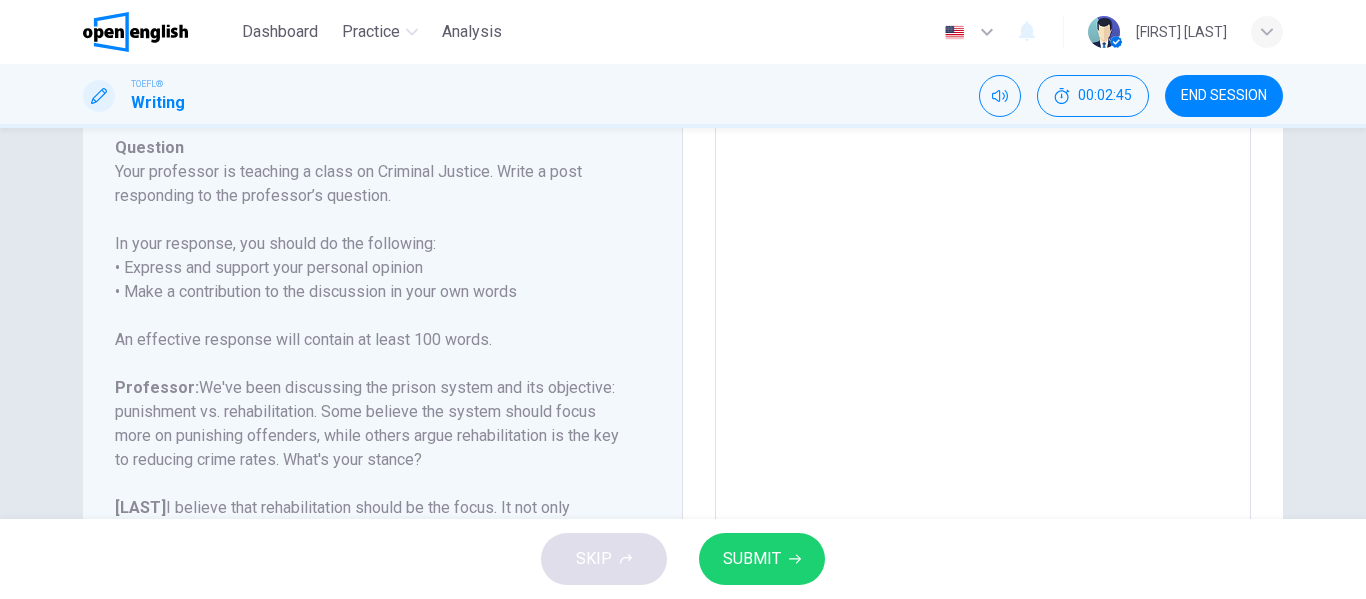 scroll, scrollTop: 279, scrollLeft: 0, axis: vertical 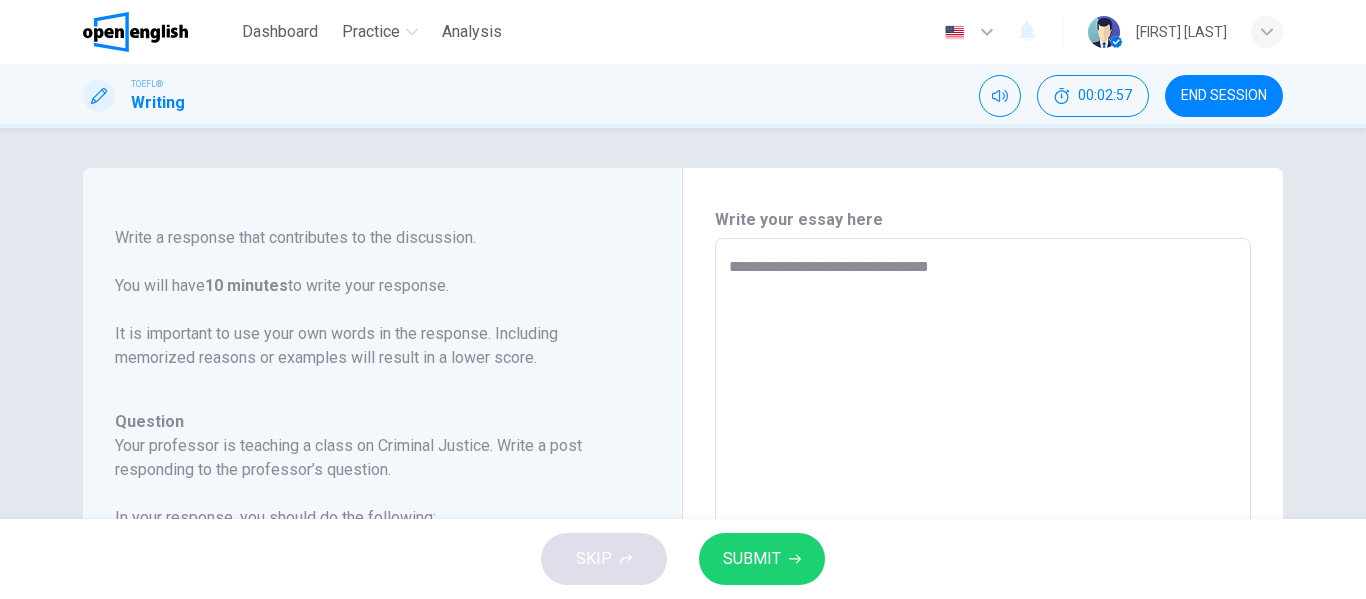click on "**********" at bounding box center [983, 572] 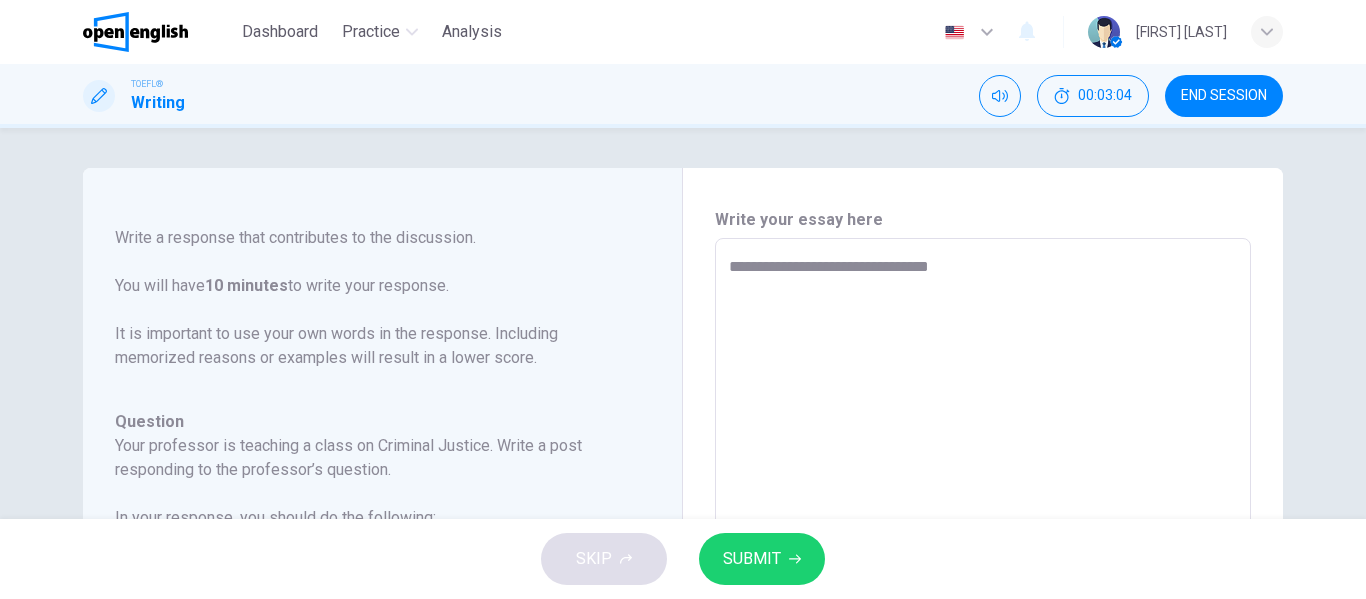 type on "**********" 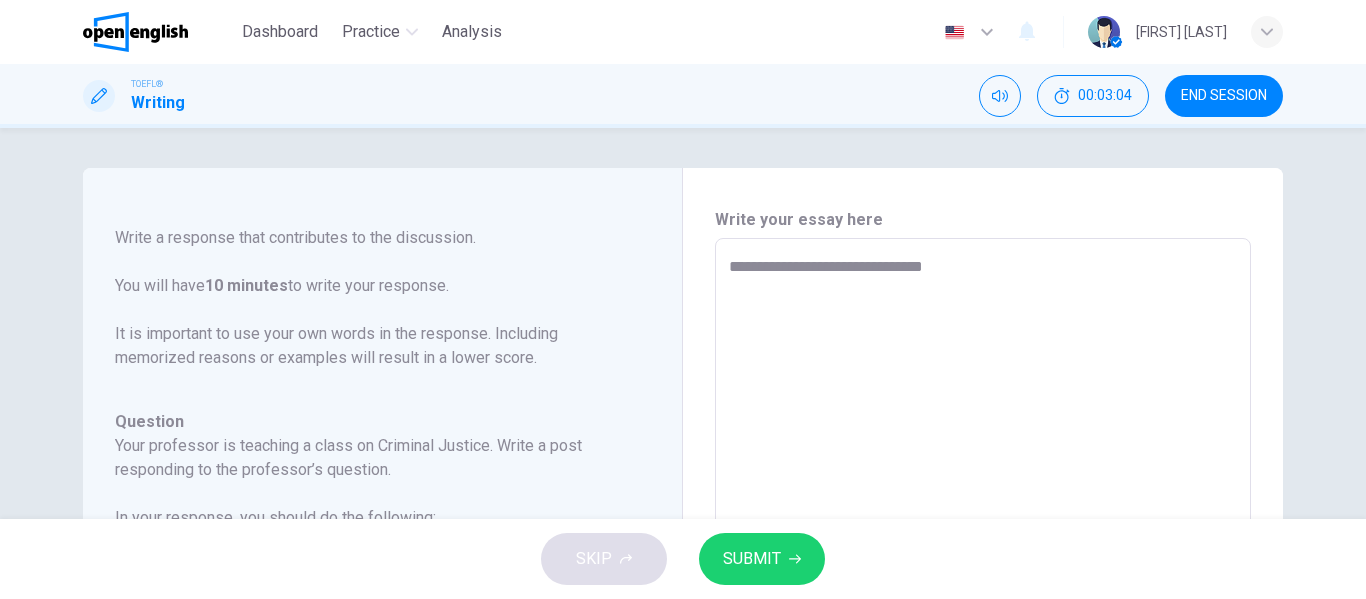 type on "**********" 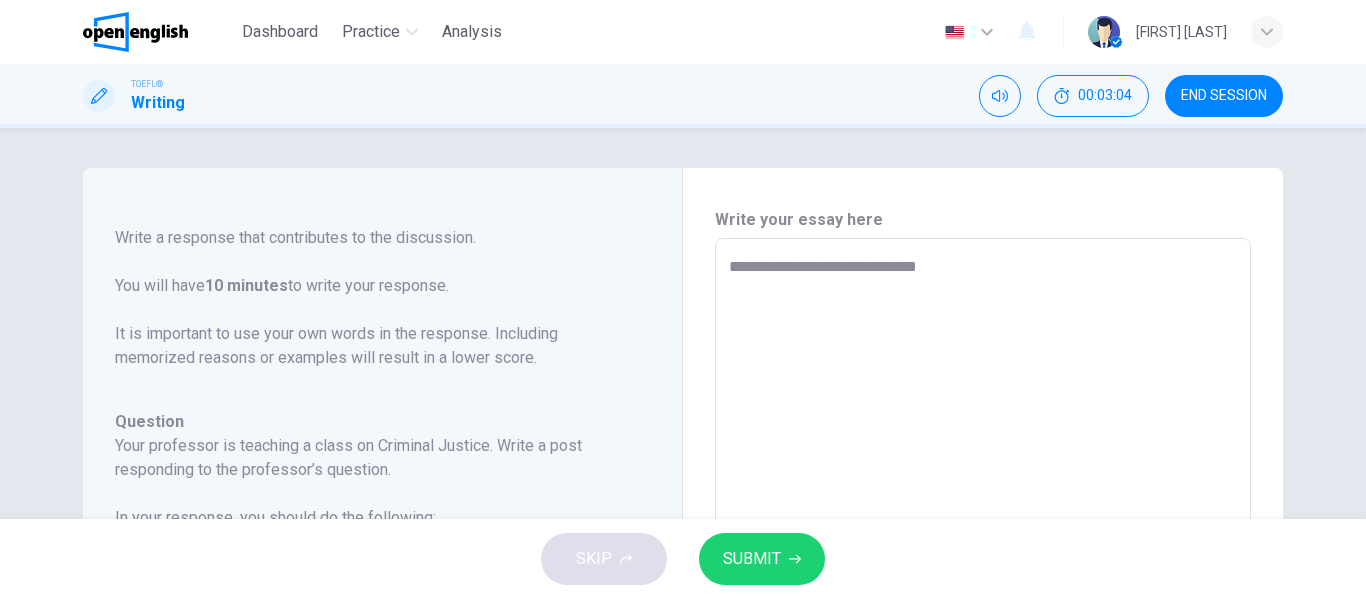 type on "*" 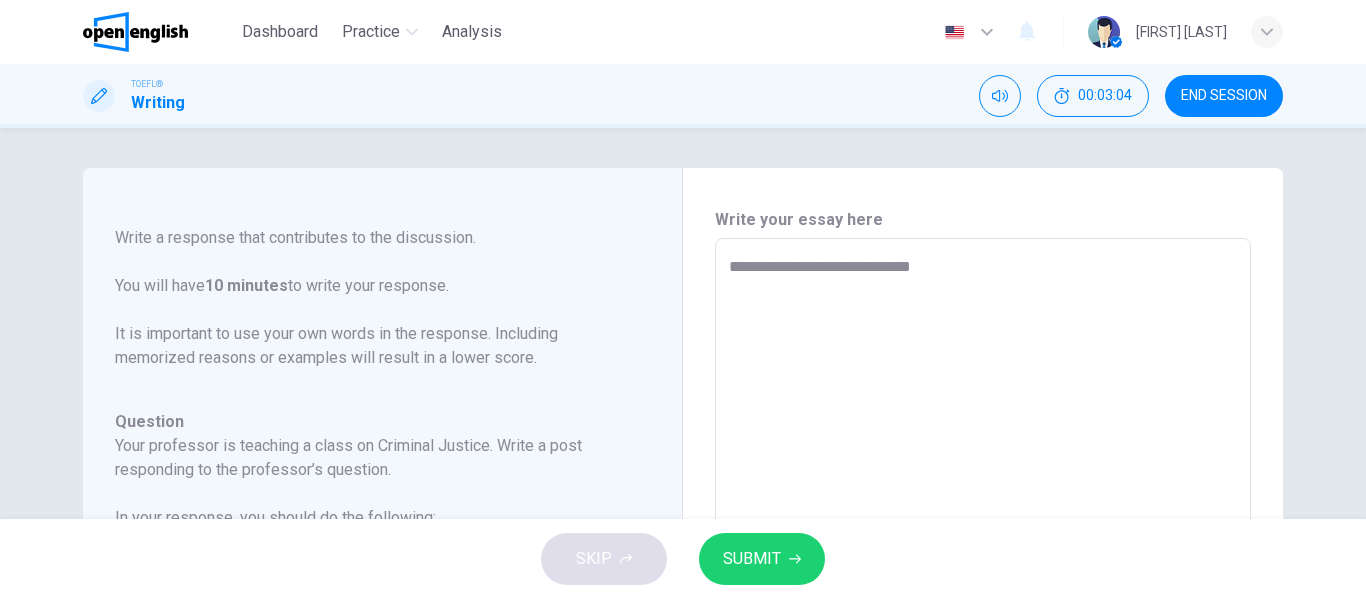 type on "*" 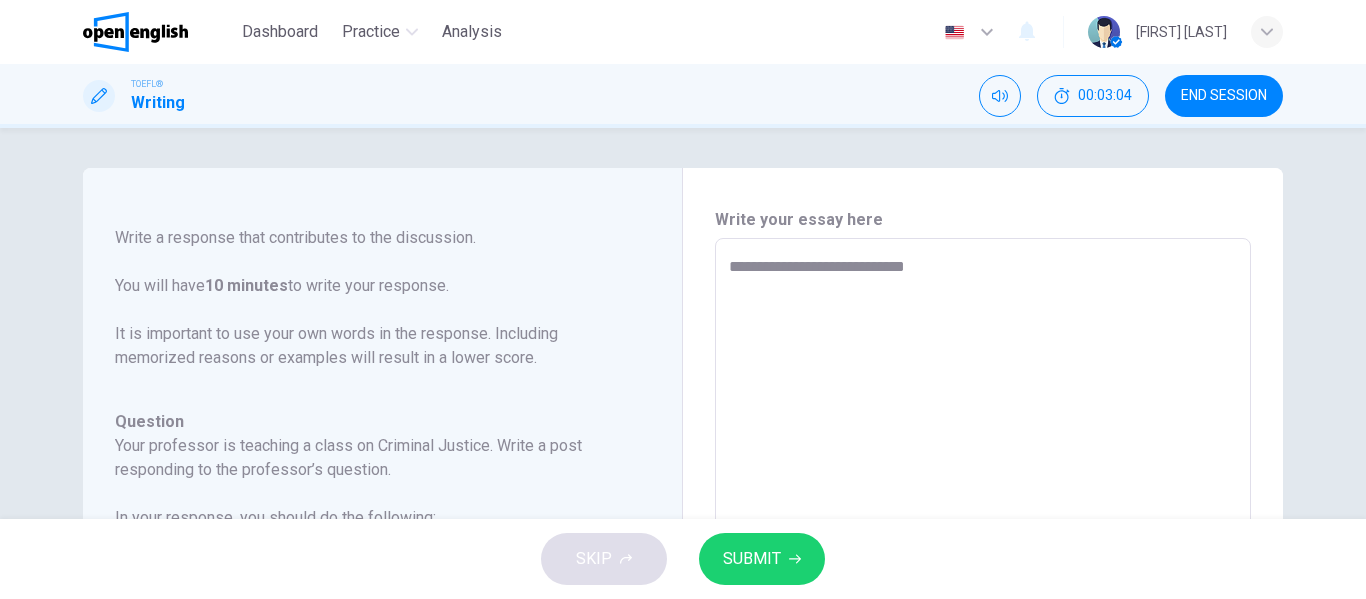 type on "*" 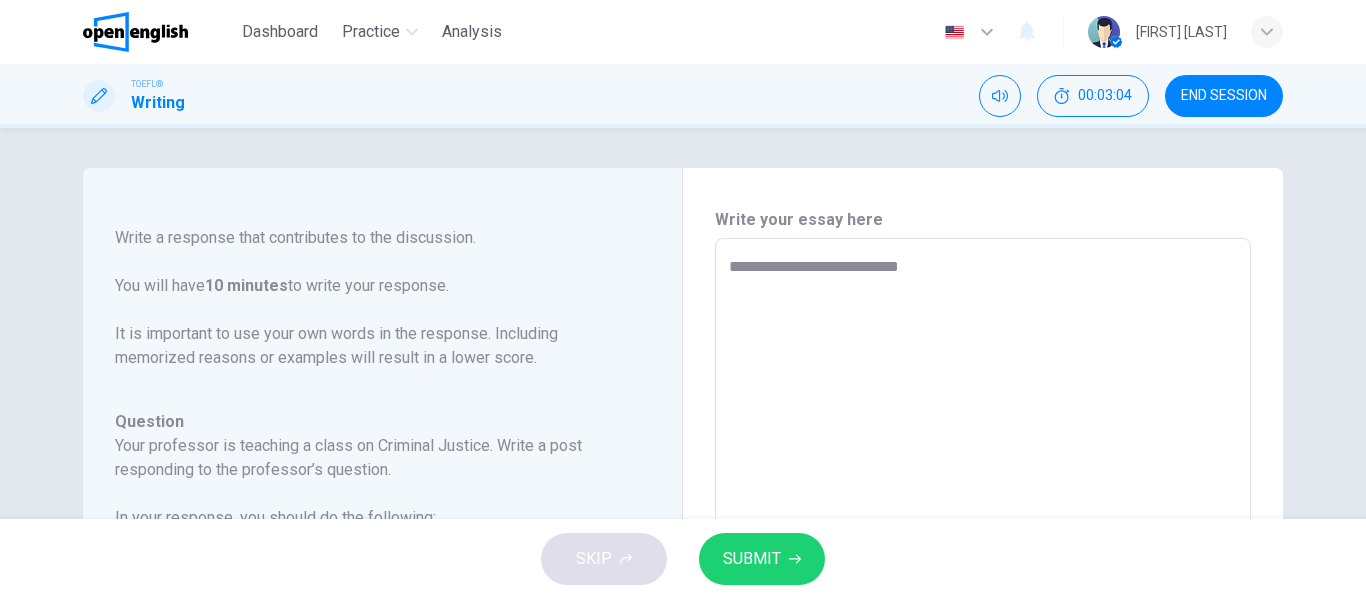 type on "*" 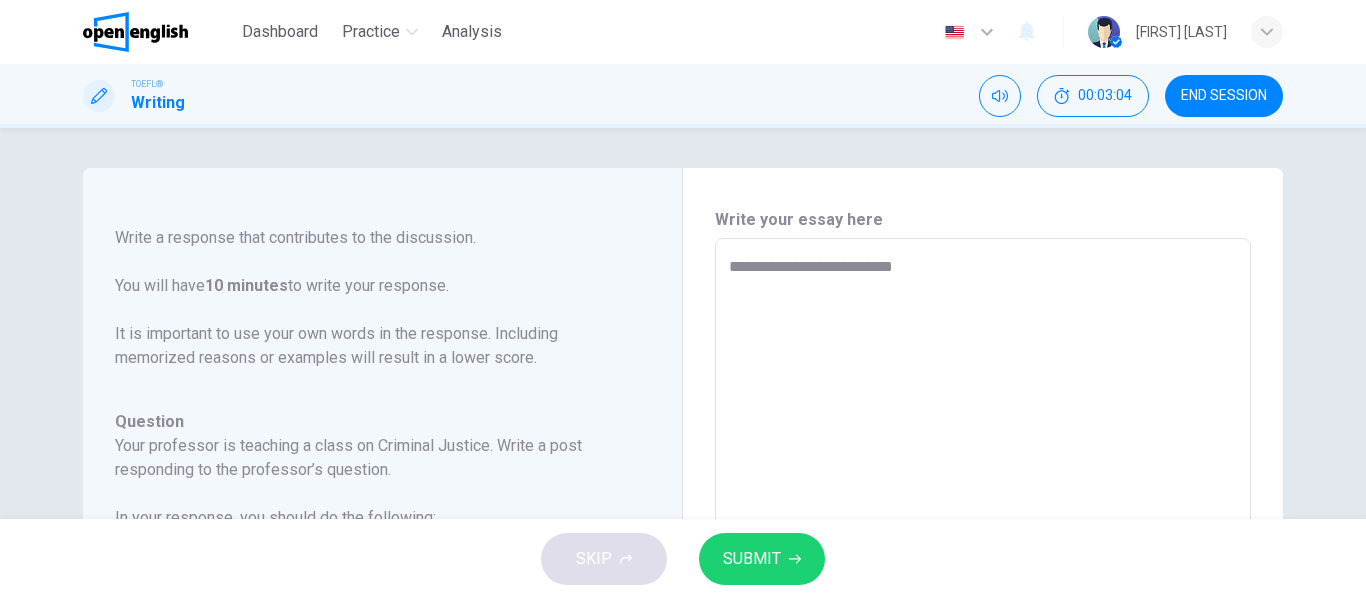 type on "*" 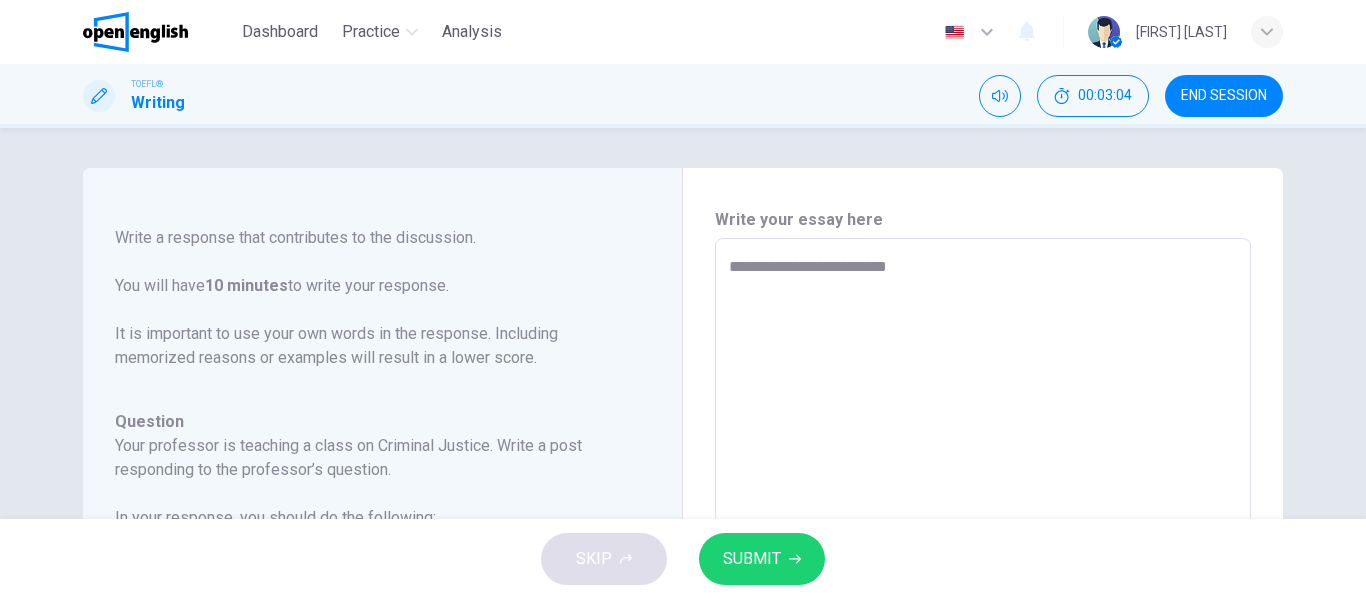 type on "*" 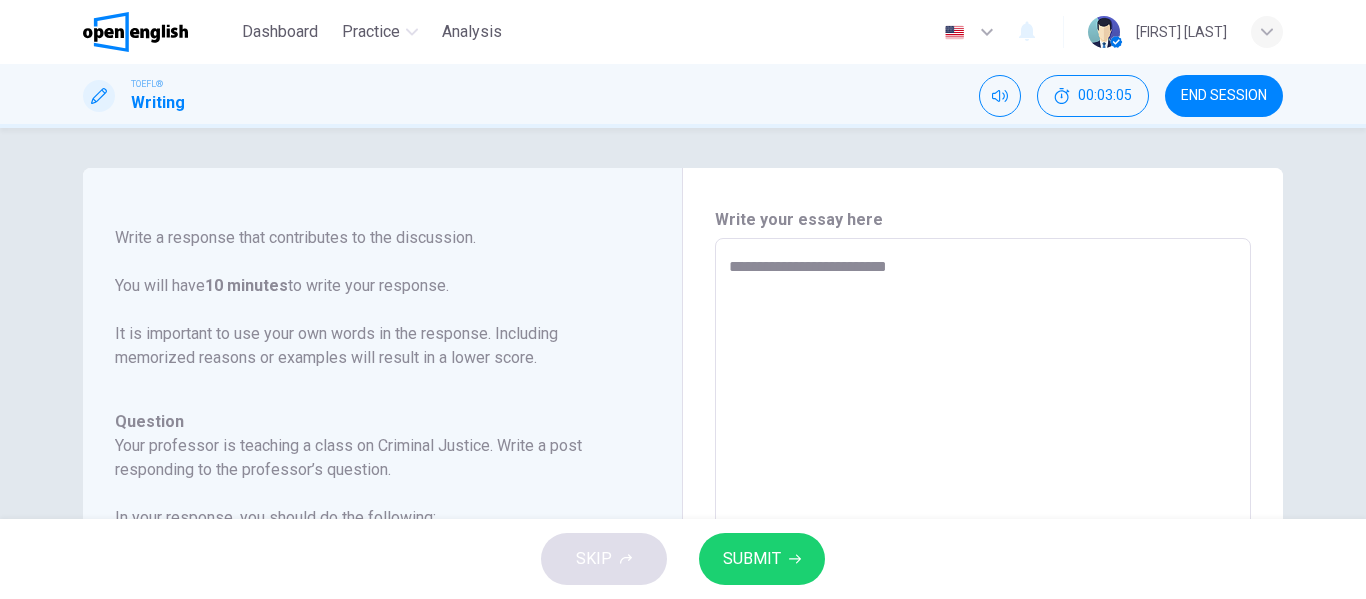 type on "**********" 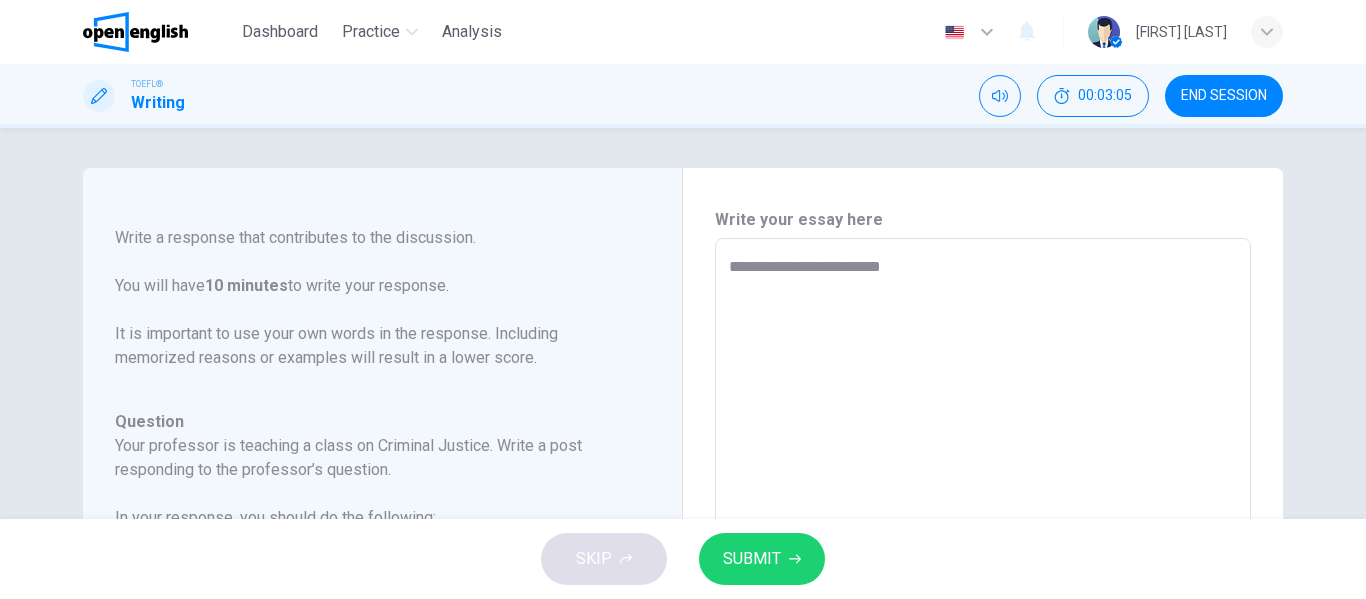 type on "*" 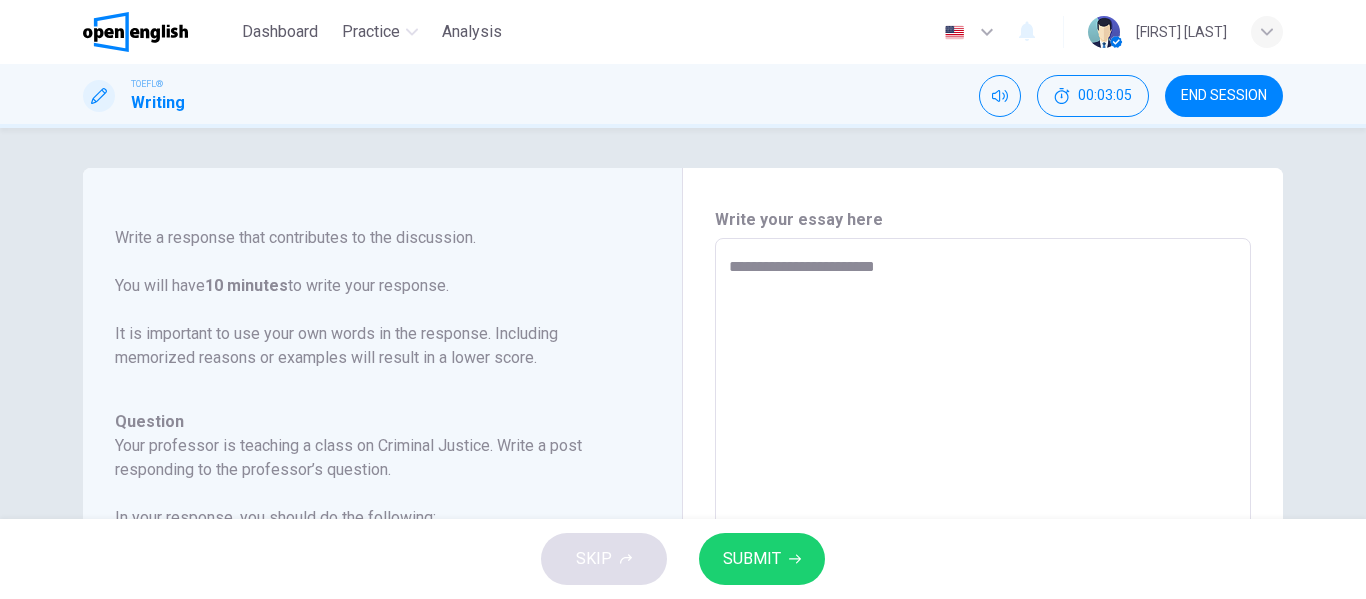 type on "*" 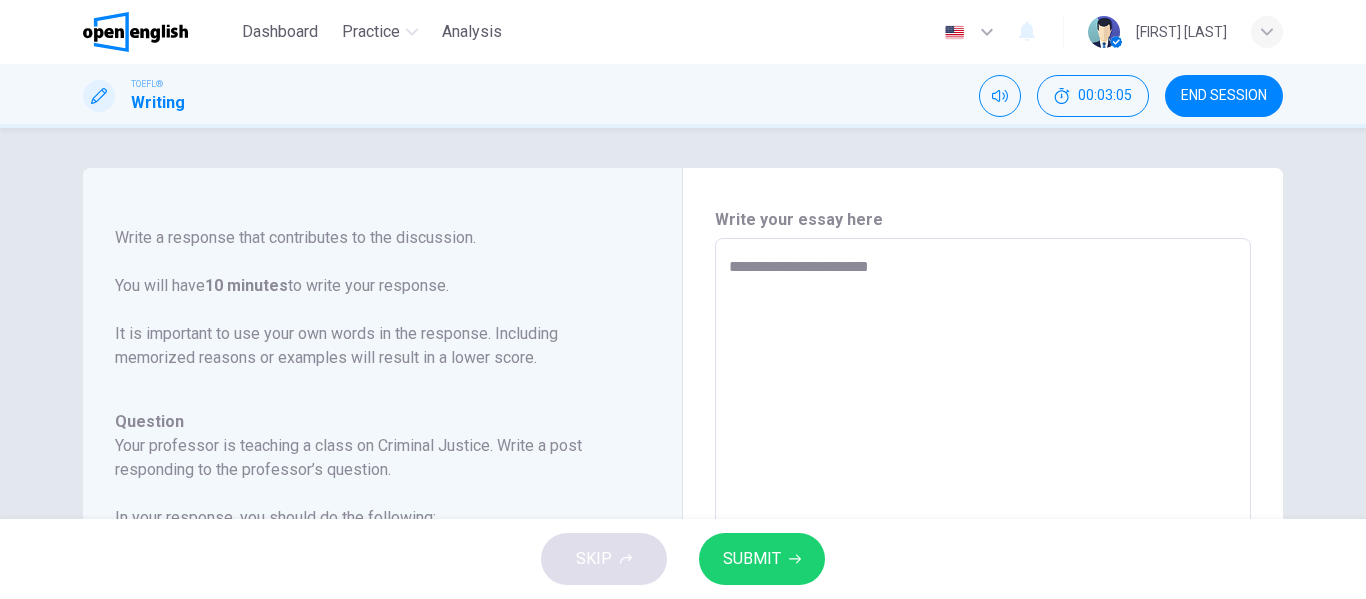 type on "*" 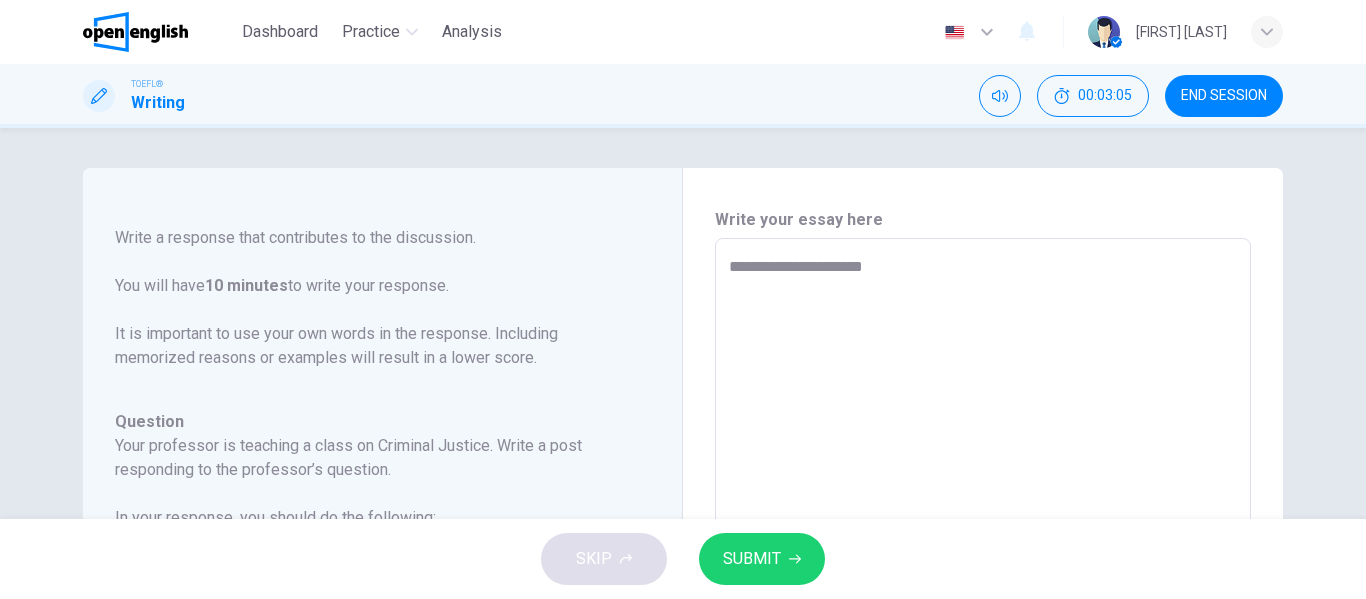 type on "*" 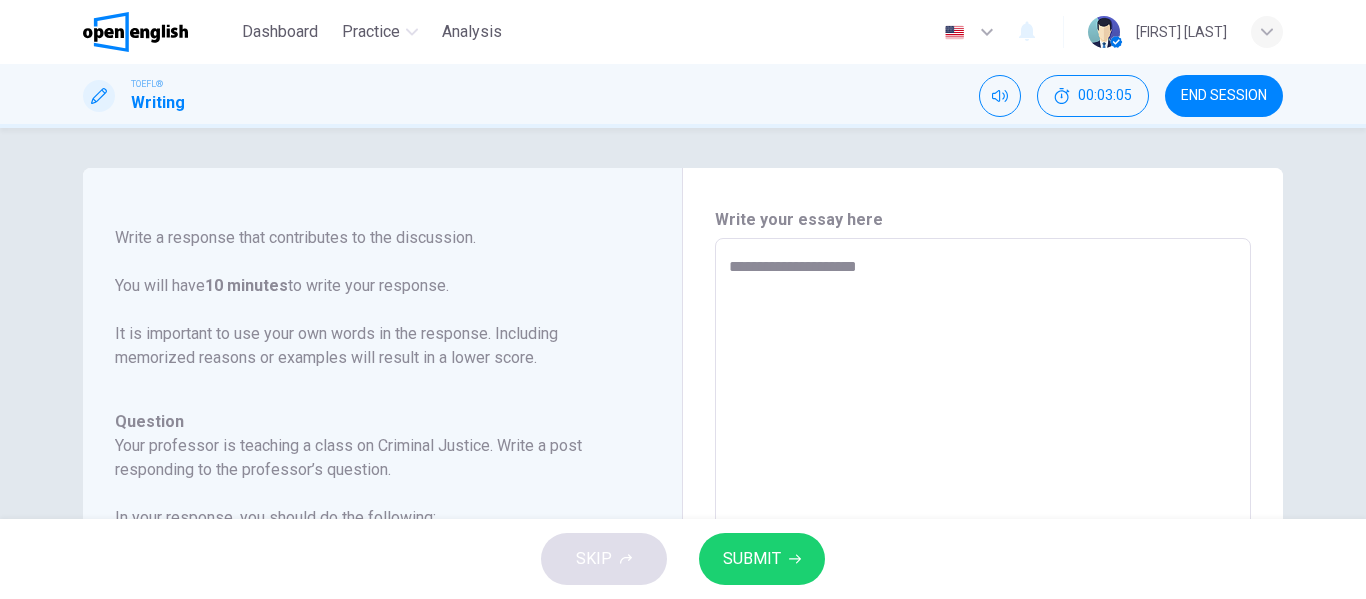type on "*" 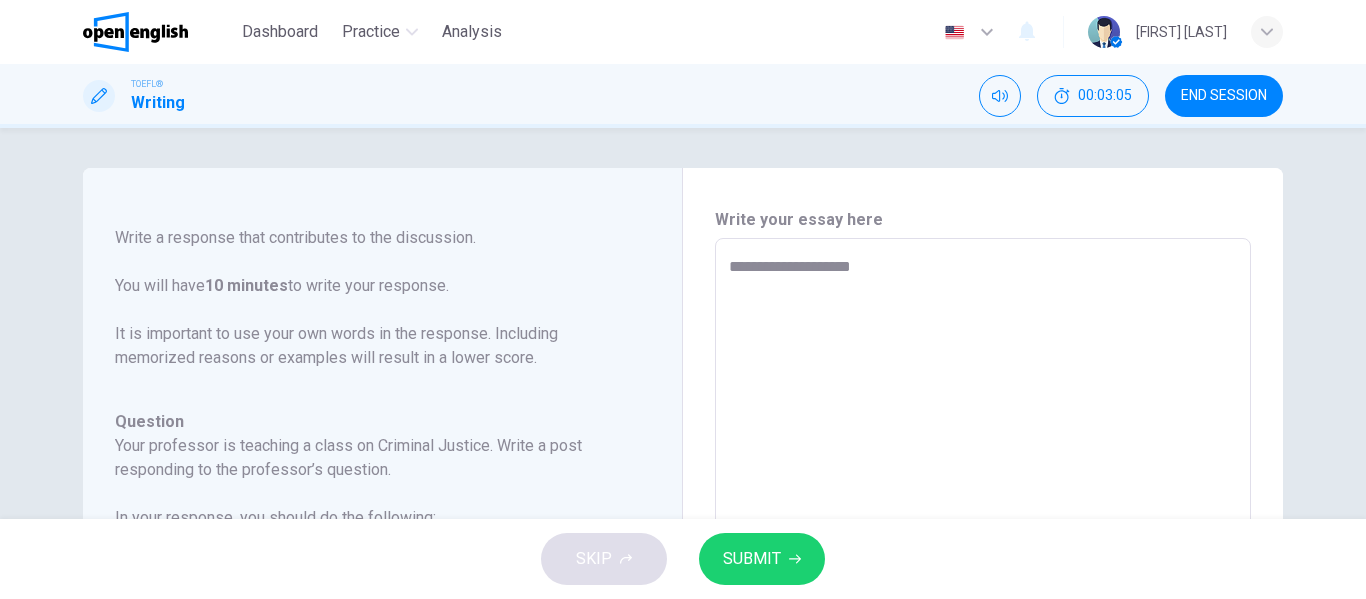 type on "*" 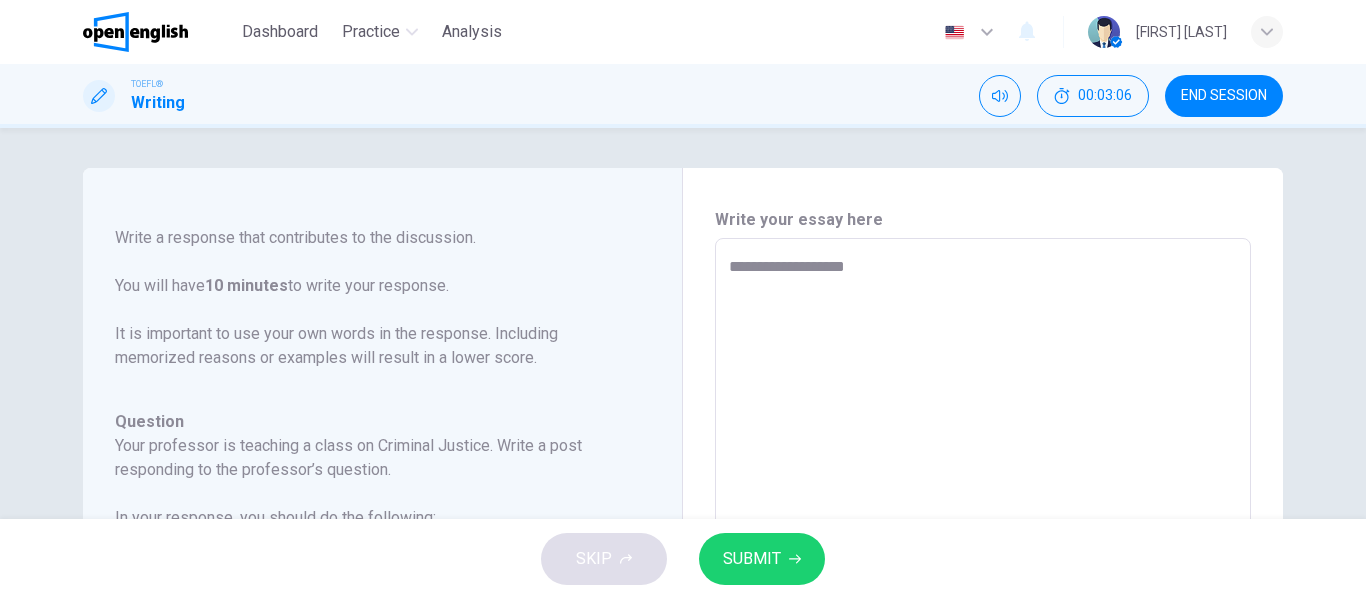 type on "**********" 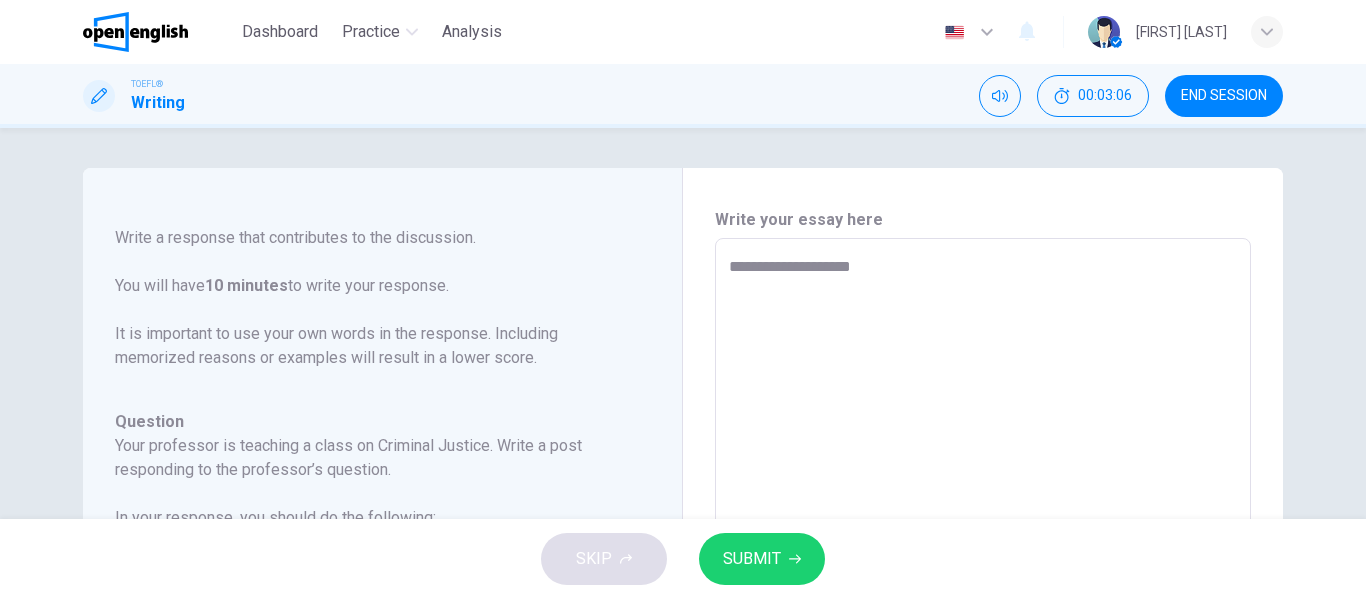 type on "*" 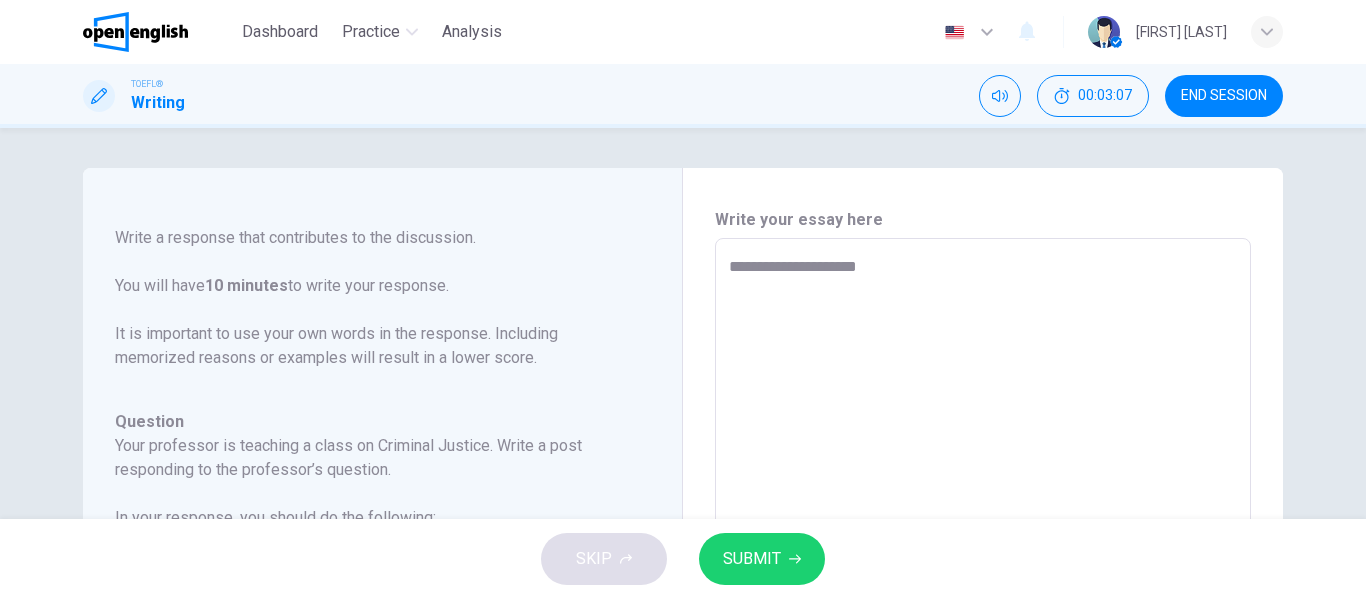 type on "**********" 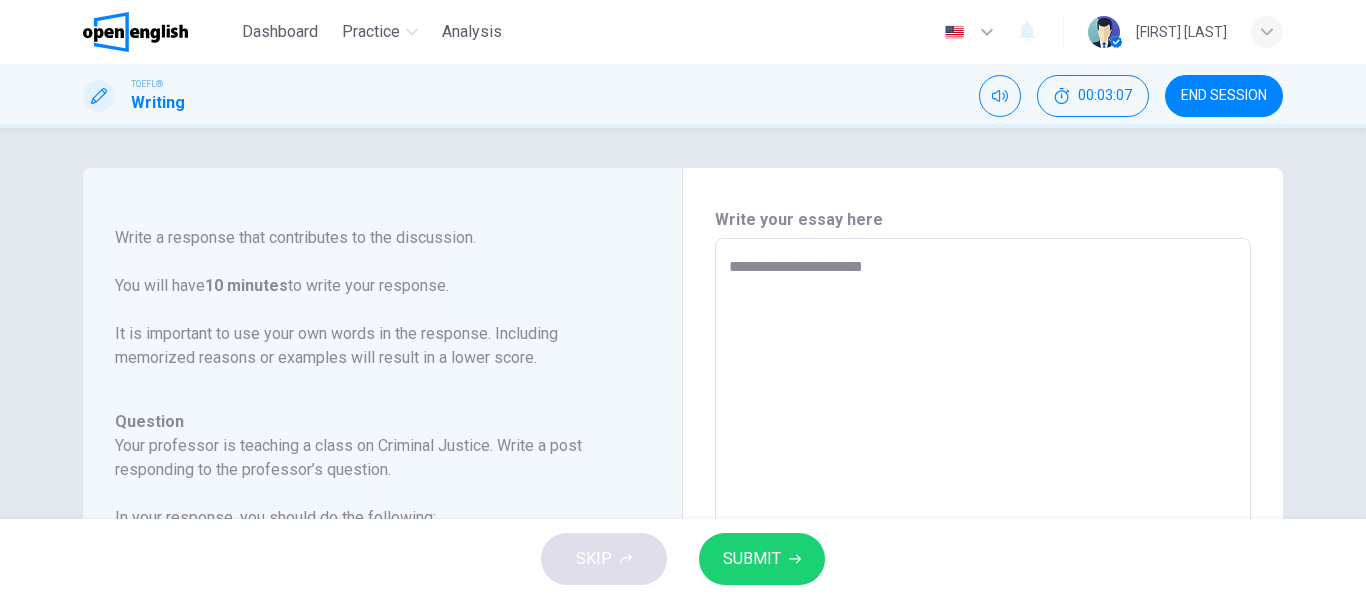 type on "*" 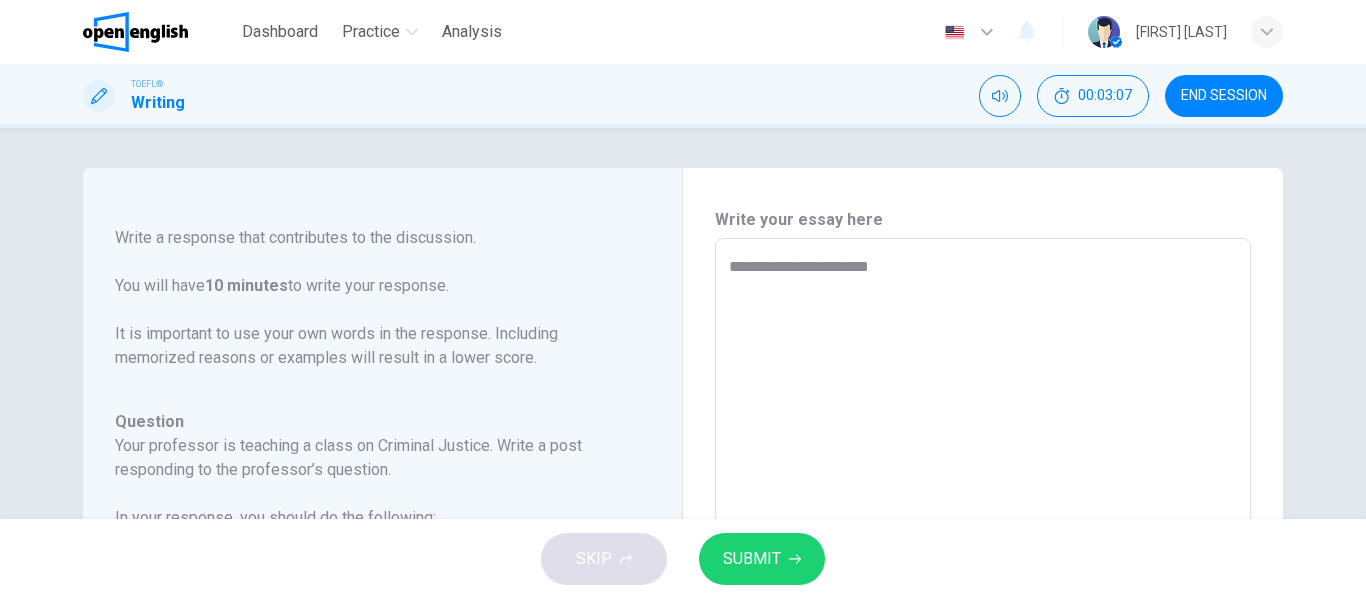 type on "*" 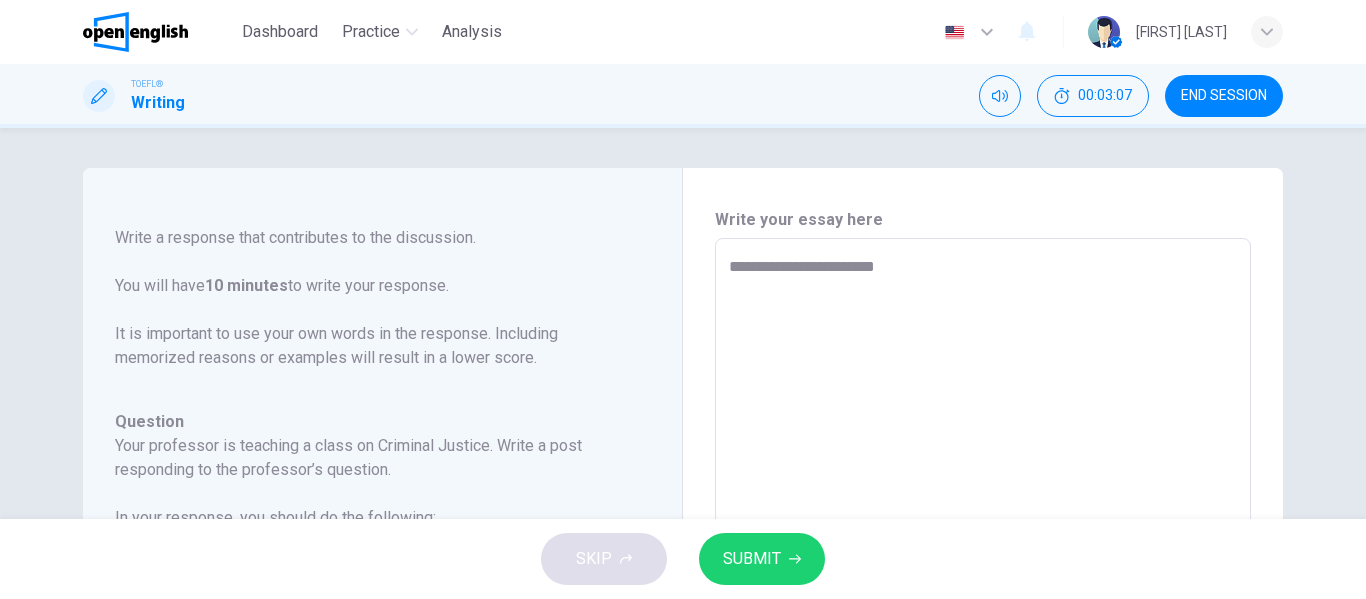 type on "*" 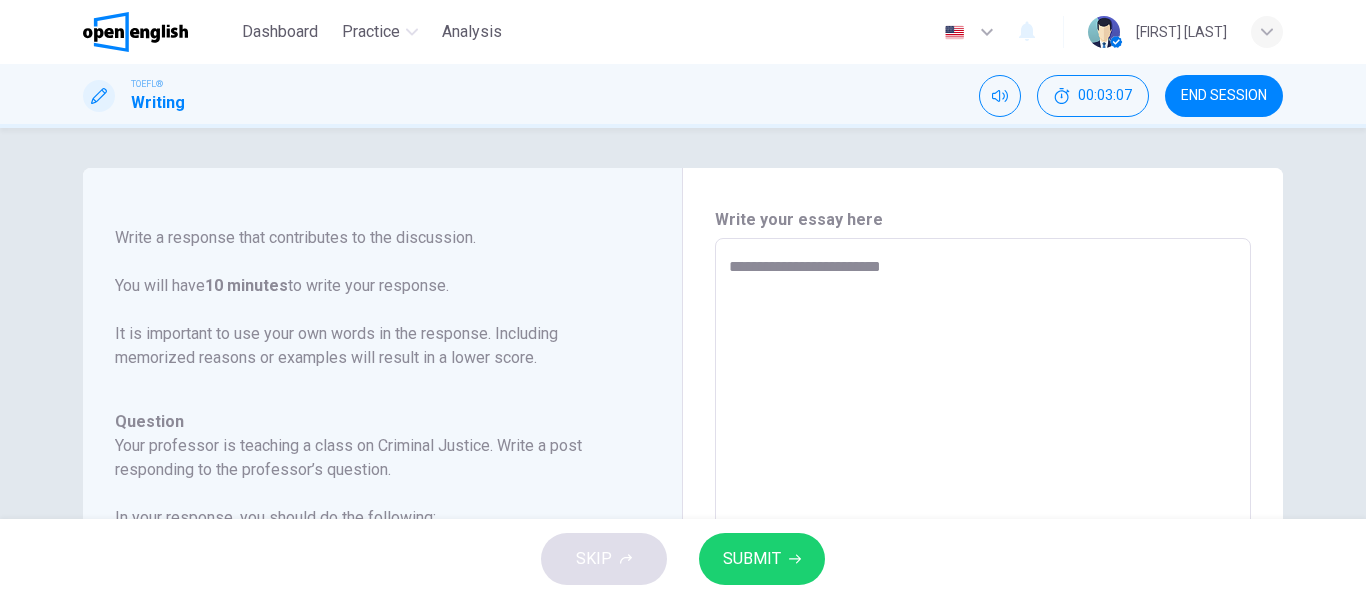 type on "*" 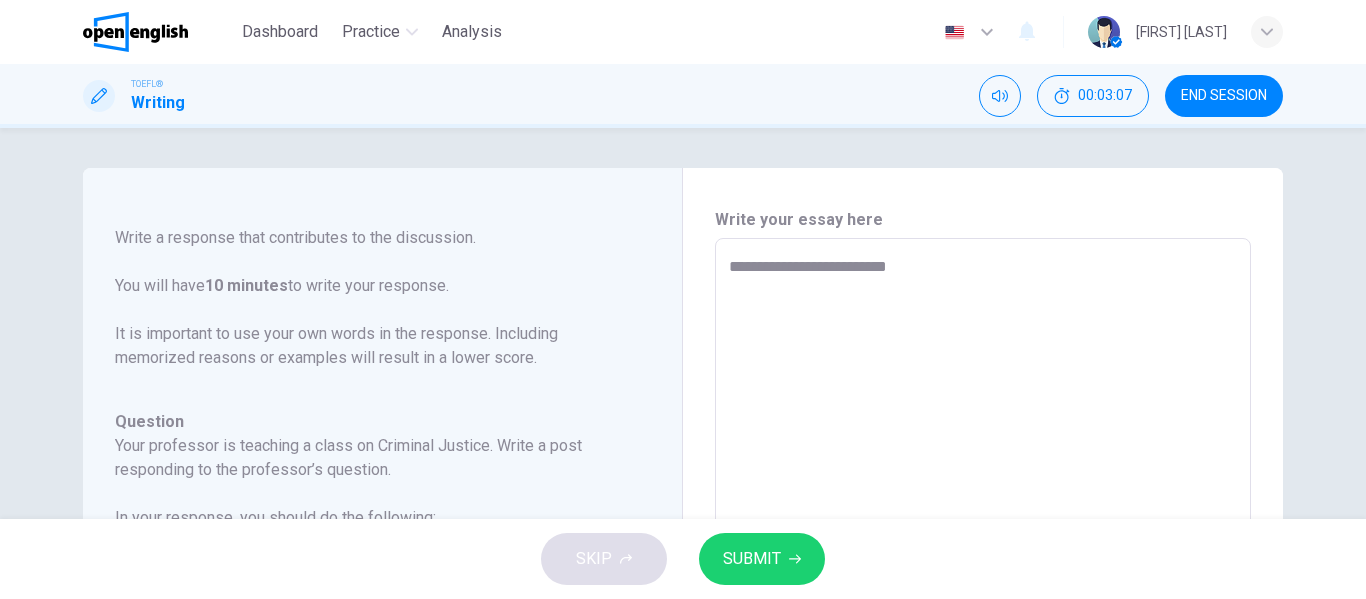 type on "*" 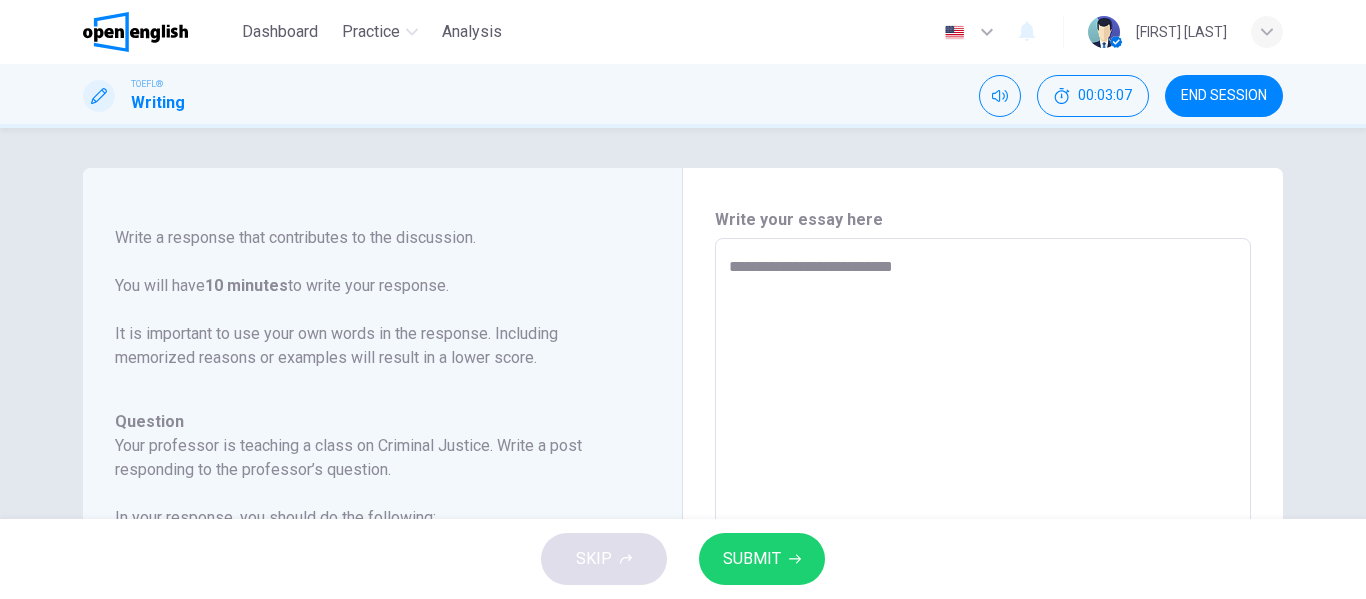 type on "**********" 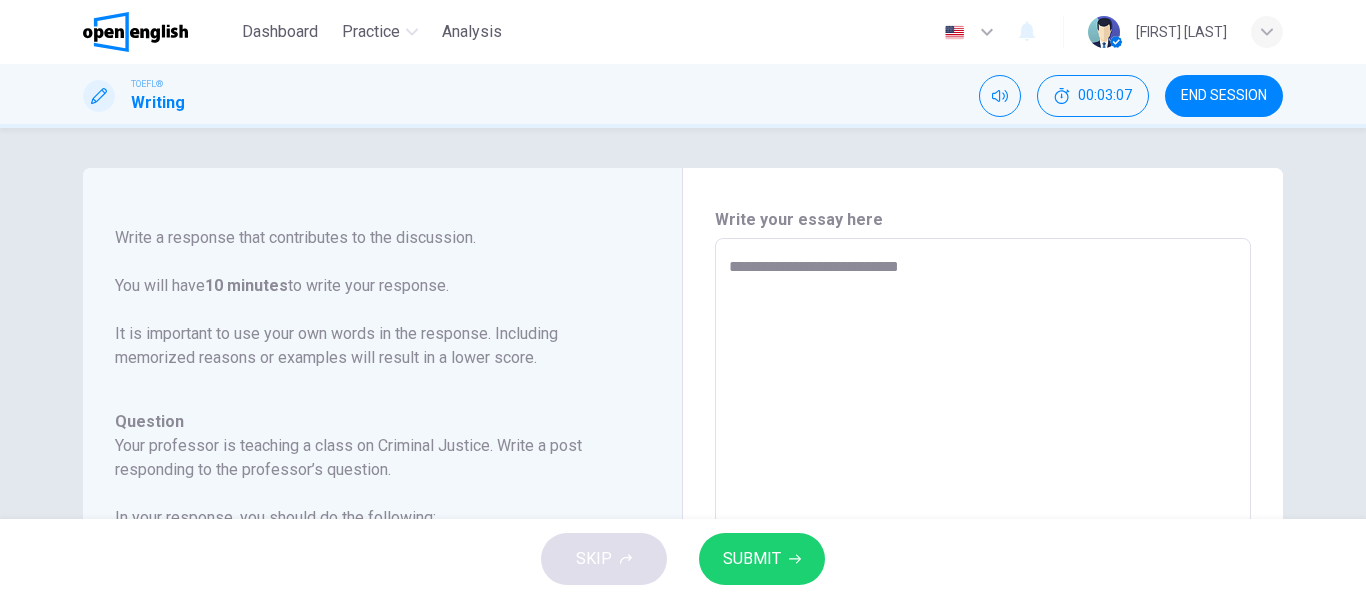 type on "*" 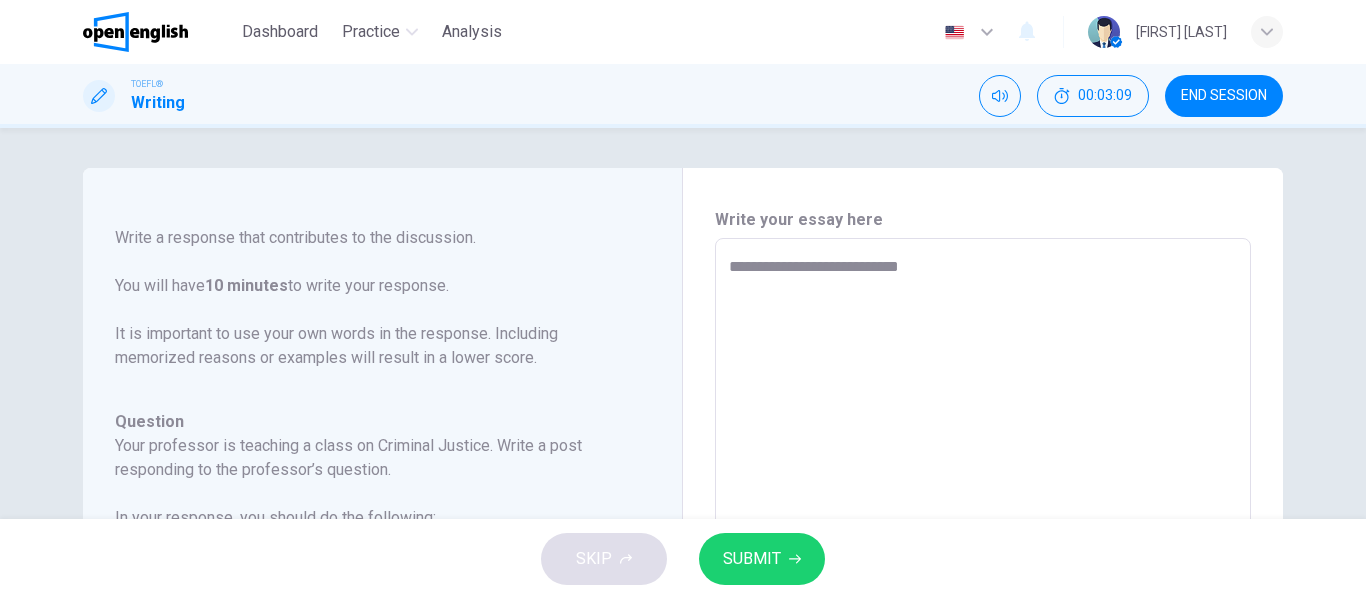 type on "**********" 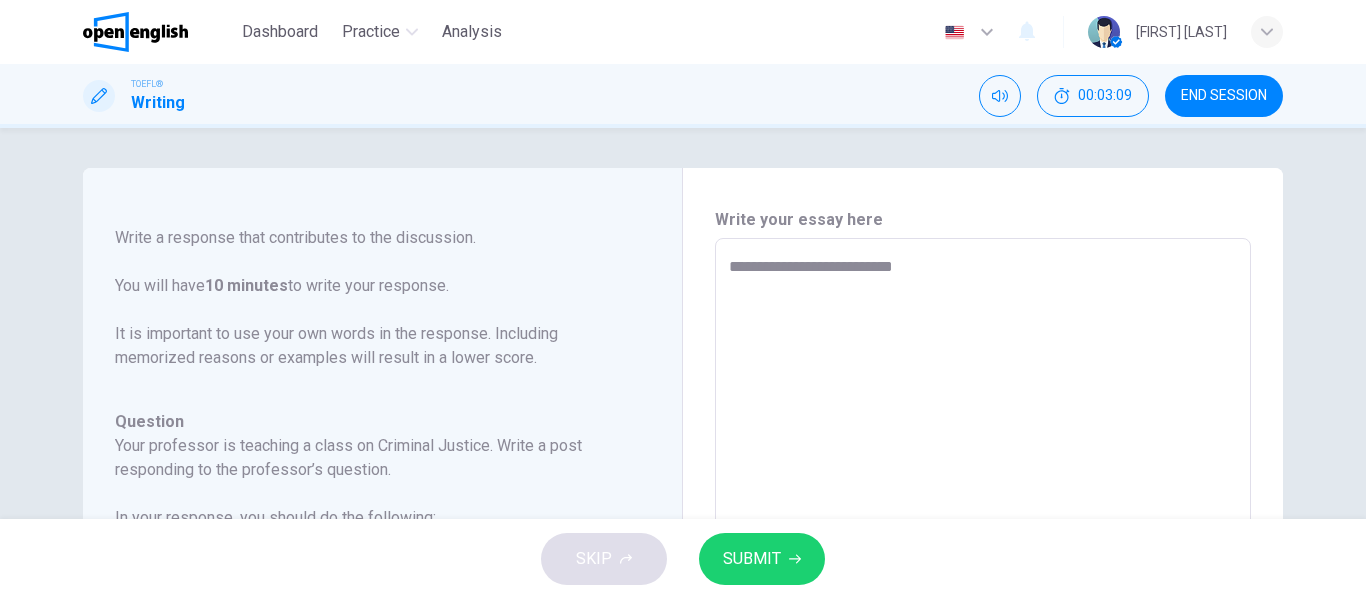 type on "*" 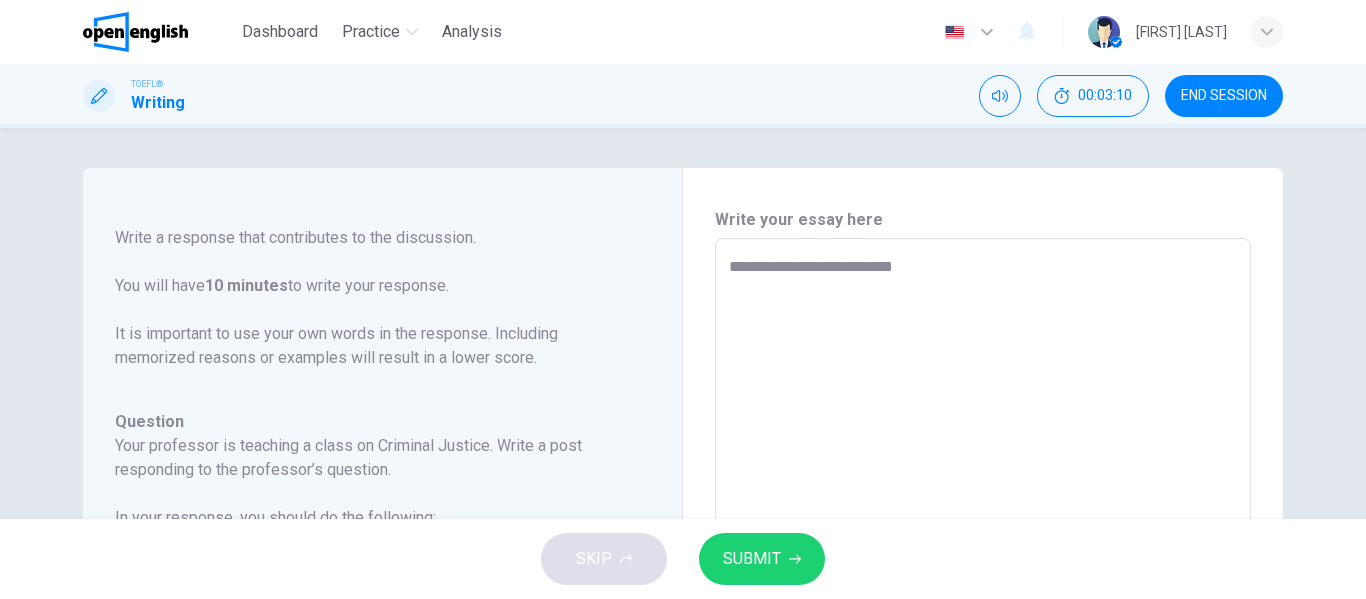type on "**********" 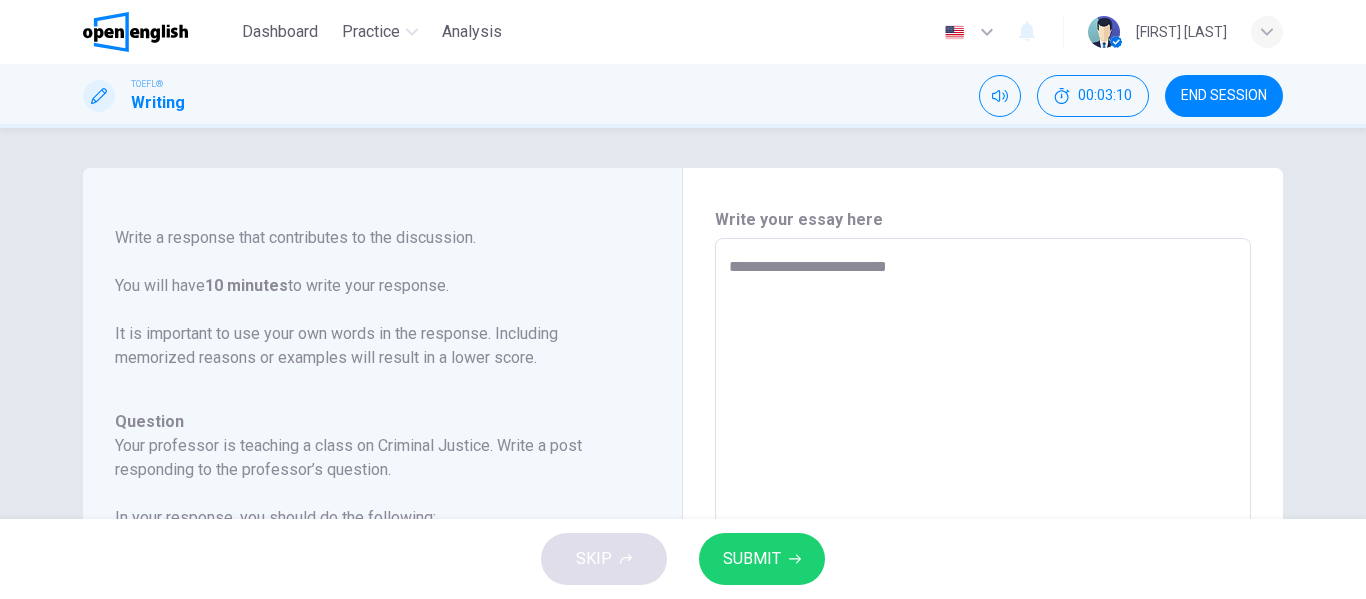type on "*" 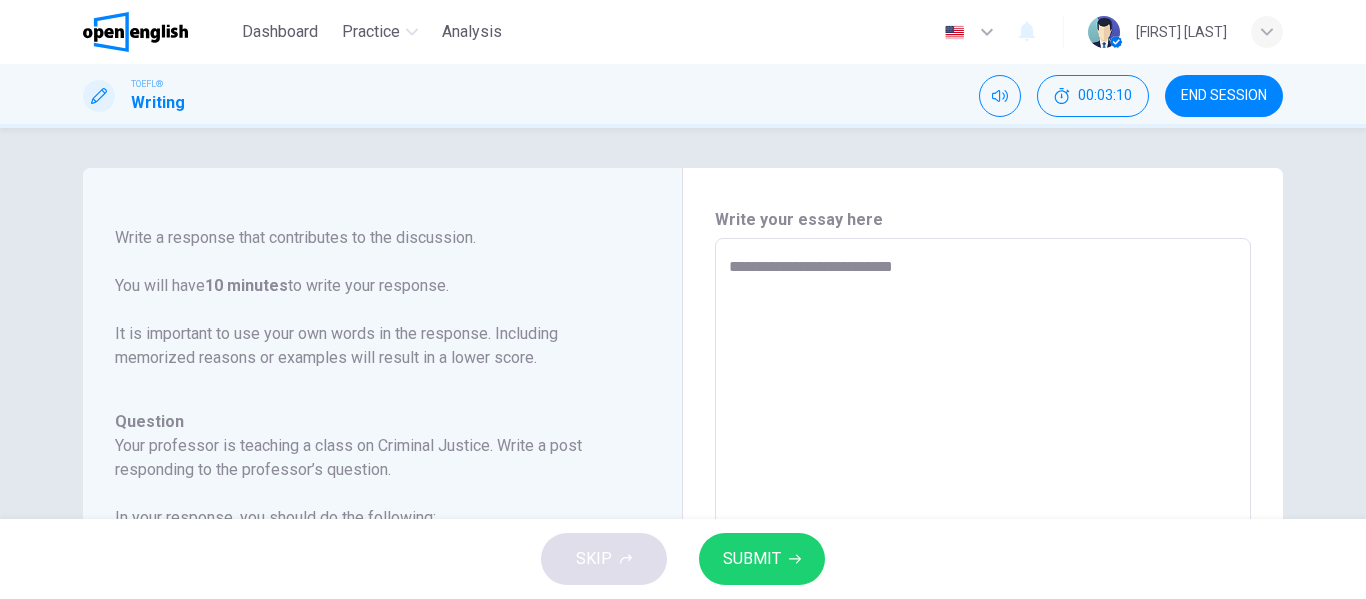 type on "*" 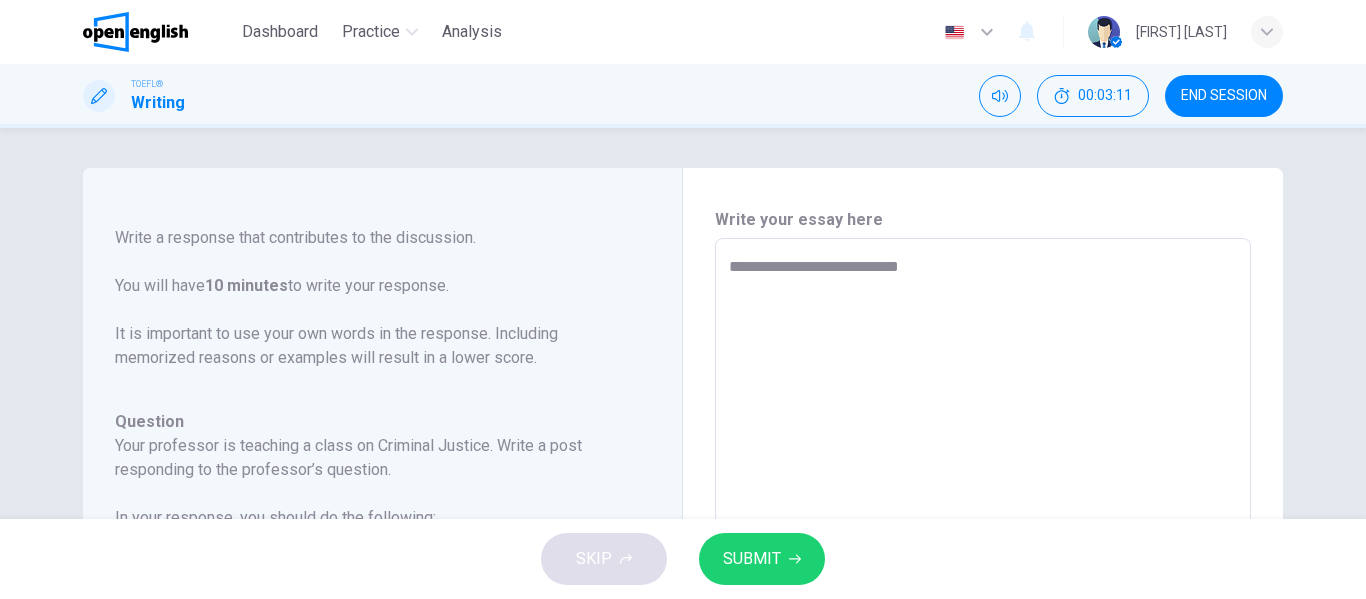 type on "**********" 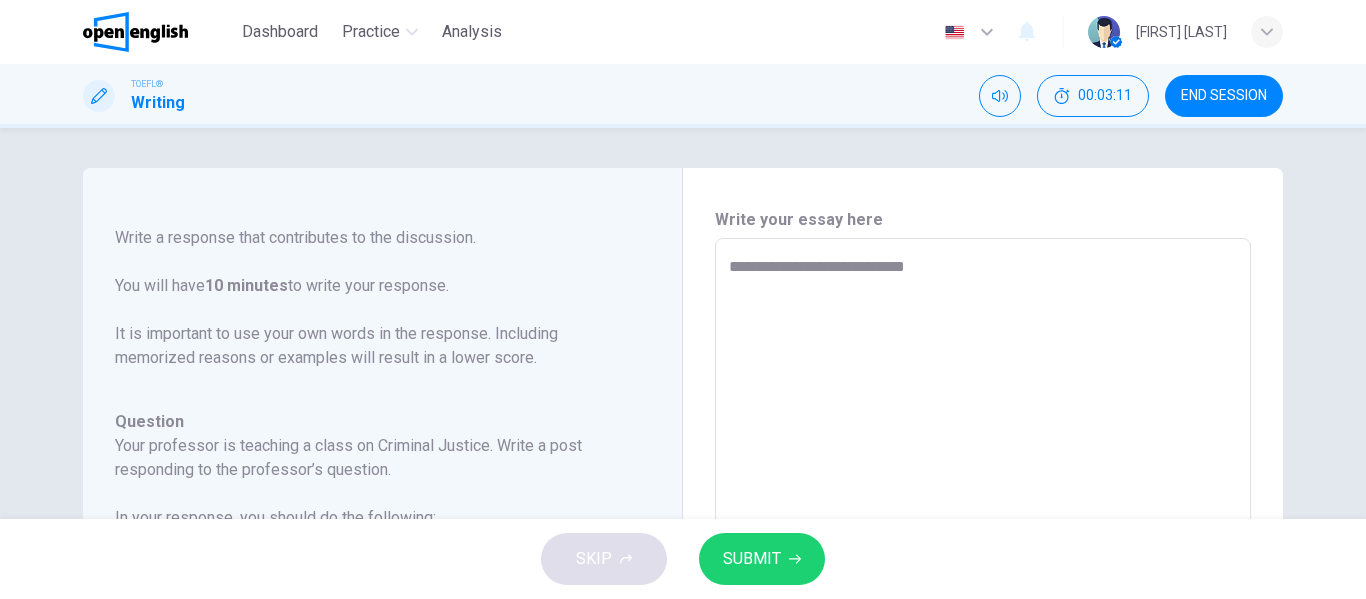 type on "*" 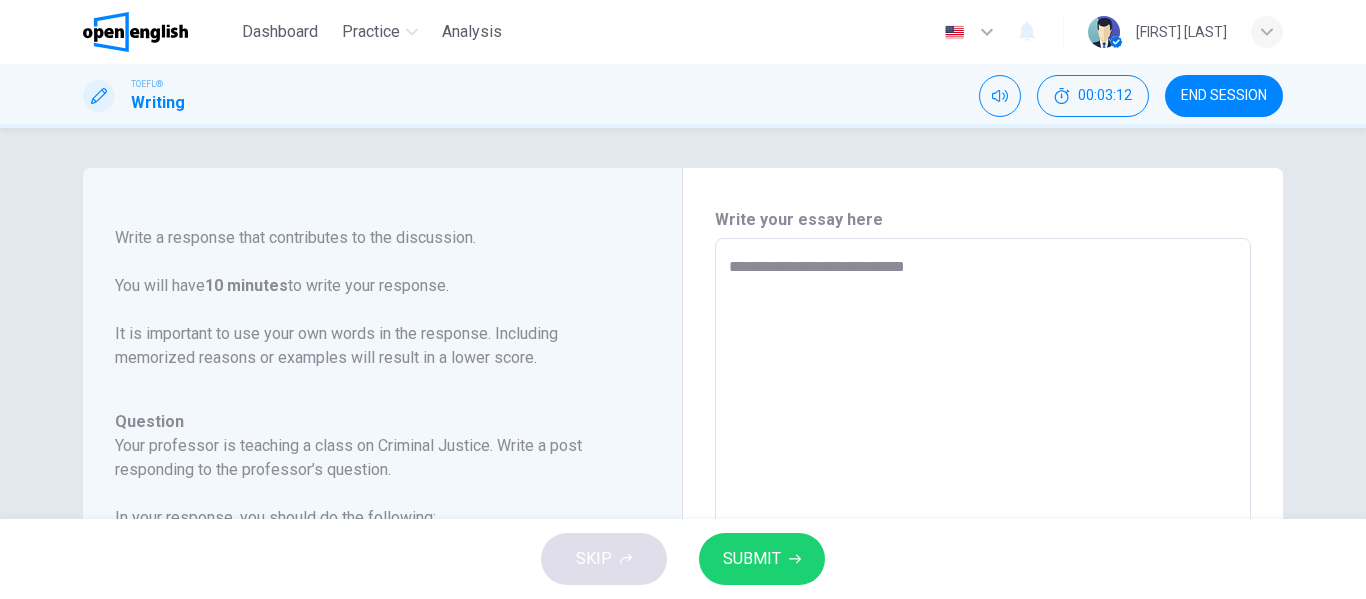 type on "**********" 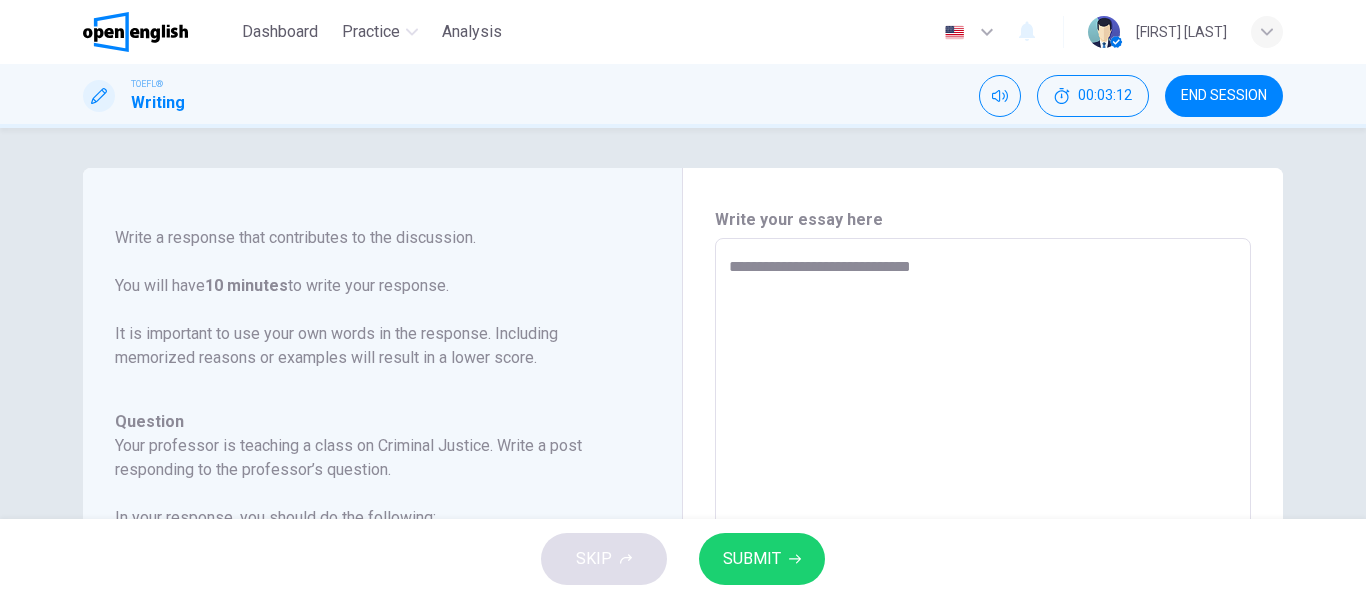 type on "*" 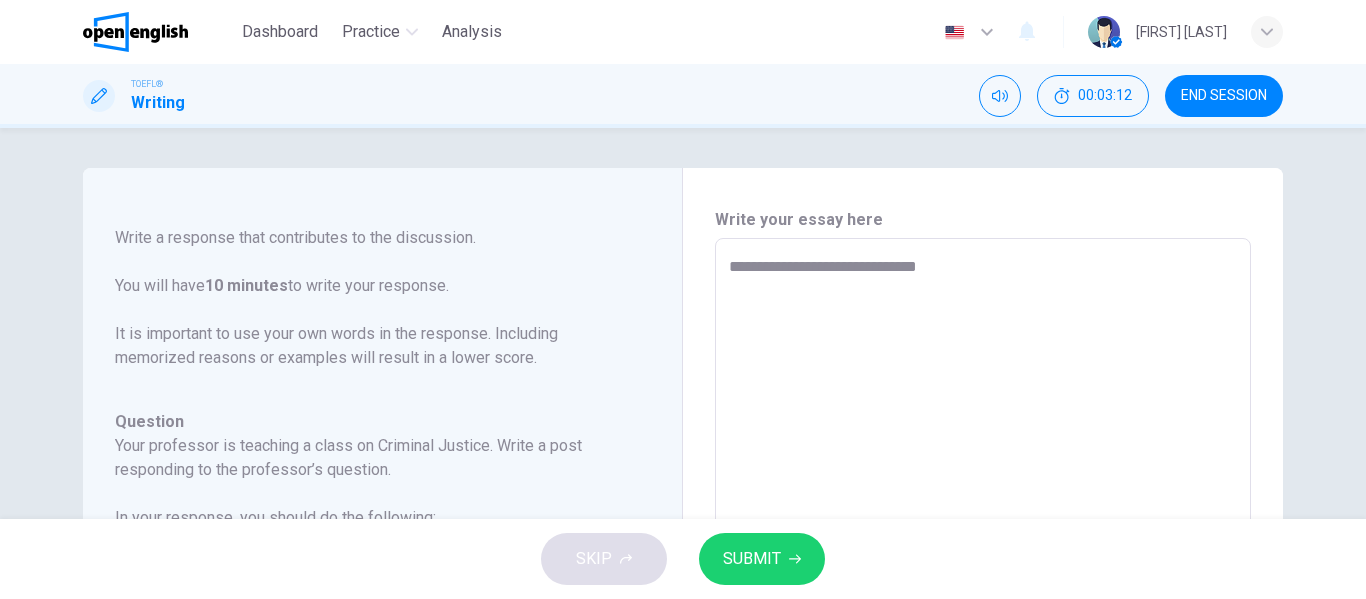 type on "*" 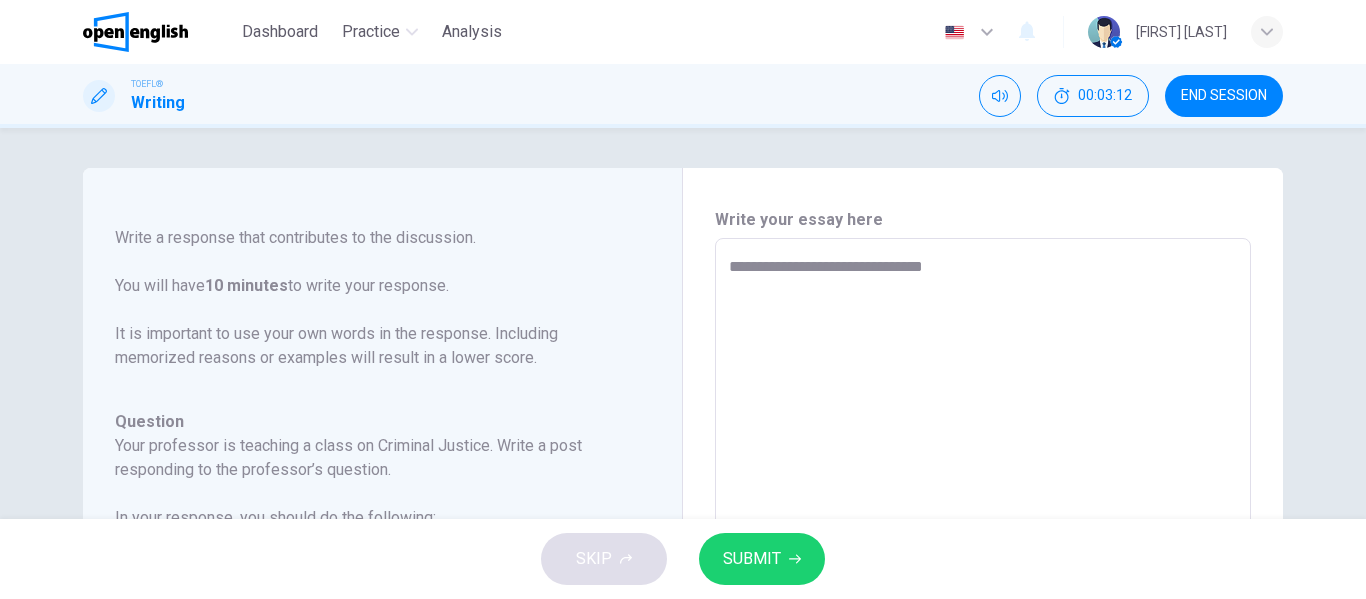 type on "*" 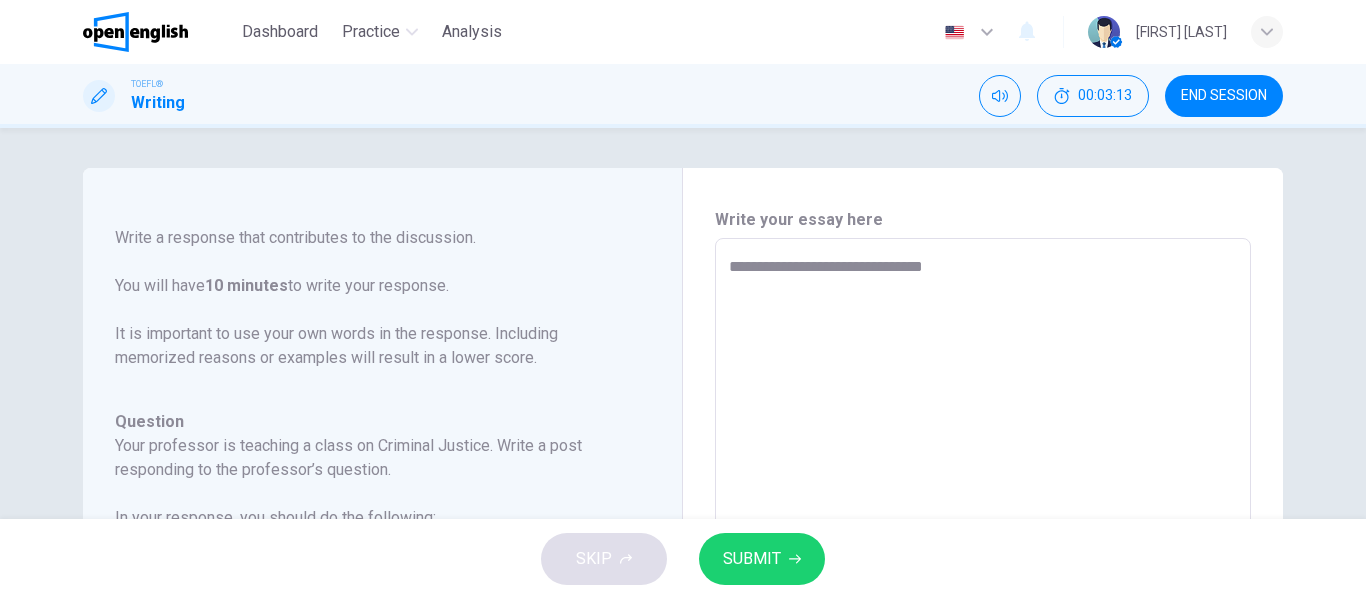 type on "**********" 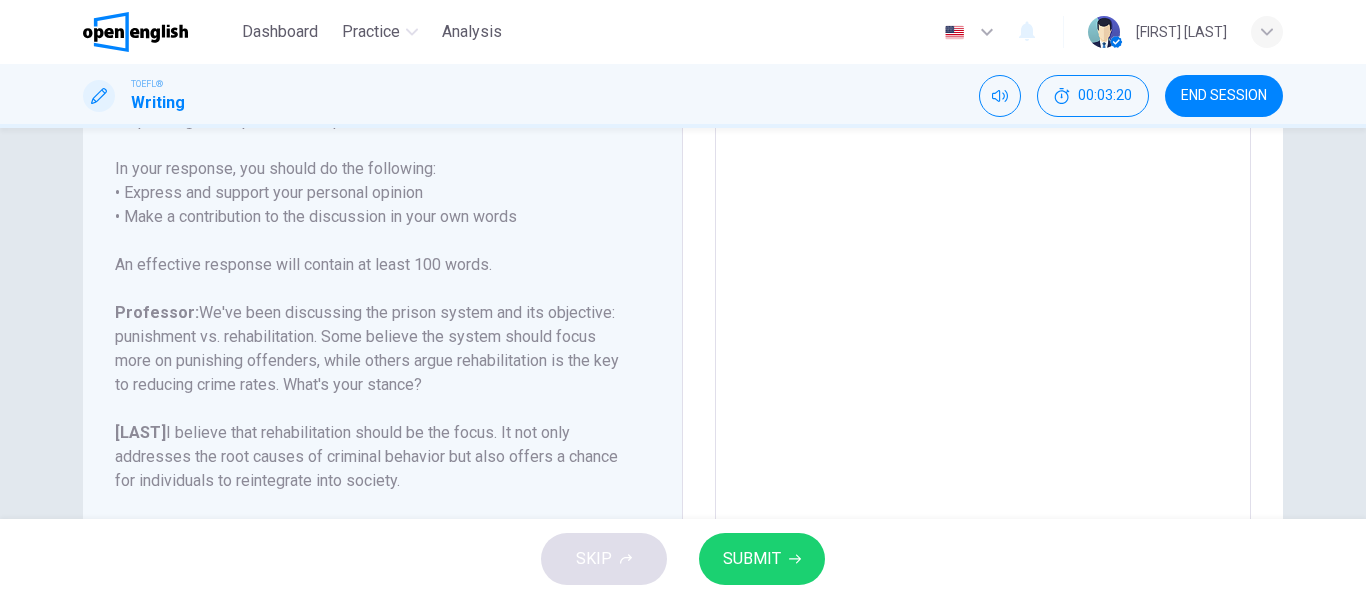 scroll, scrollTop: 0, scrollLeft: 0, axis: both 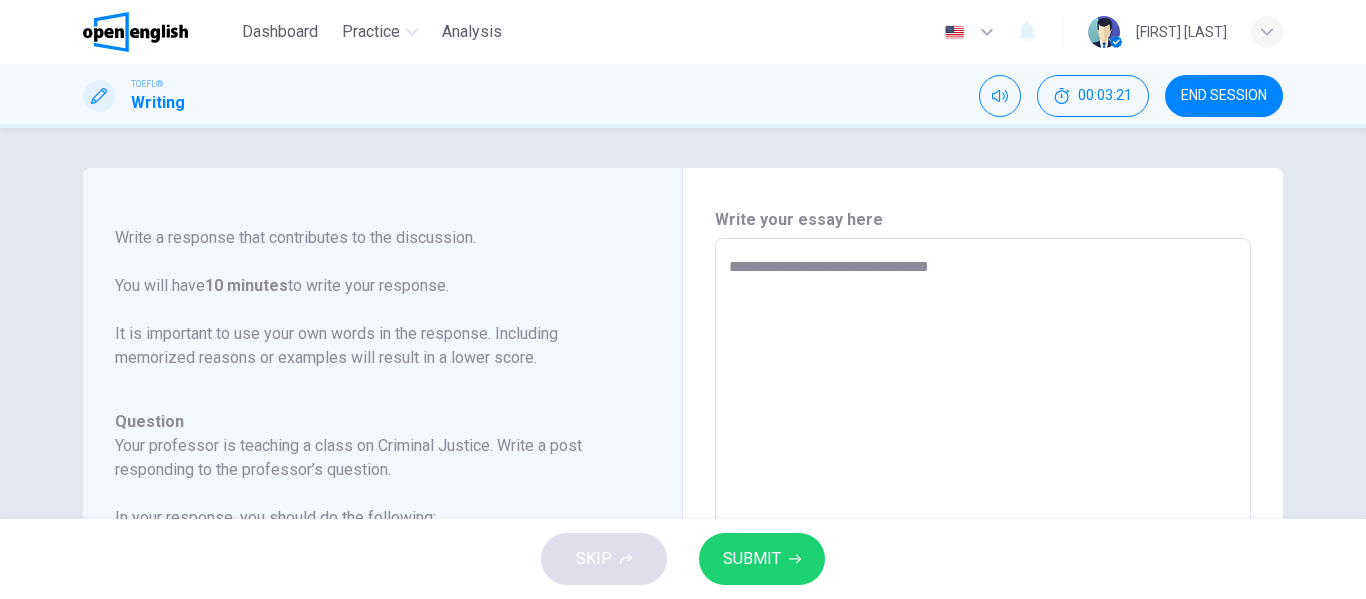 type on "**********" 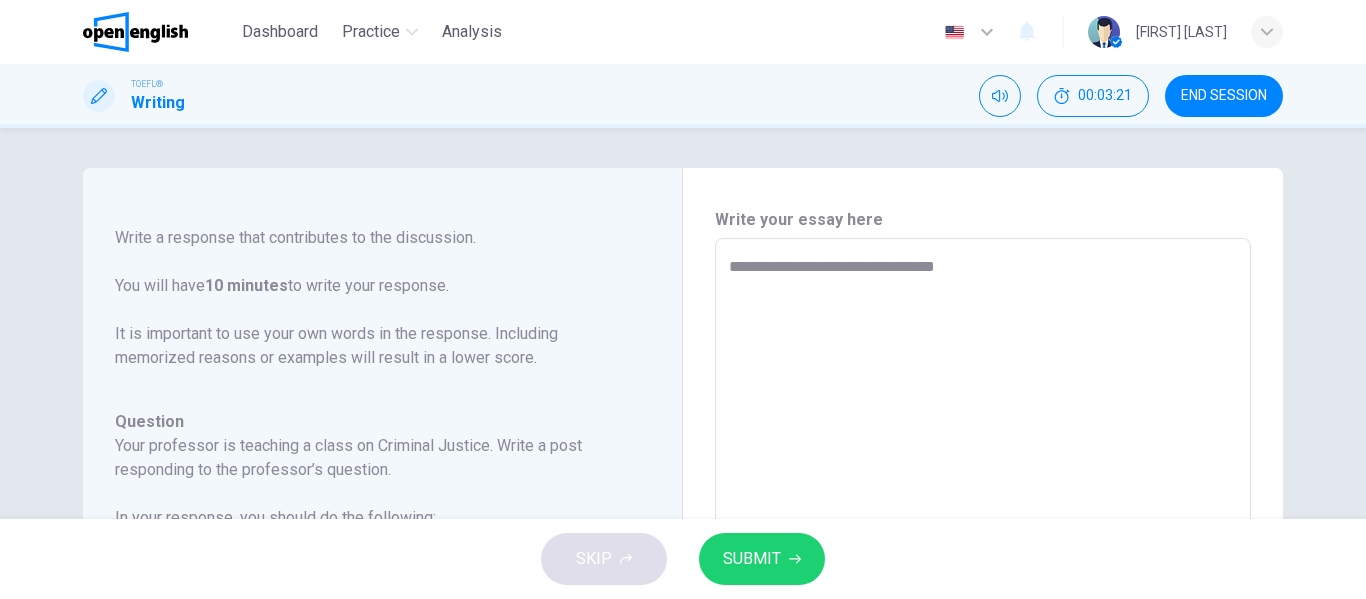 type on "*" 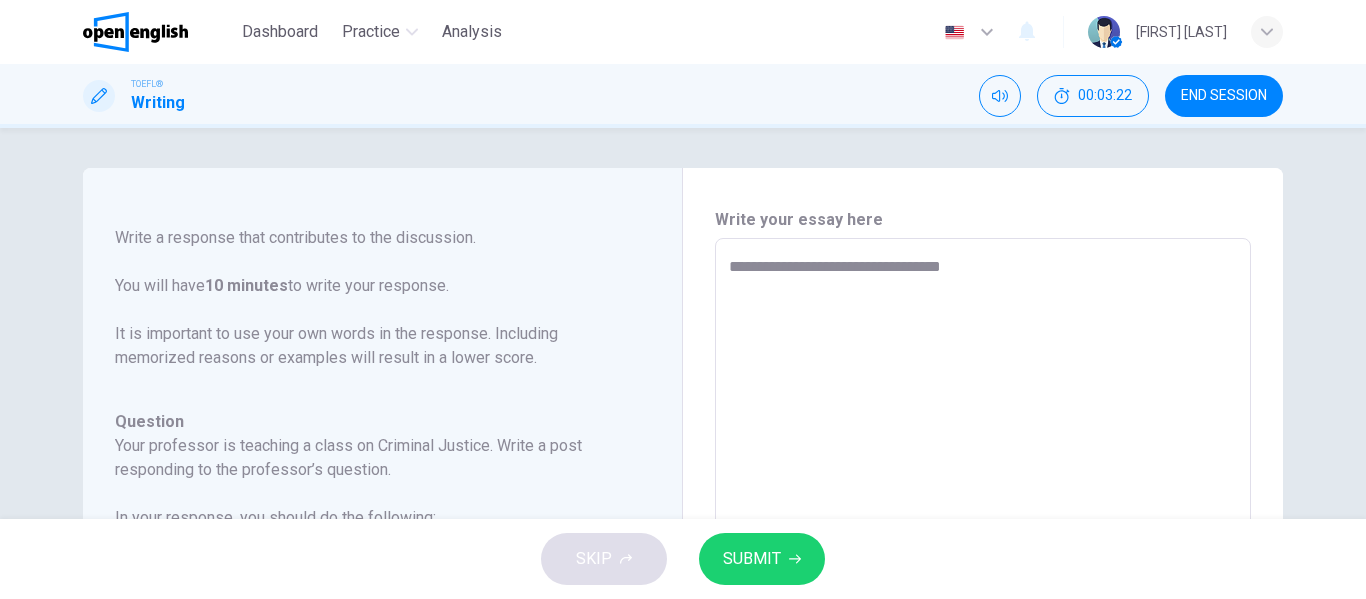 type on "**********" 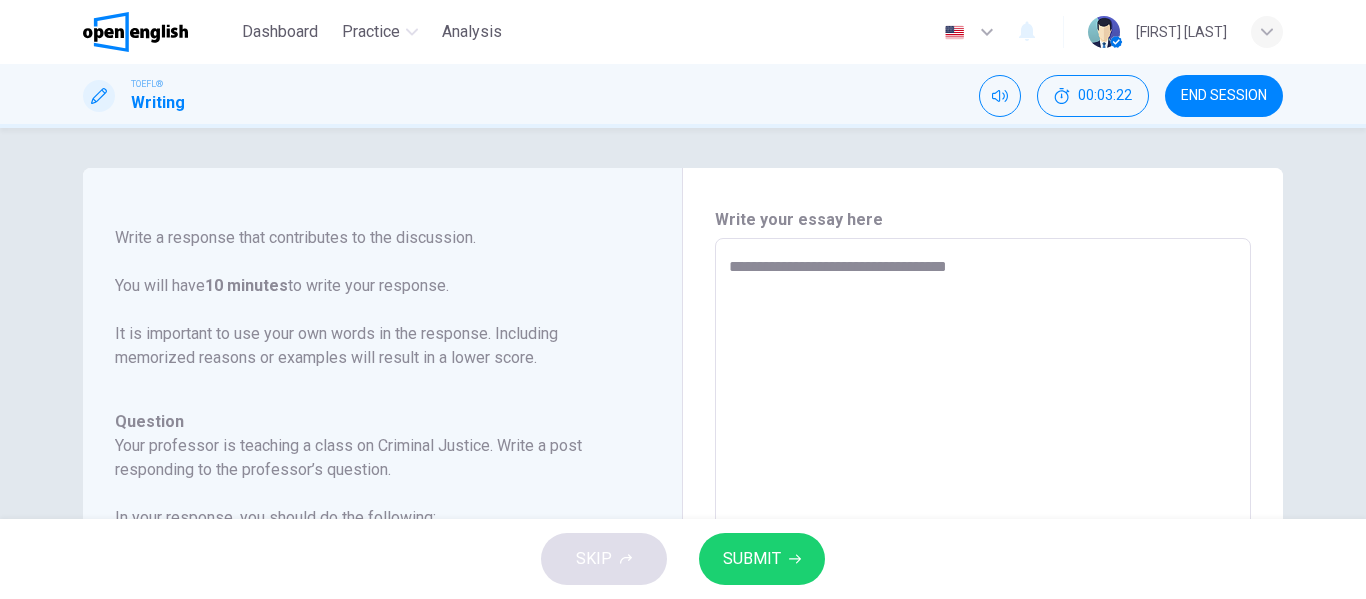 type on "*" 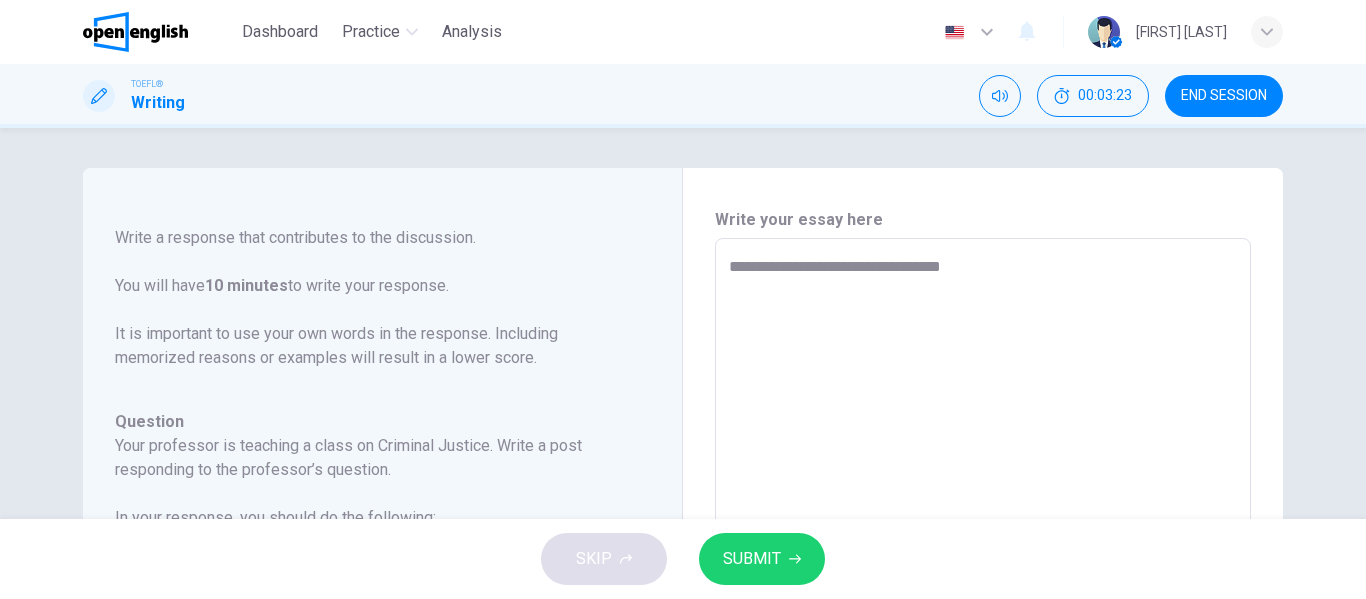 type on "**********" 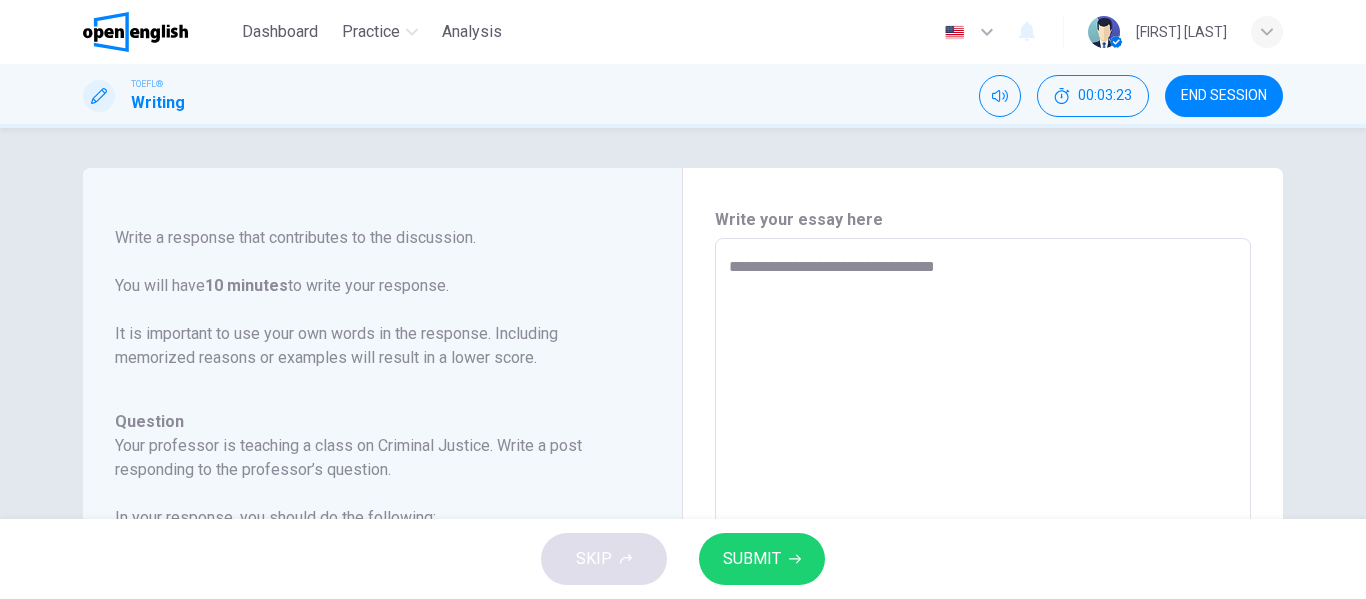 type on "*" 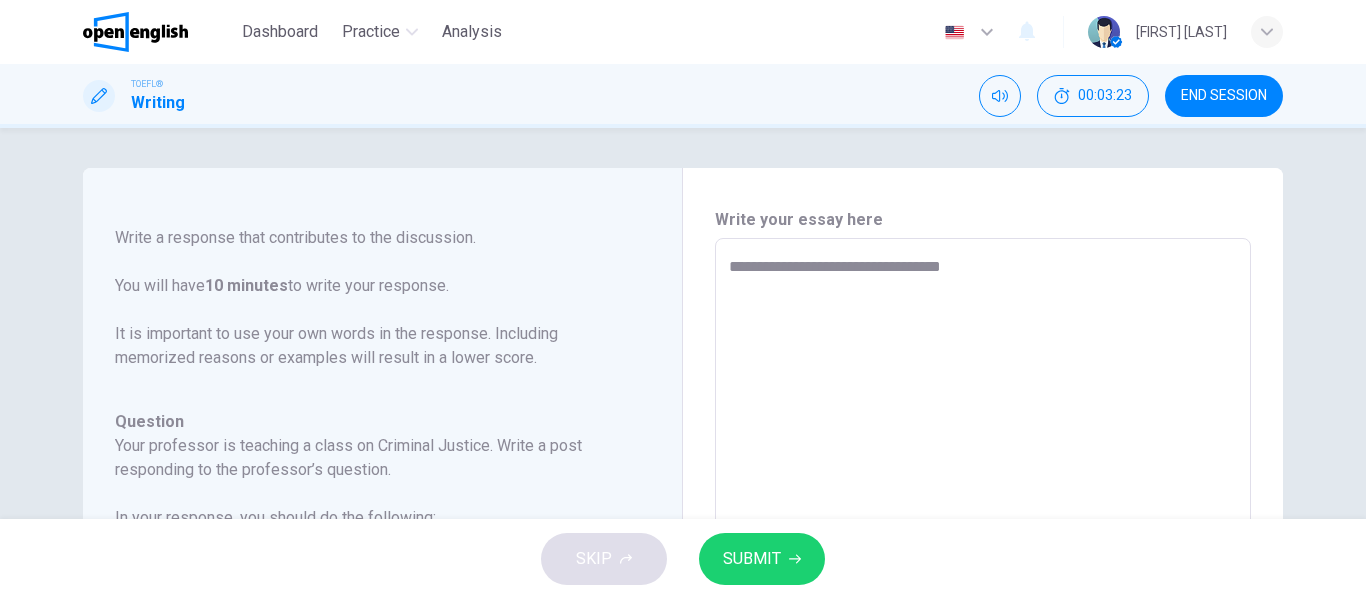 type on "*" 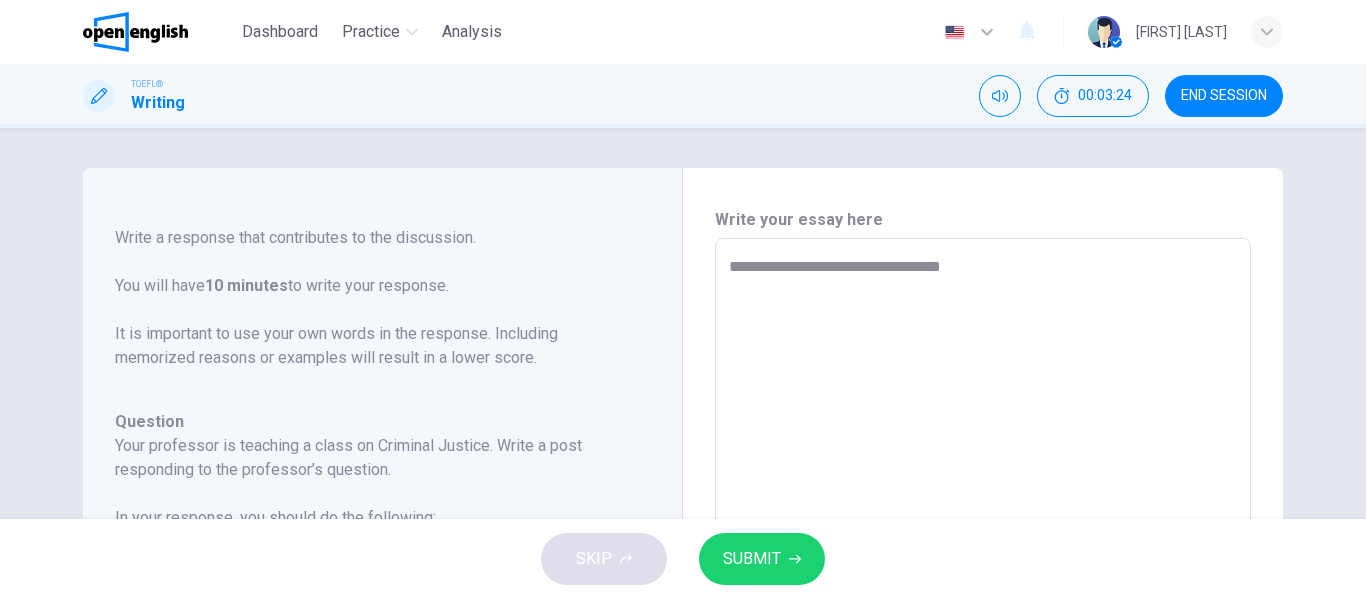 type on "**********" 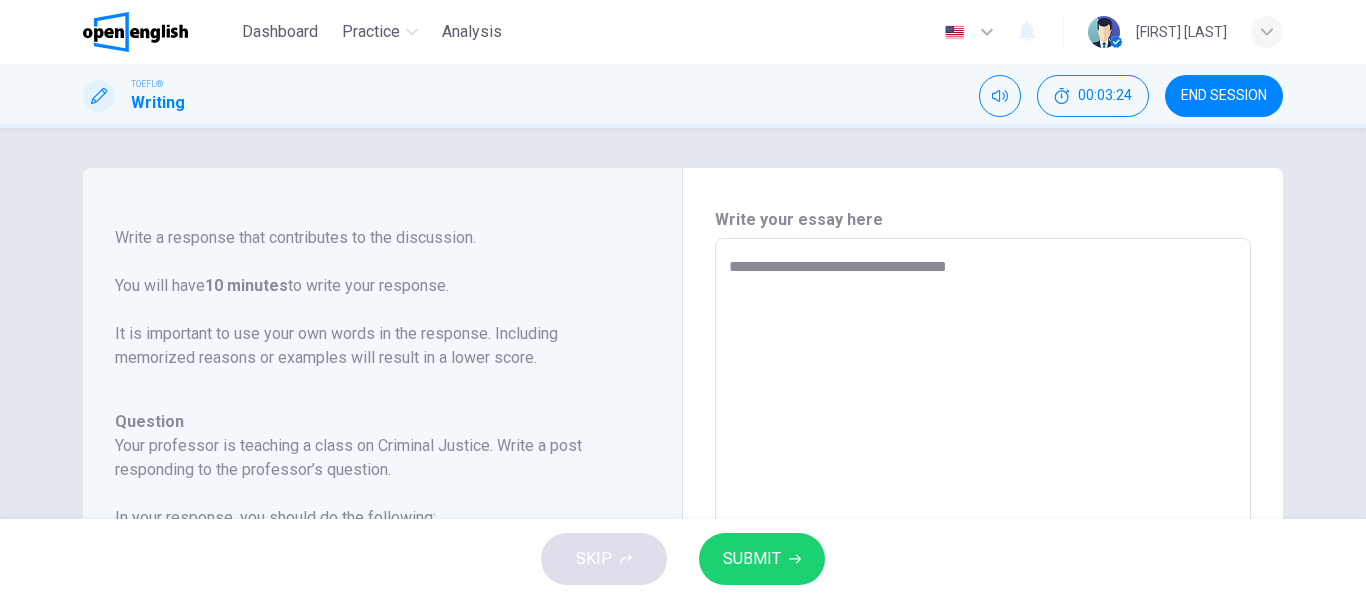 type on "*" 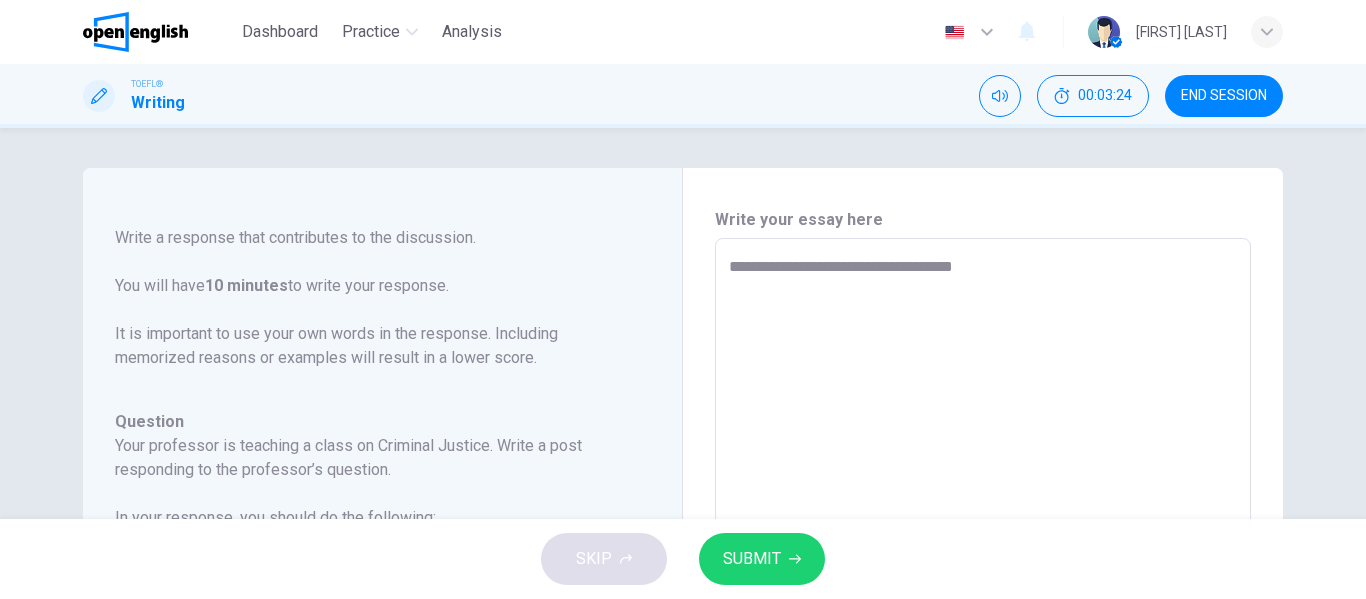 type on "*" 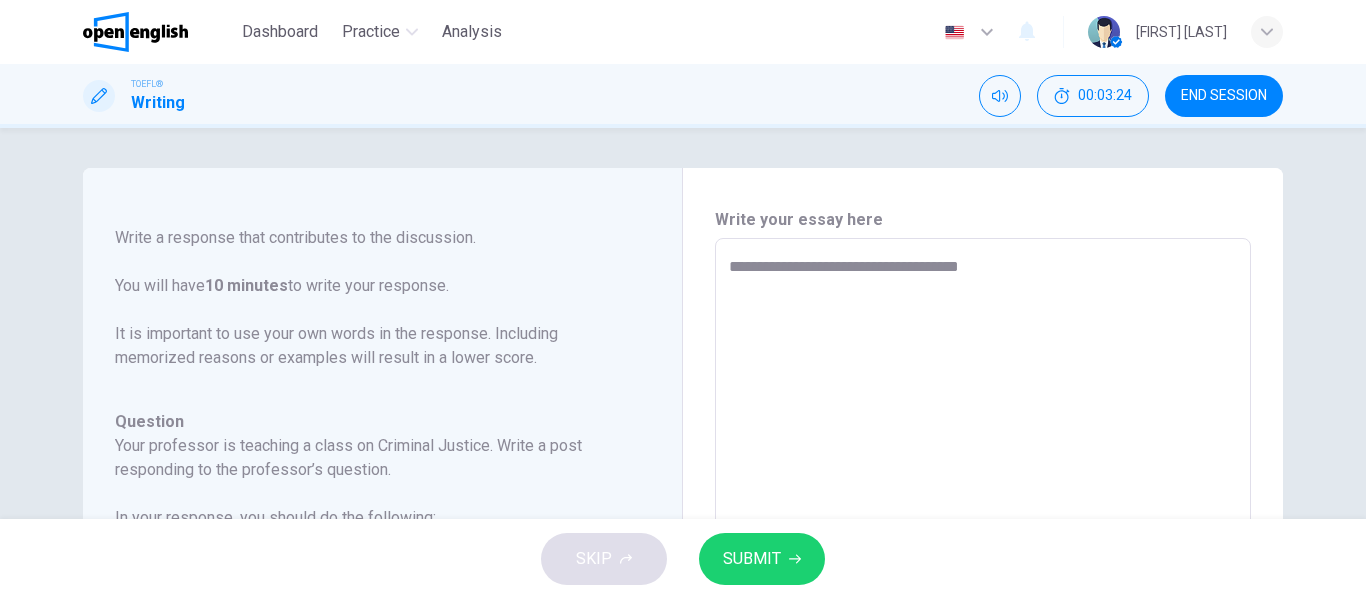 type on "*" 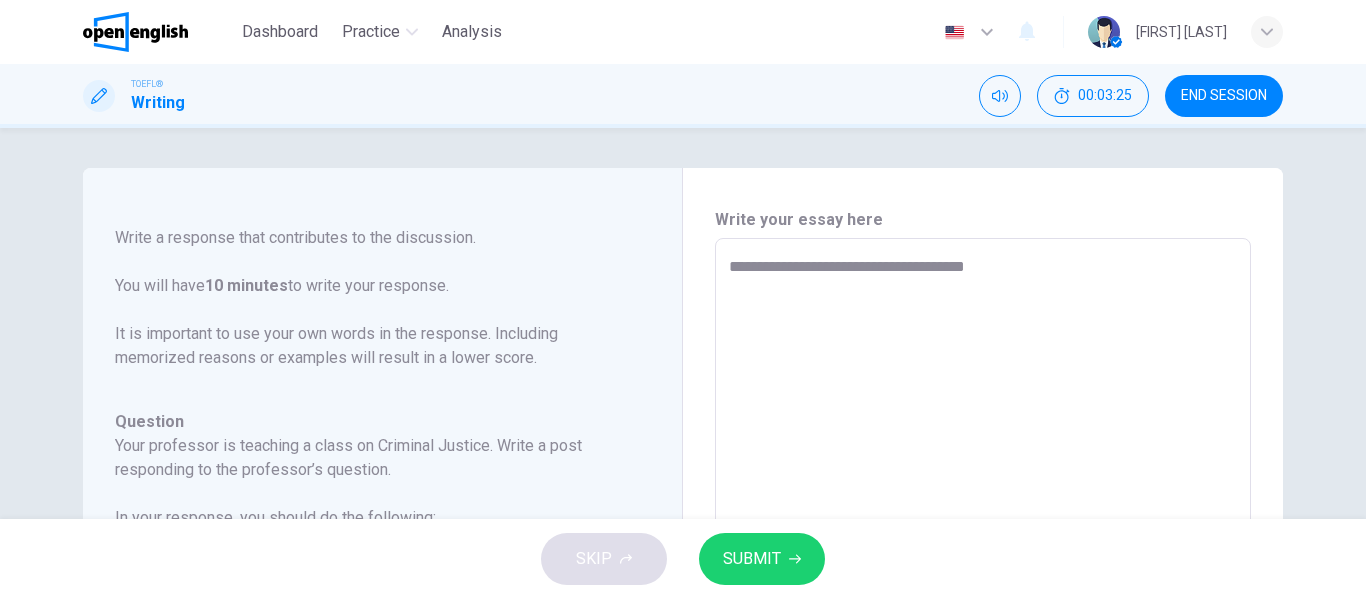 type on "**********" 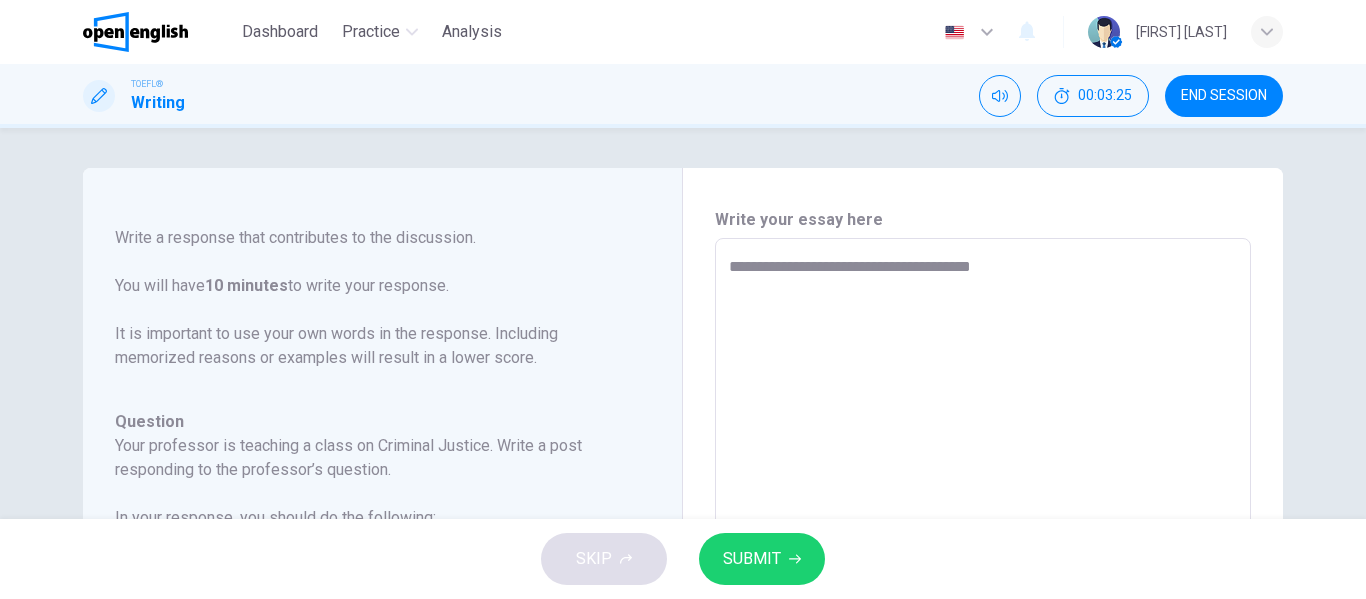 type on "*" 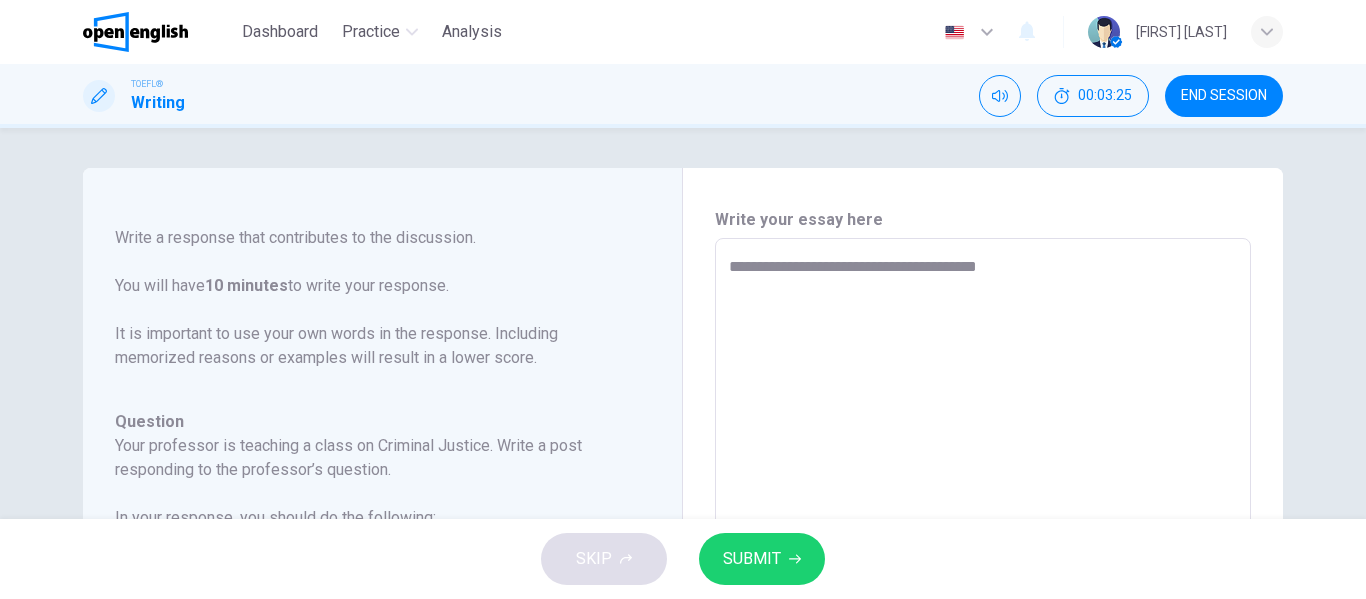 type on "*" 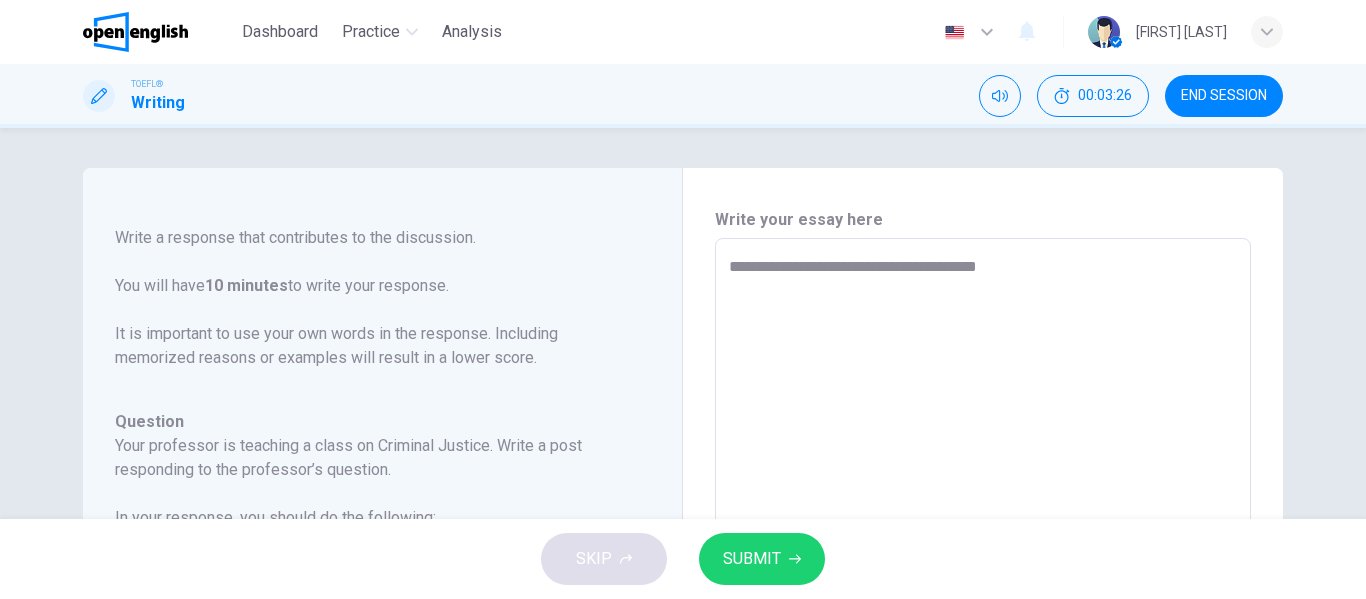 type on "**********" 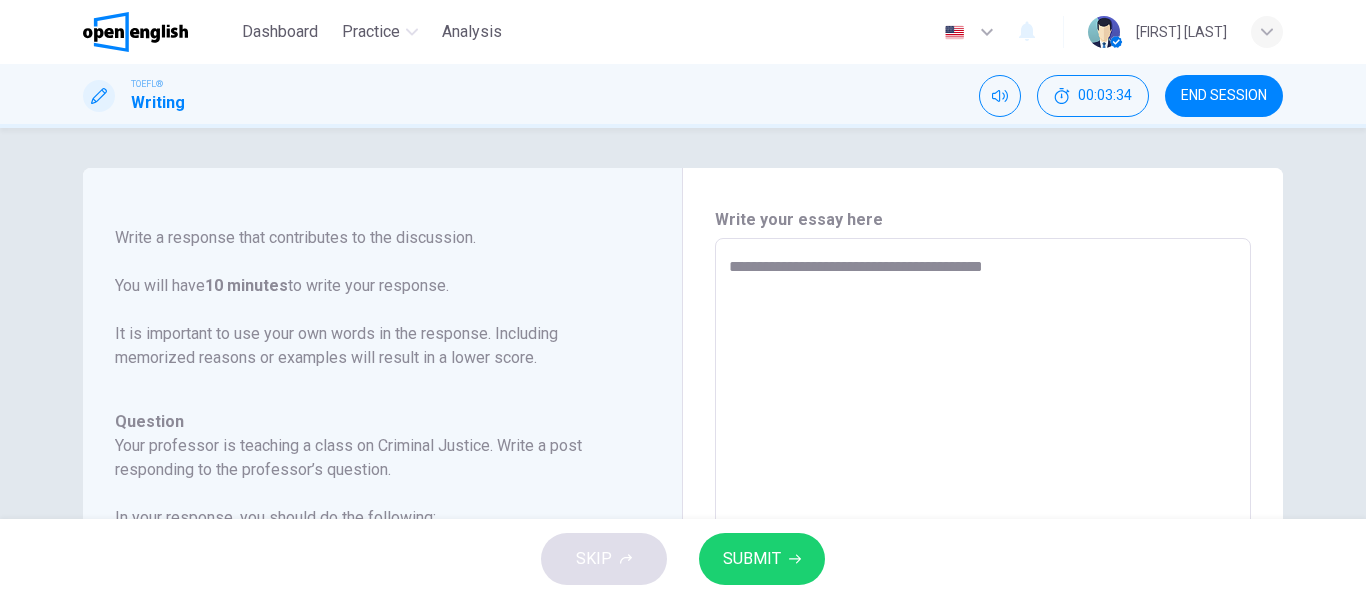 type on "**********" 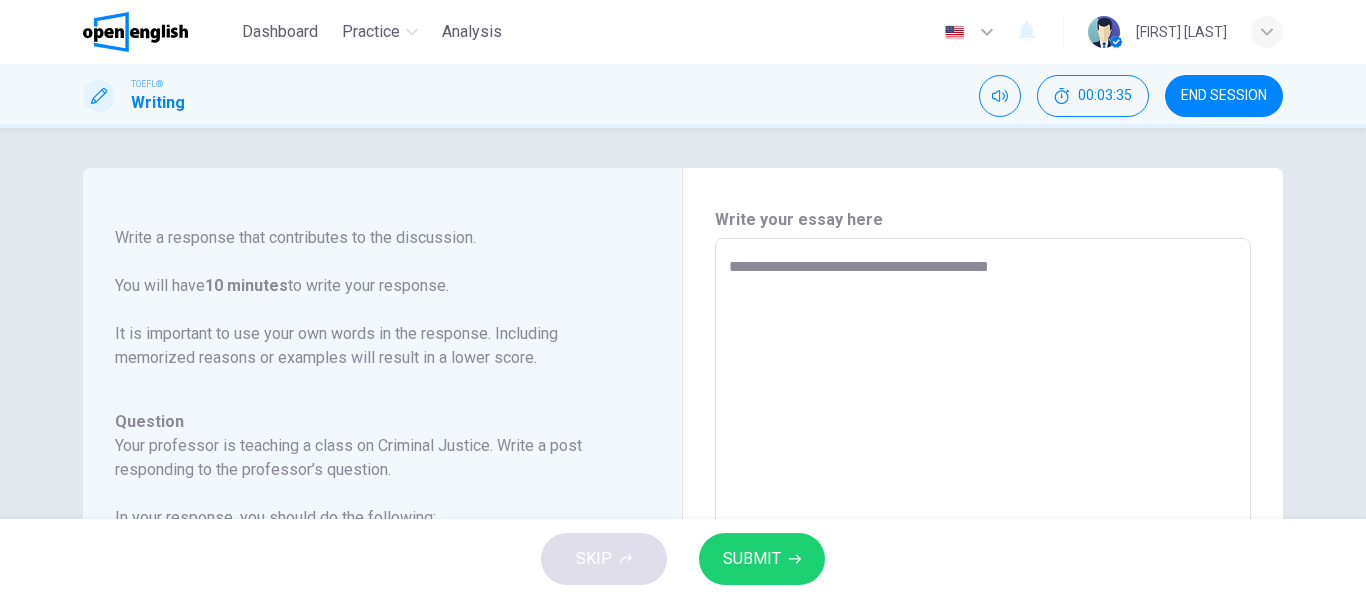 type on "**********" 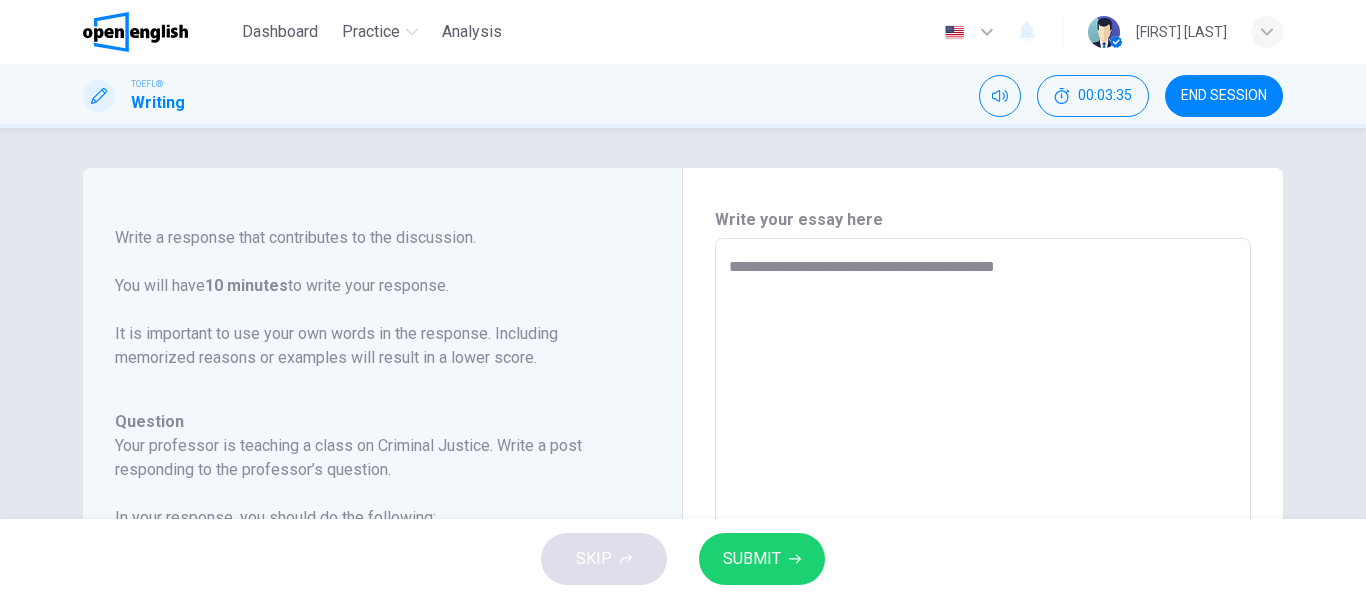 type on "**********" 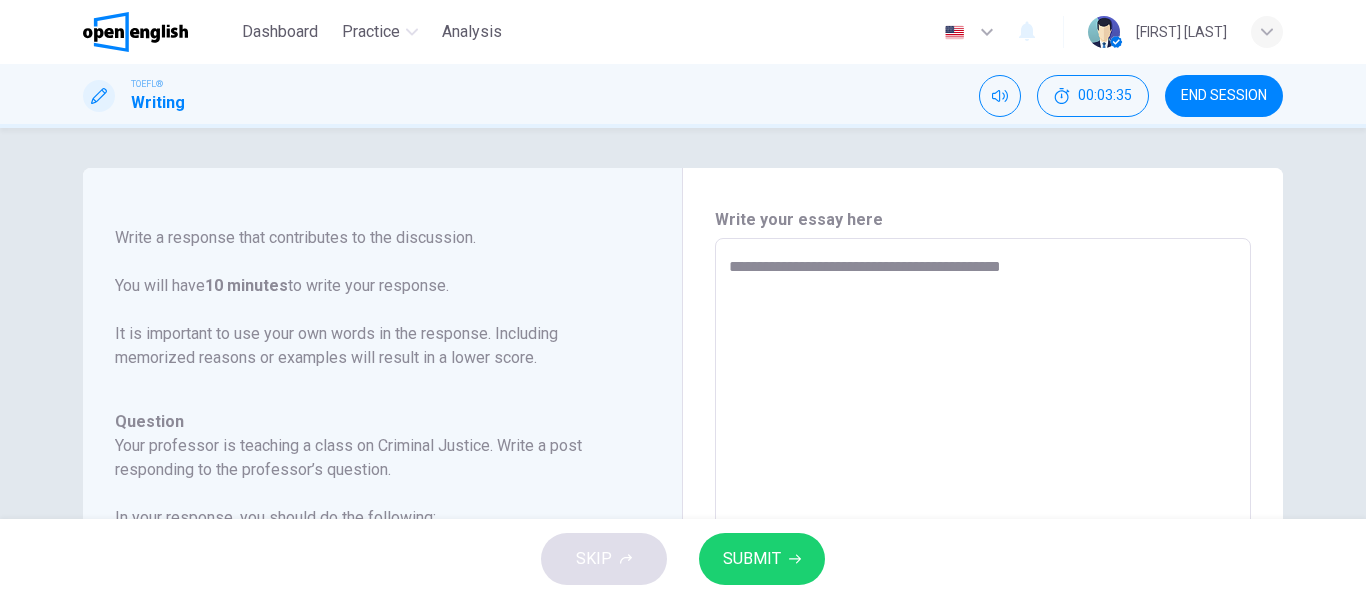 type on "*" 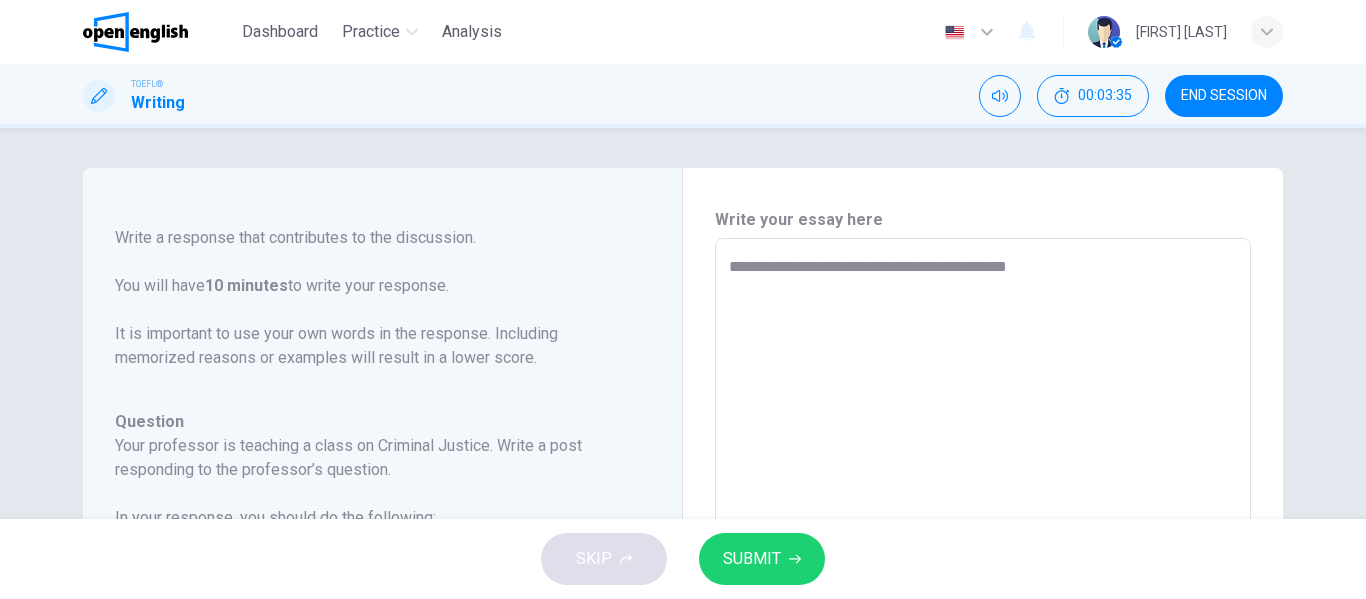 type on "*" 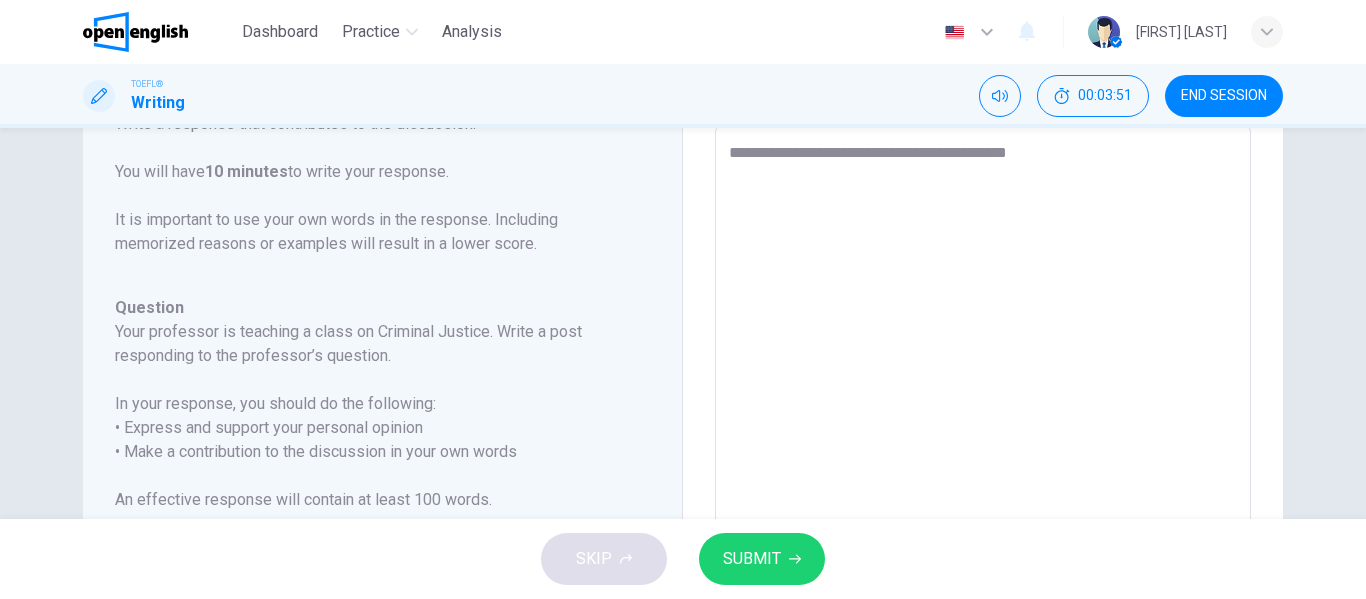 scroll, scrollTop: 0, scrollLeft: 0, axis: both 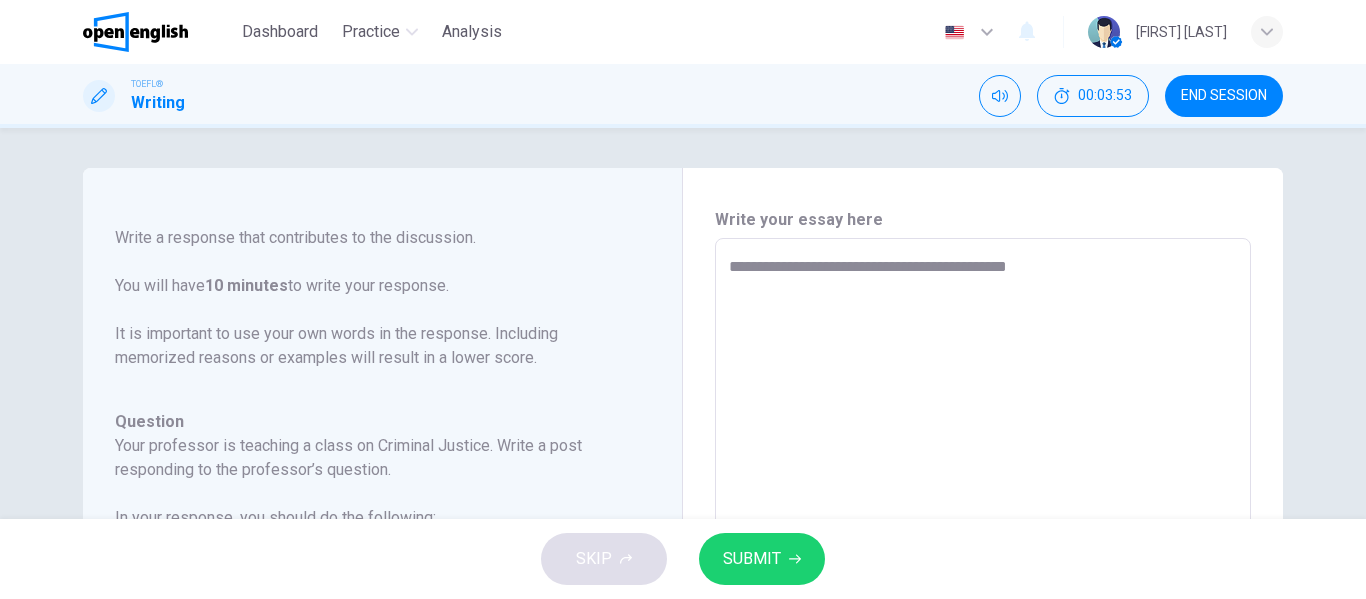 type on "**********" 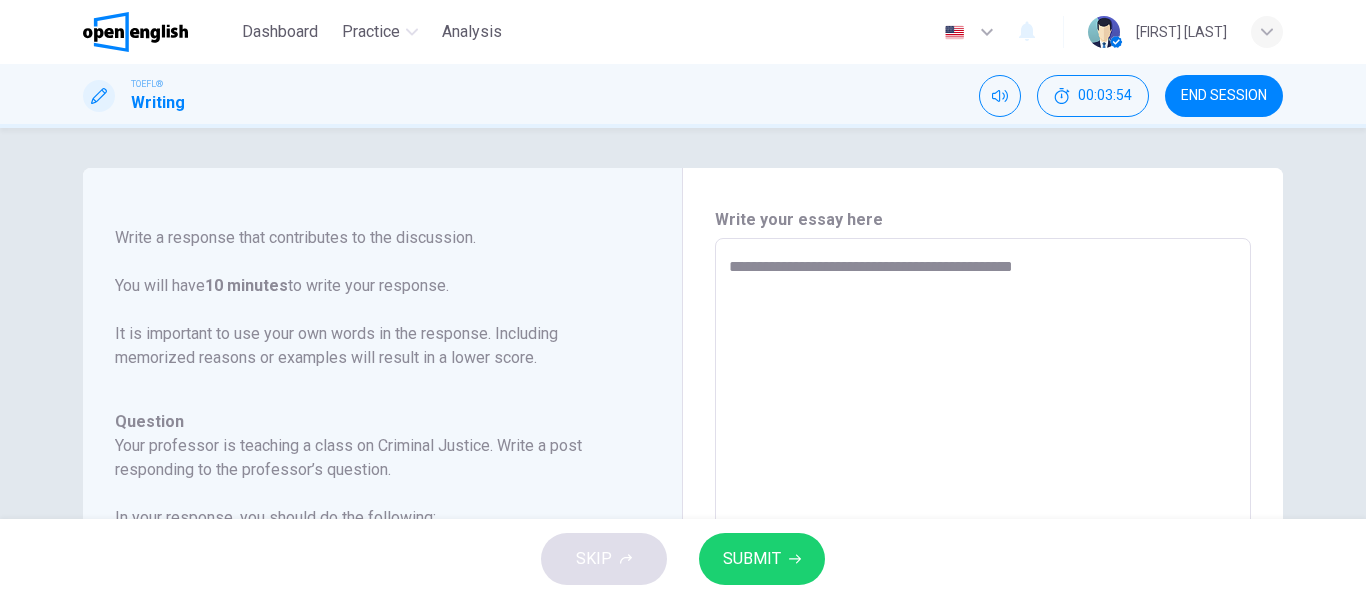 type on "**********" 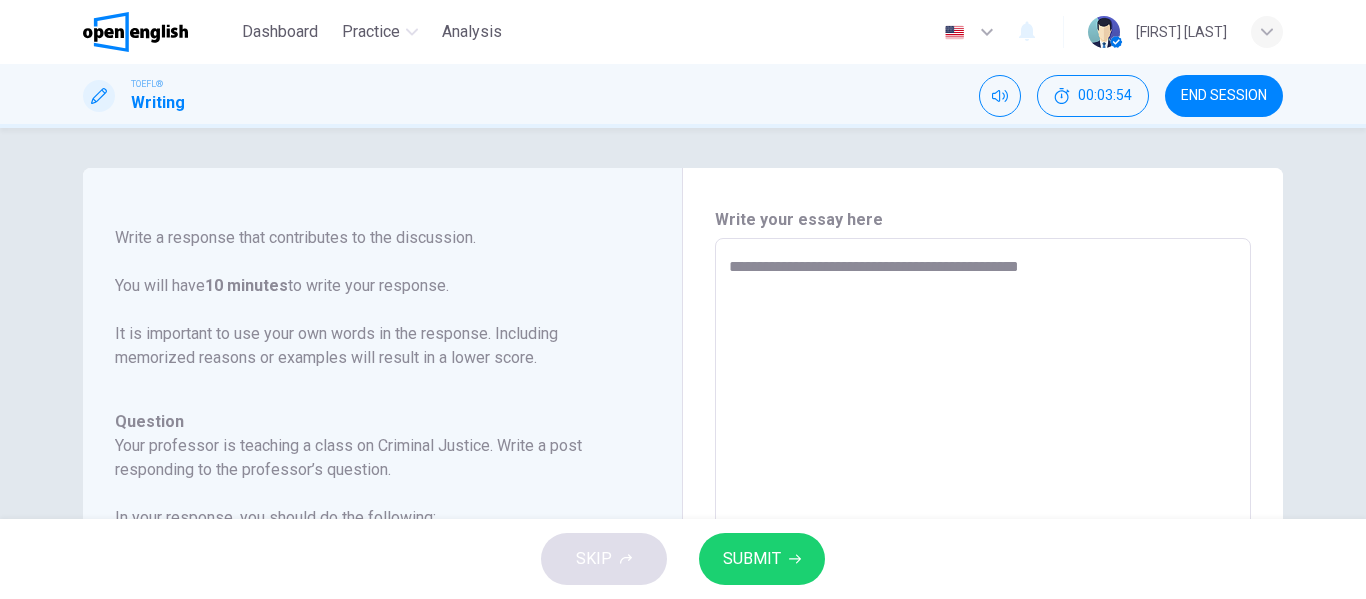 type on "*" 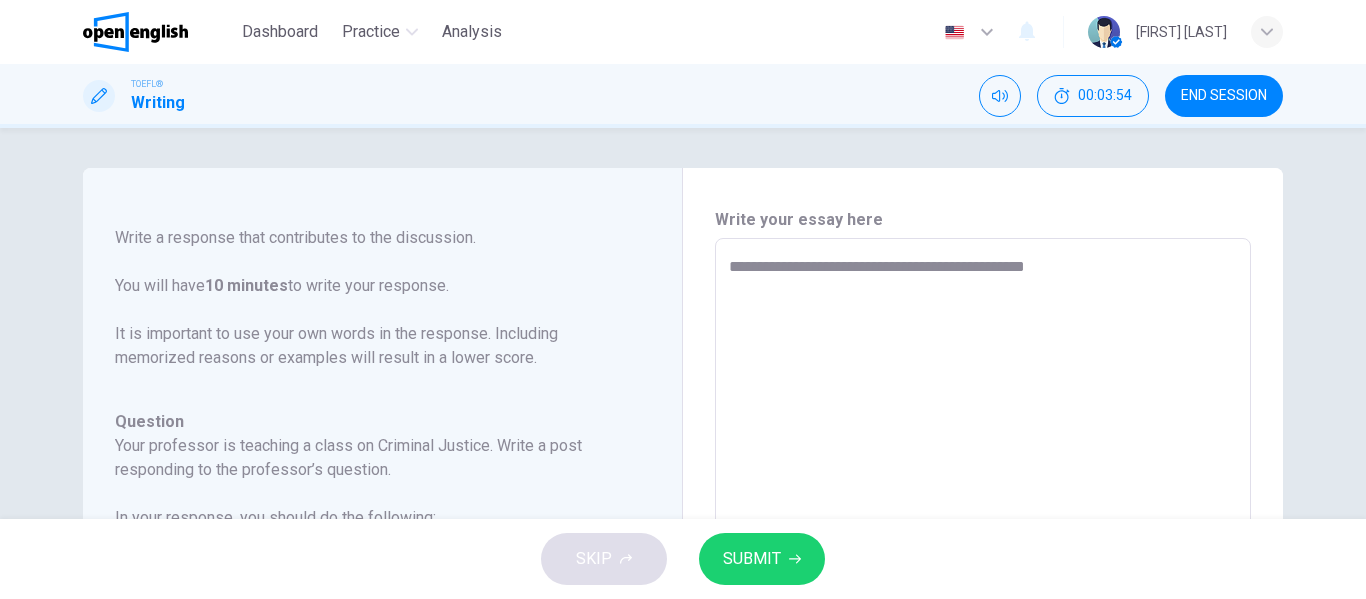 type on "*" 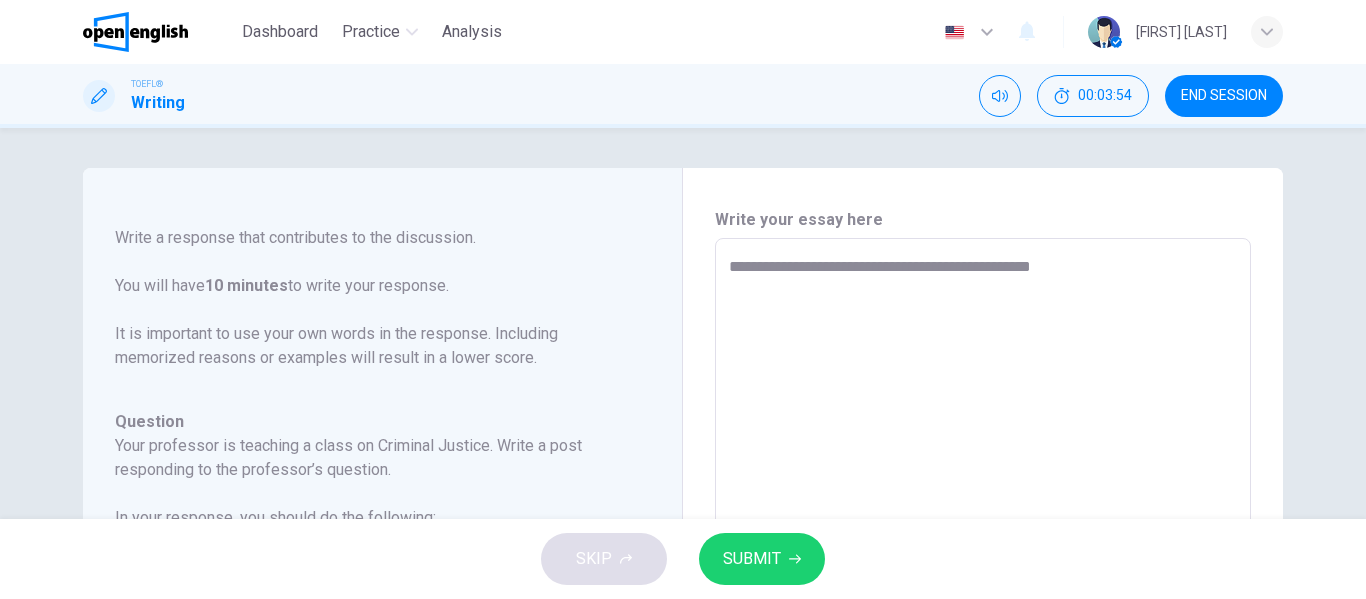 type on "*" 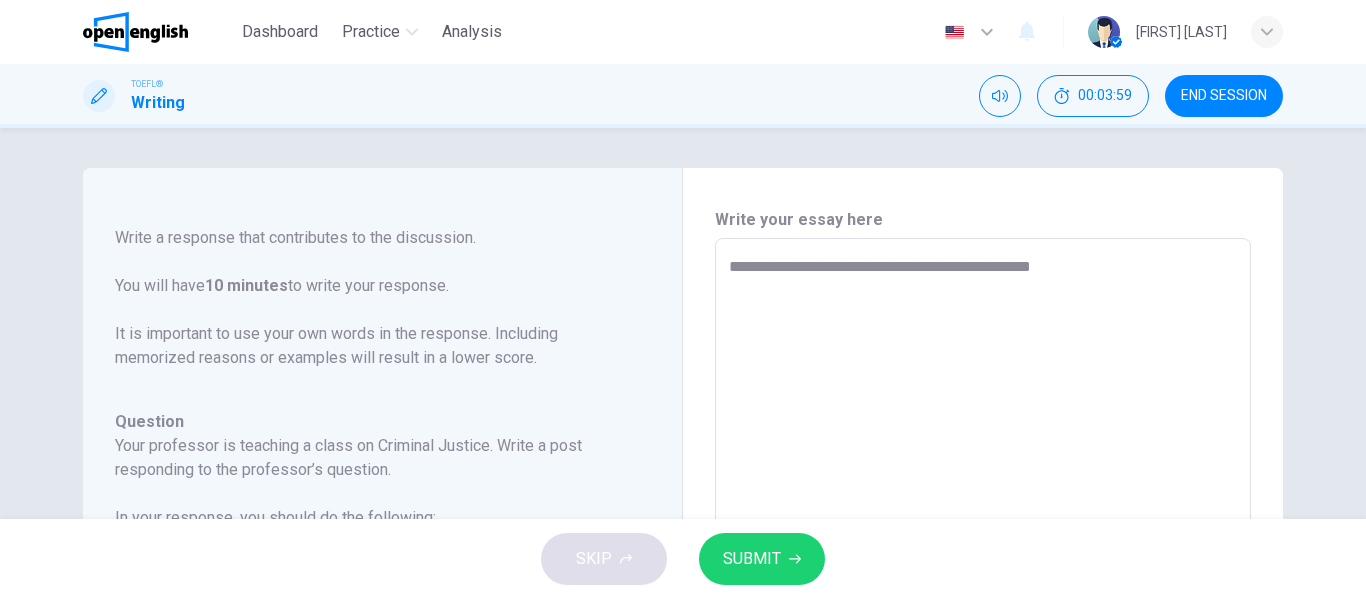 type on "**********" 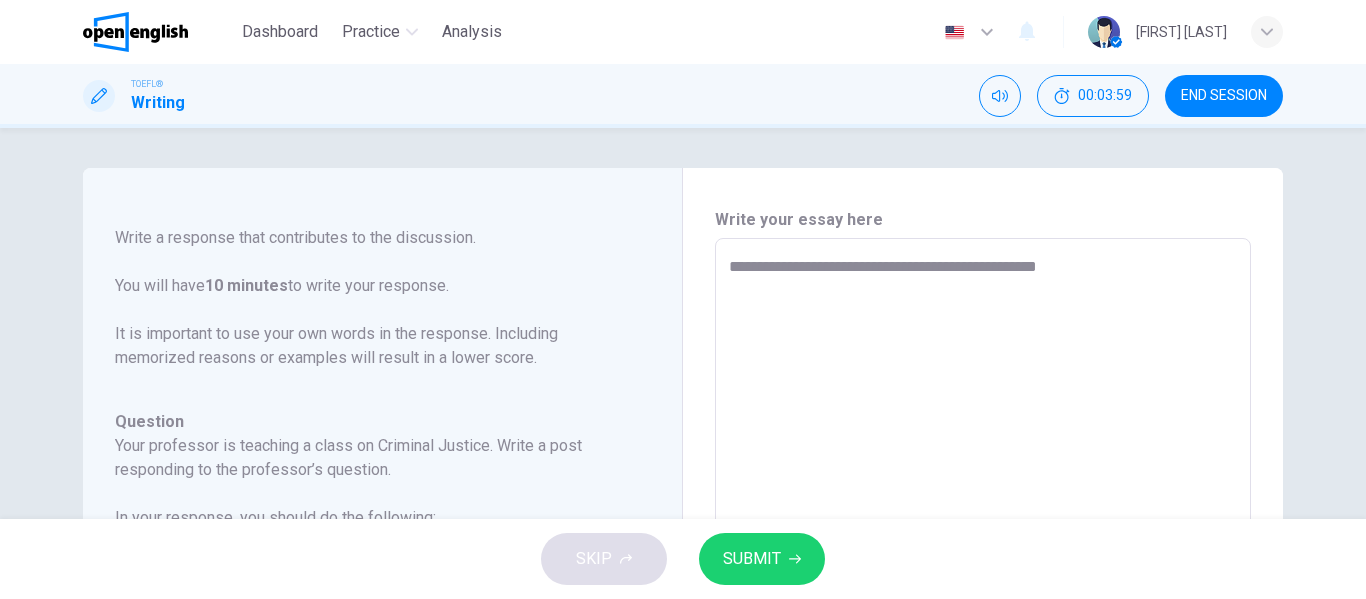 type on "**********" 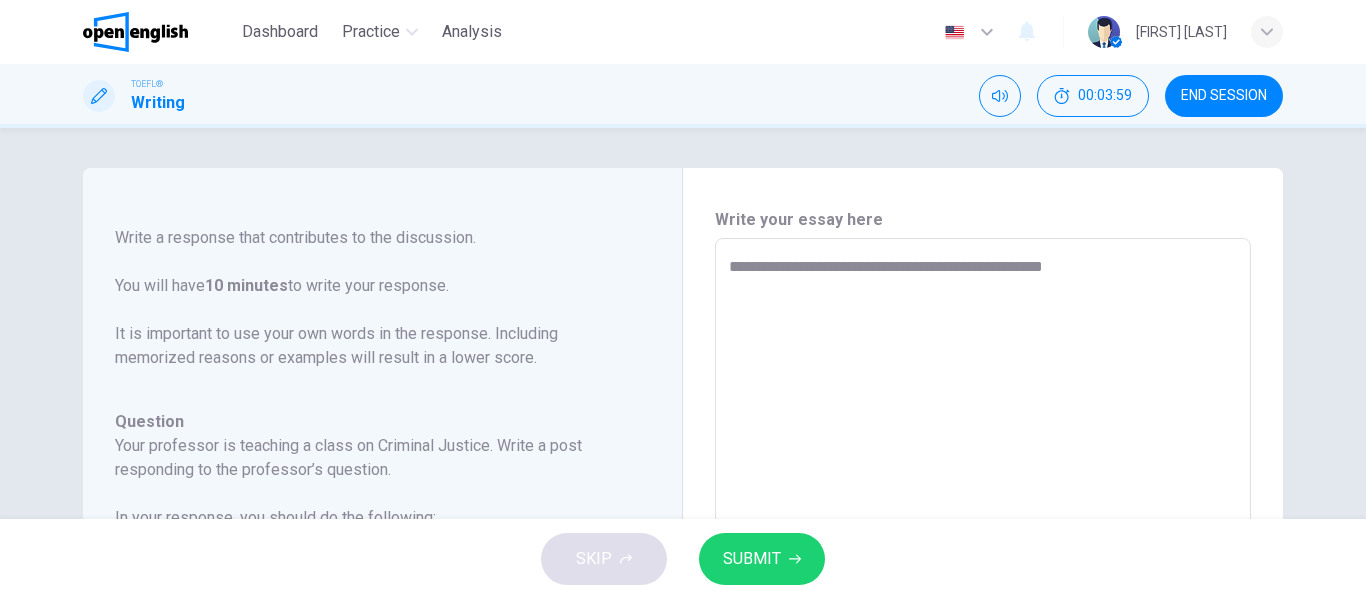 type on "*" 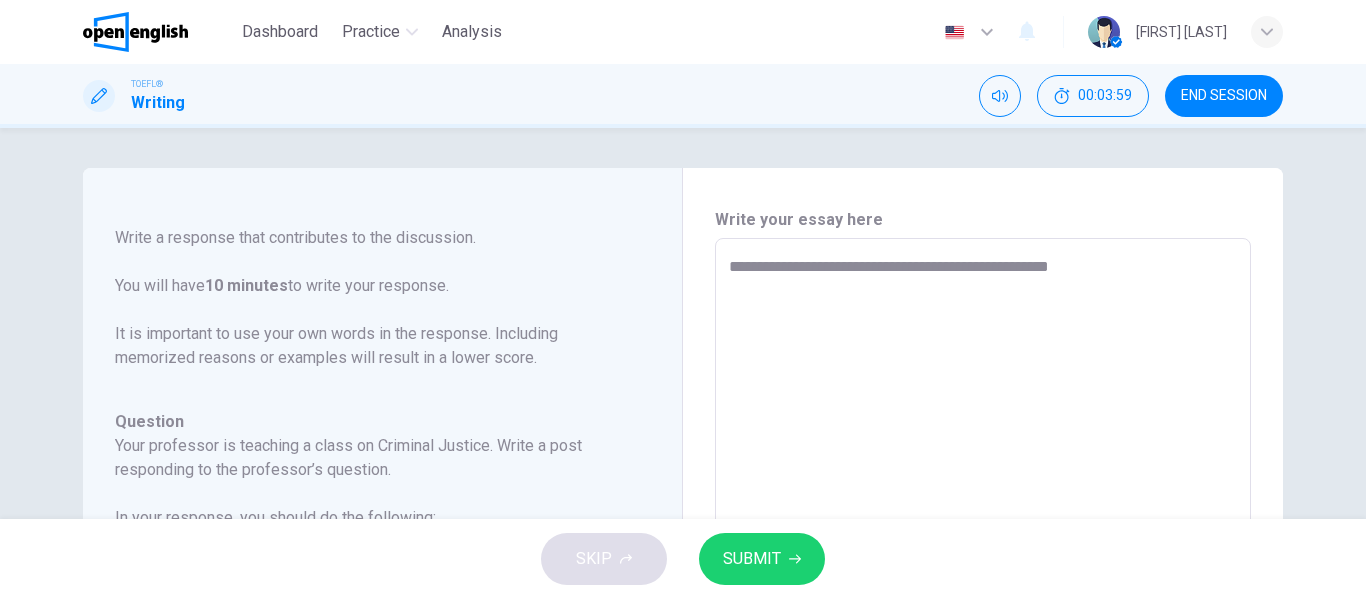 type on "**********" 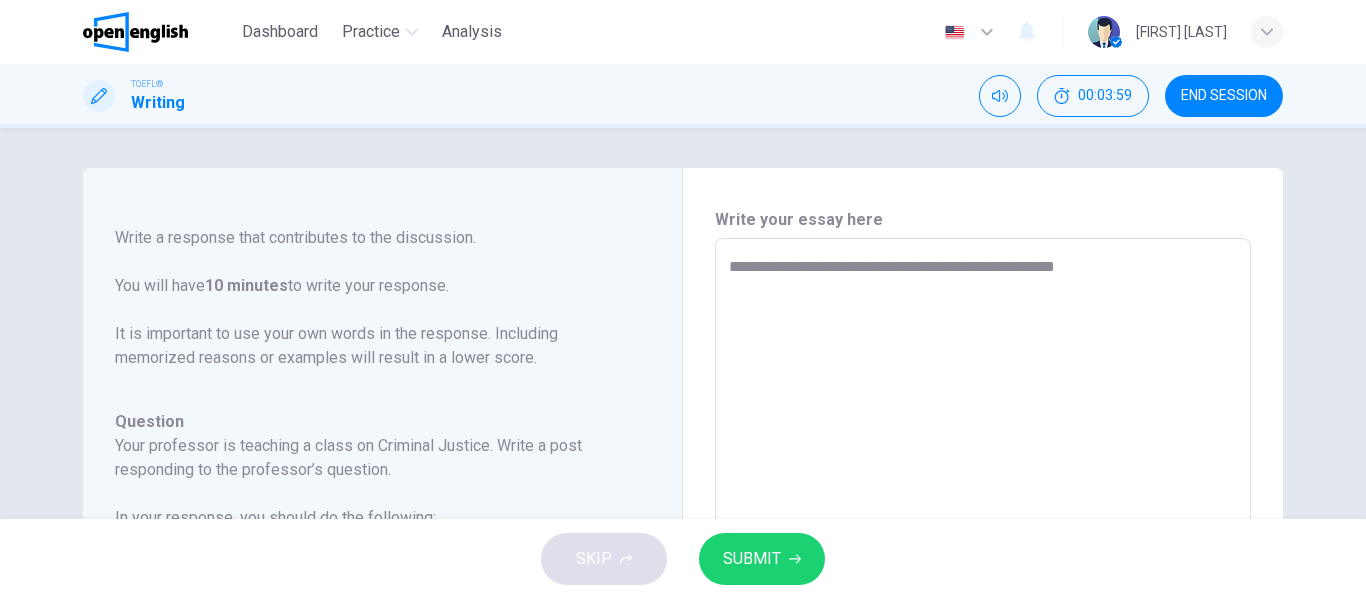 type on "*" 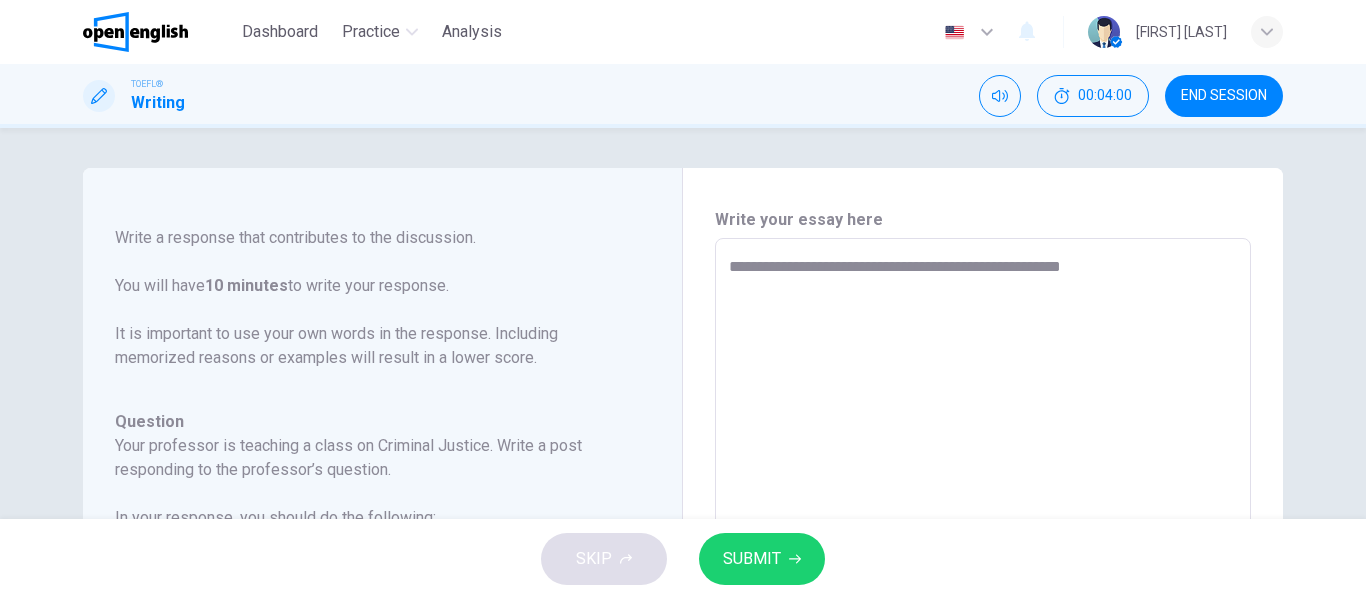 type on "*" 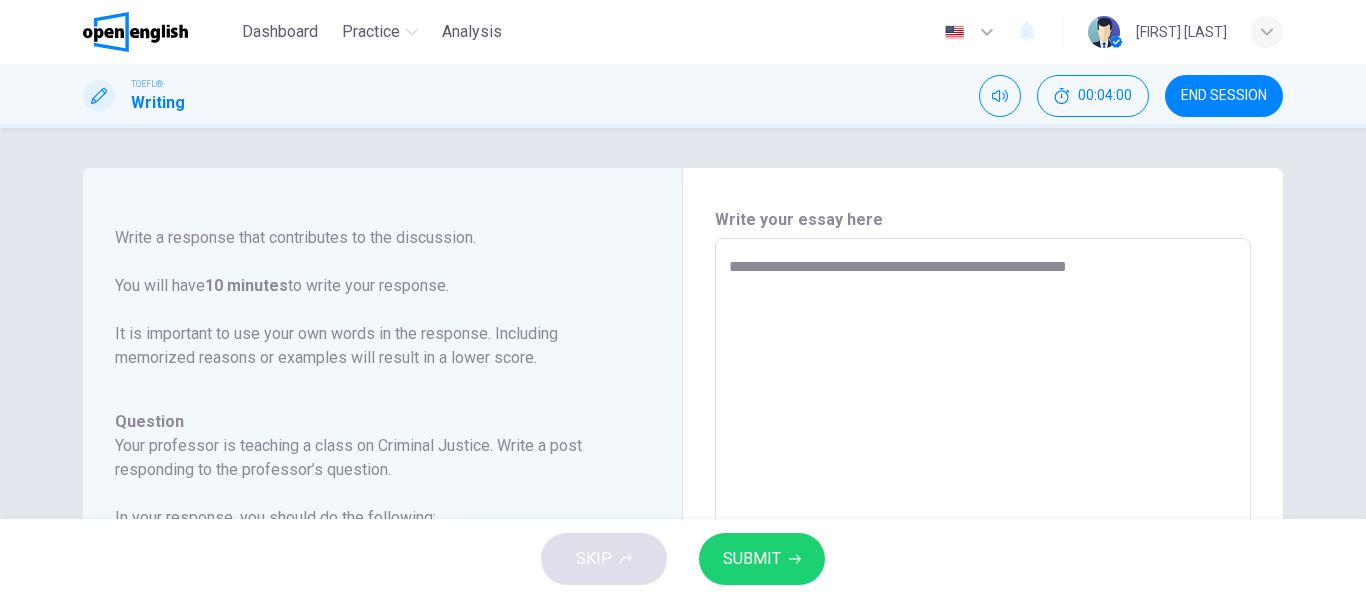 type on "*" 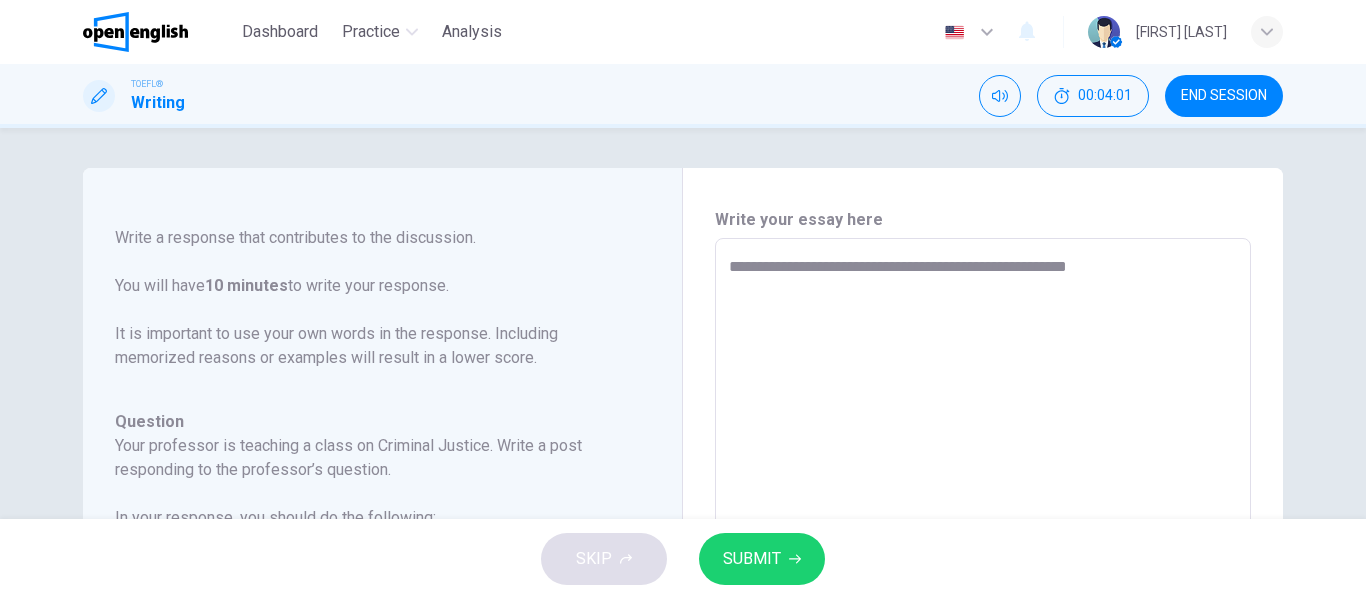 type on "**********" 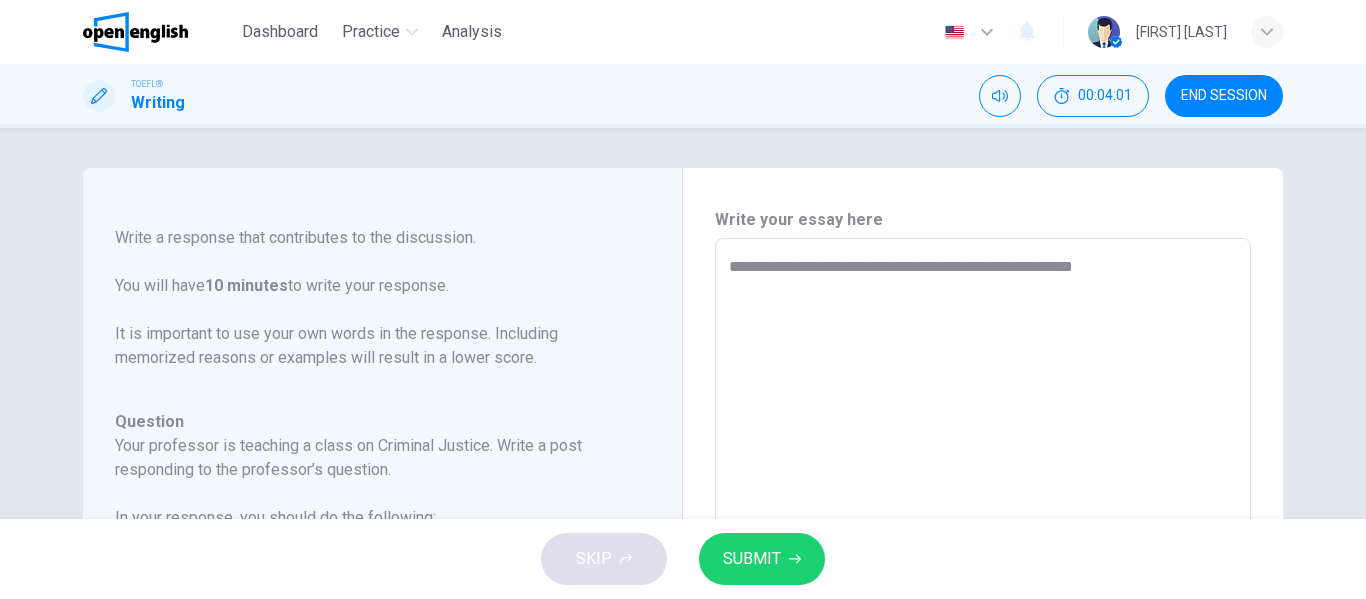 type 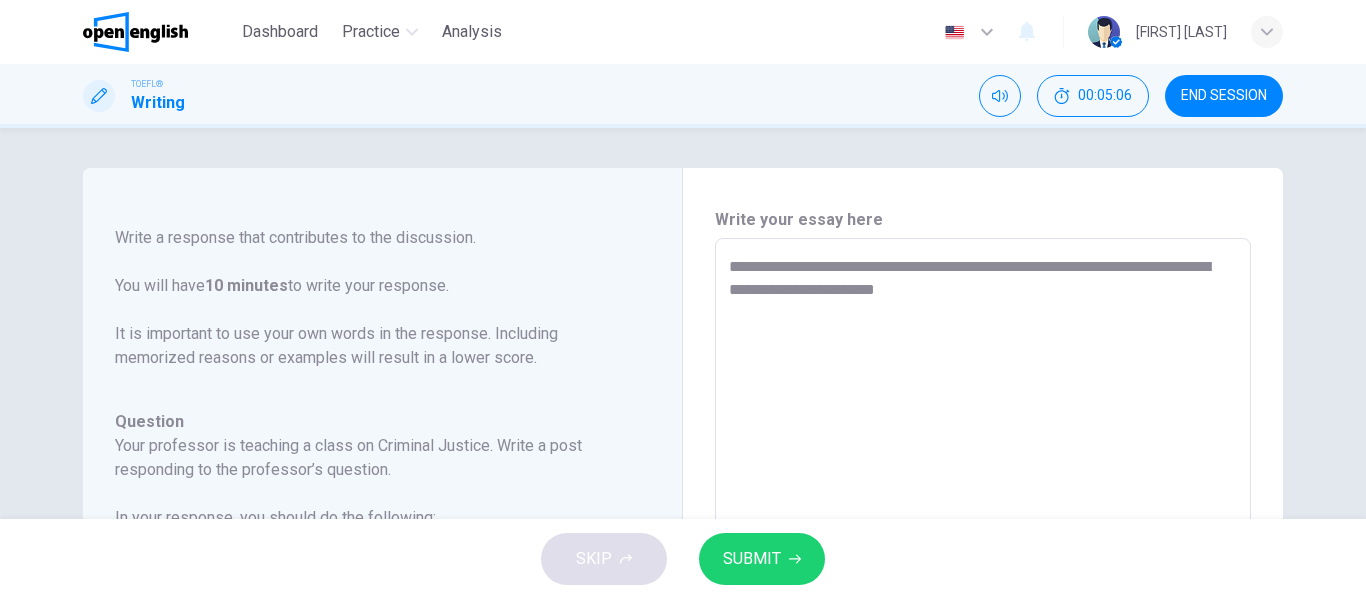 click on "**********" at bounding box center (983, 572) 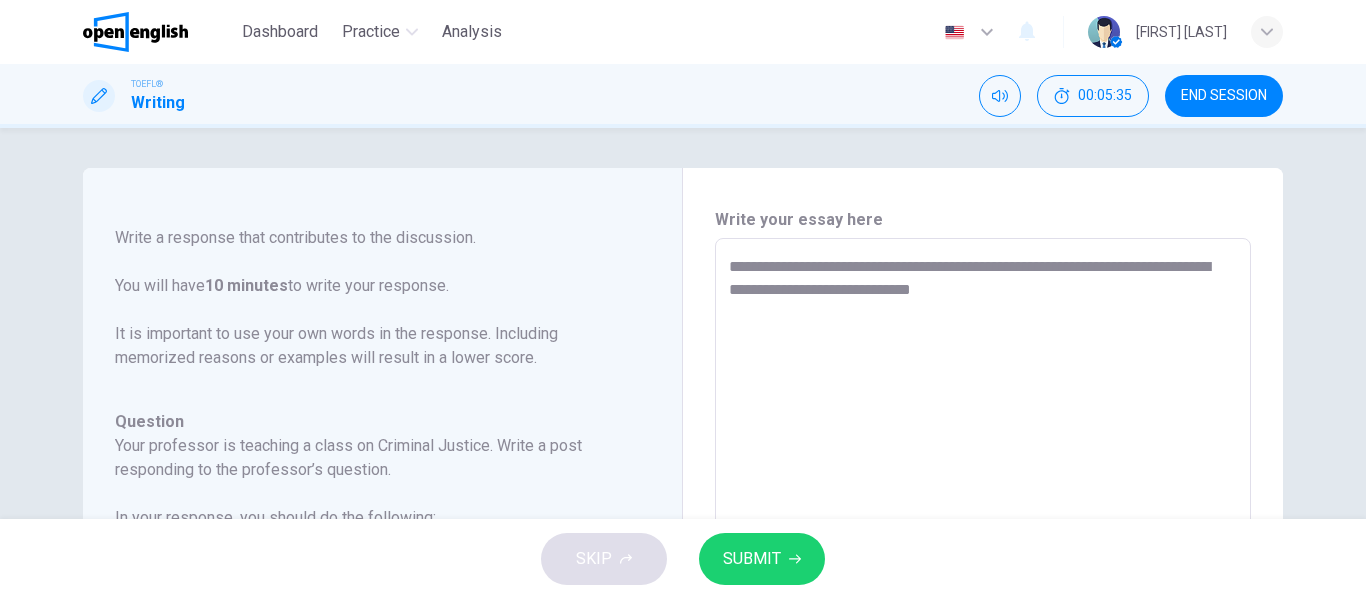 click on "**********" at bounding box center [983, 572] 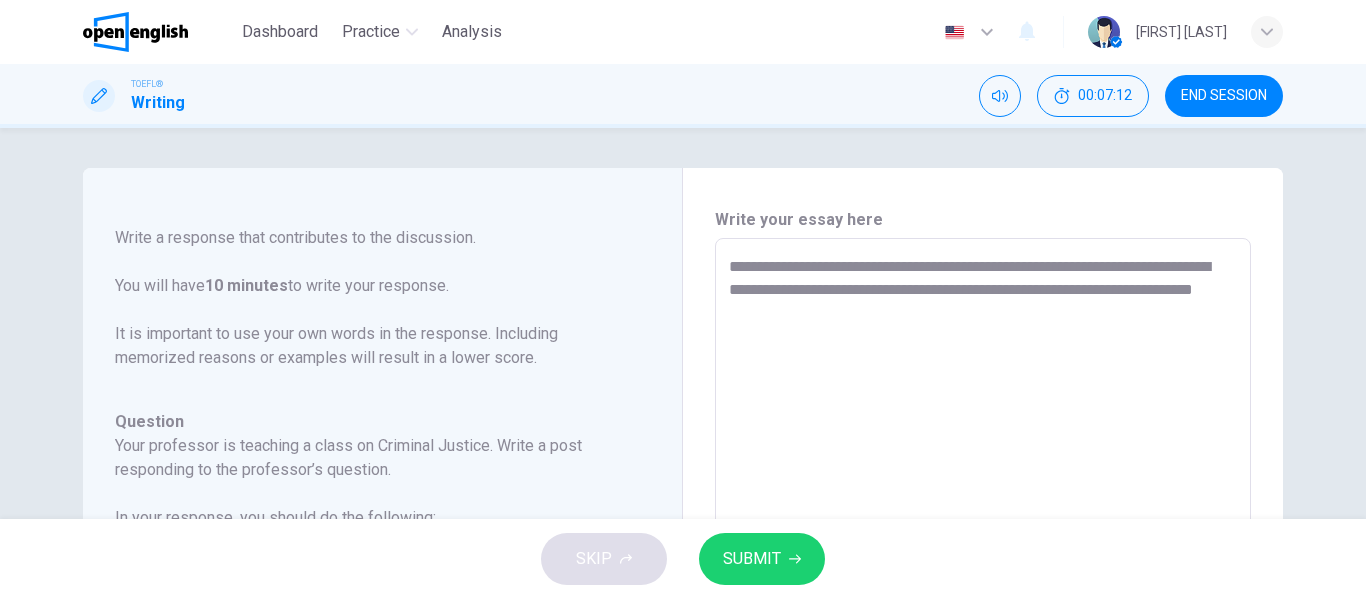 click on "**********" at bounding box center (983, 572) 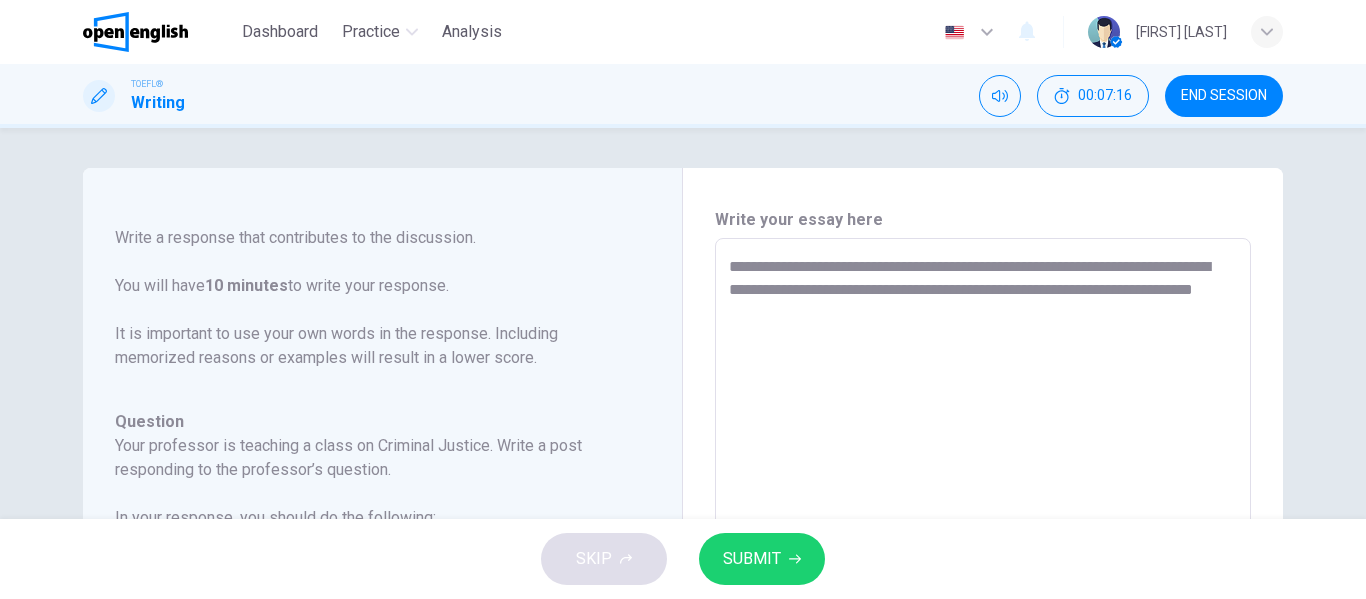 click on "**********" at bounding box center [983, 572] 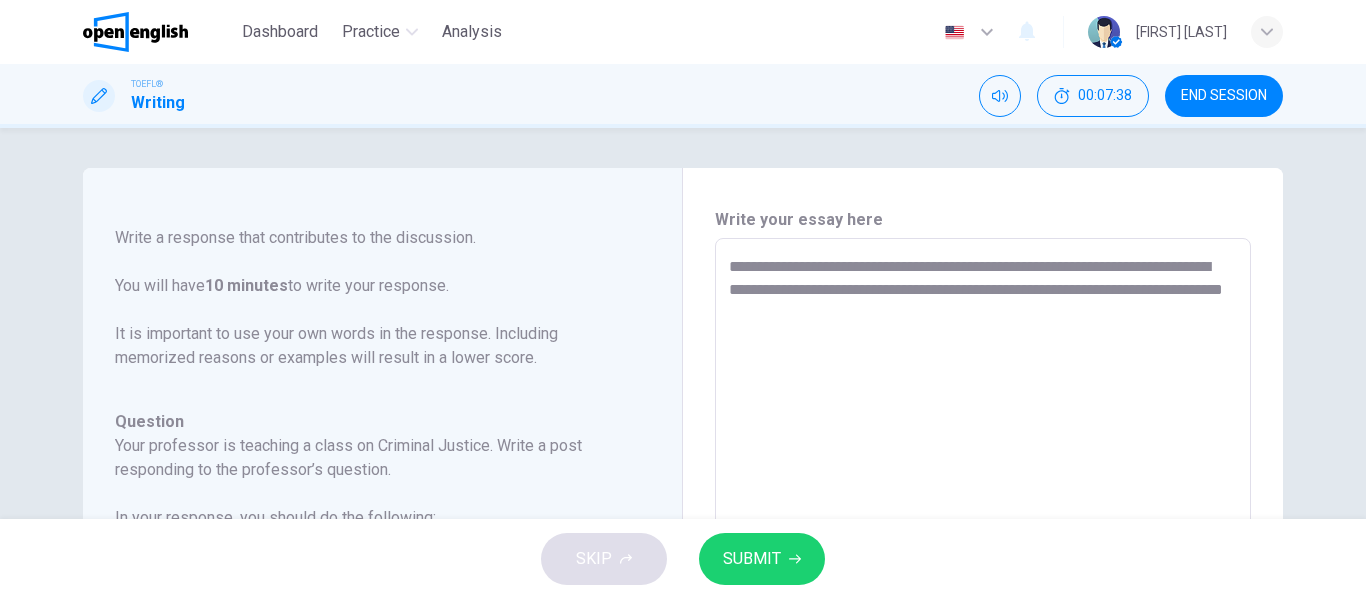 click on "**********" at bounding box center [983, 572] 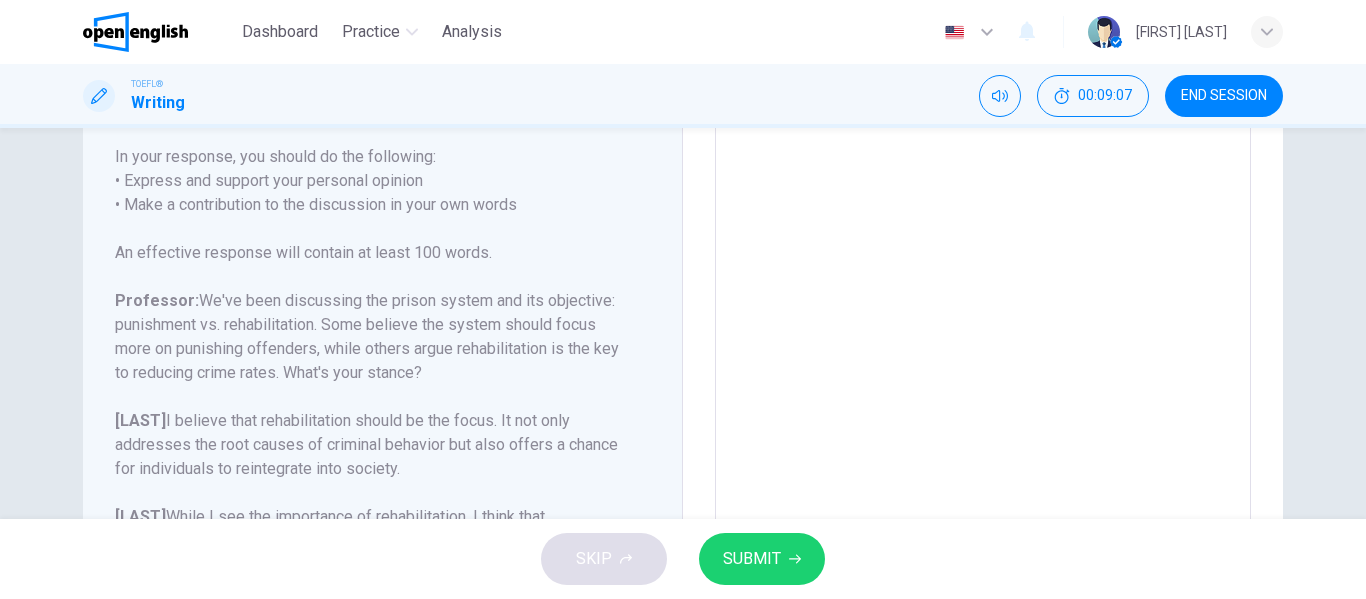 scroll, scrollTop: 363, scrollLeft: 0, axis: vertical 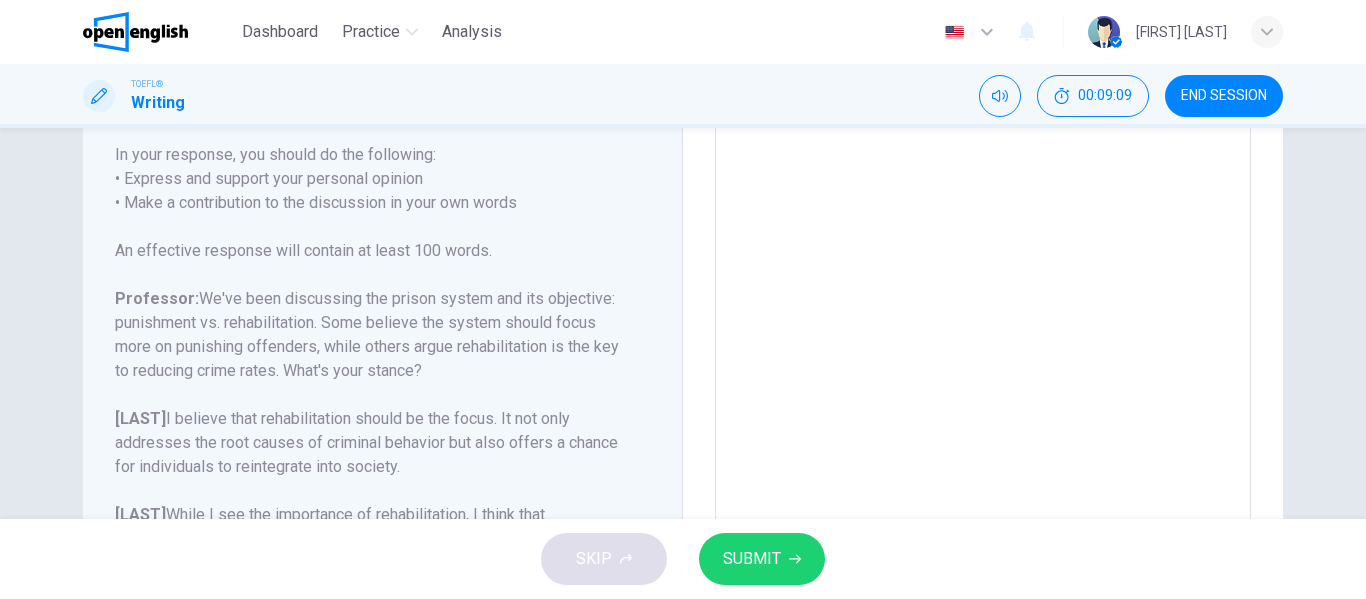 drag, startPoint x: 1349, startPoint y: 359, endPoint x: 1365, endPoint y: 232, distance: 128.0039 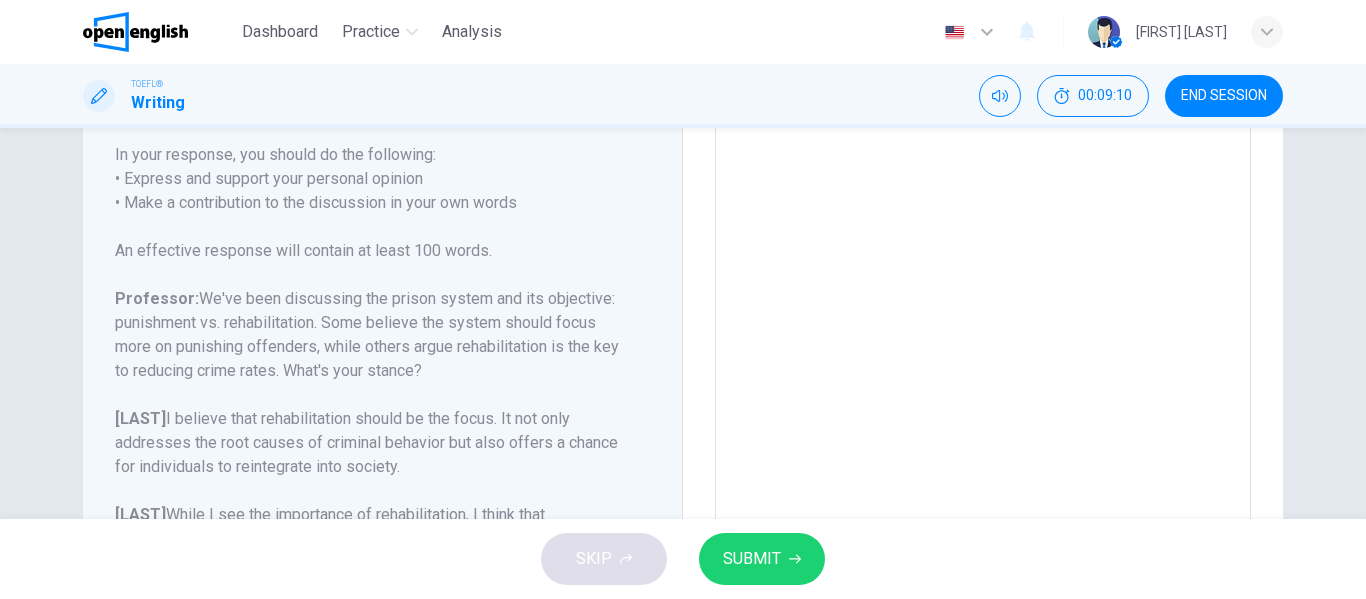 scroll, scrollTop: 0, scrollLeft: 0, axis: both 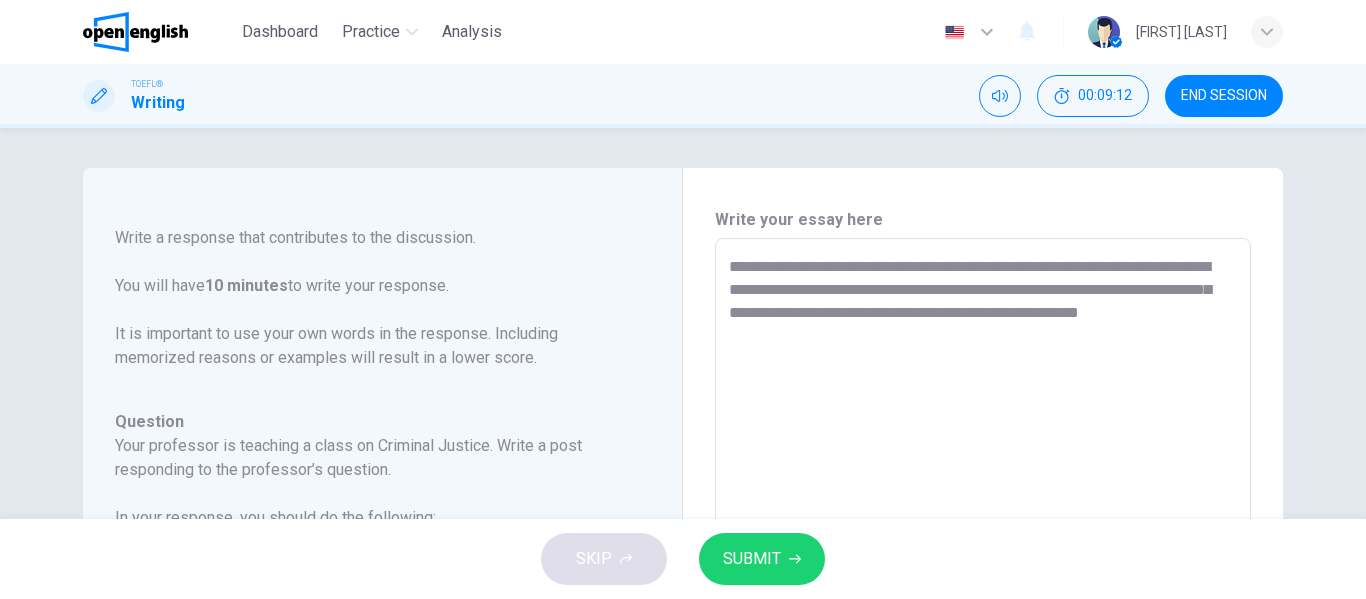 click on "**********" at bounding box center [983, 572] 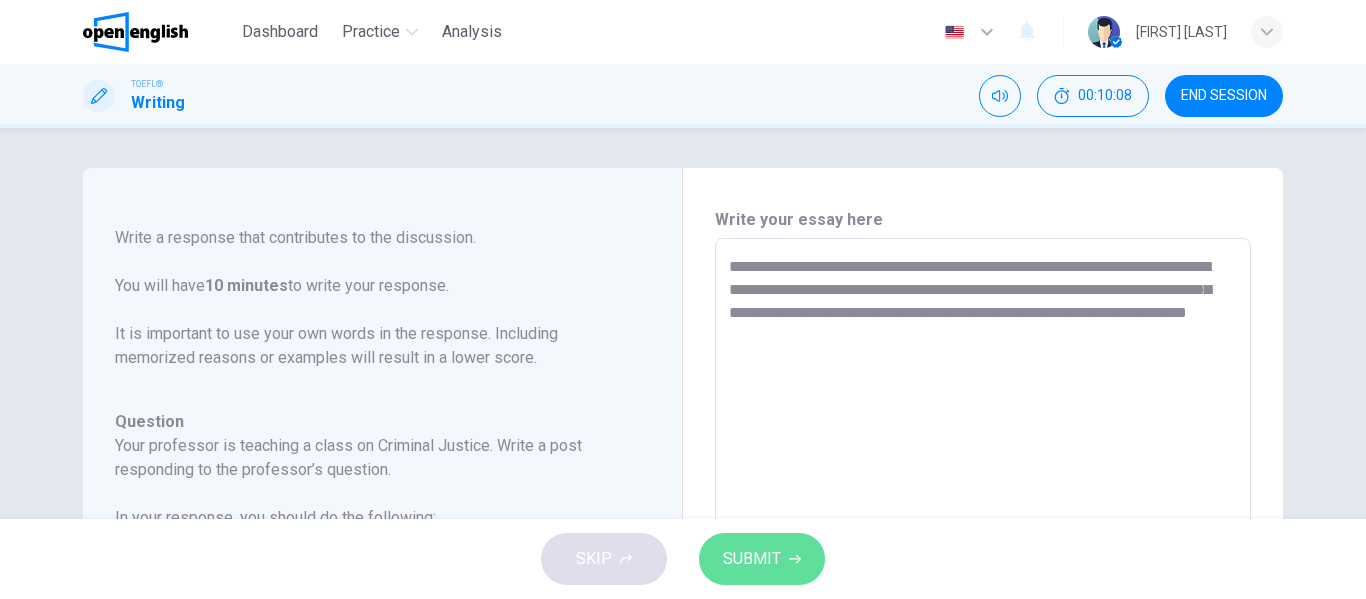 click on "SUBMIT" at bounding box center (752, 559) 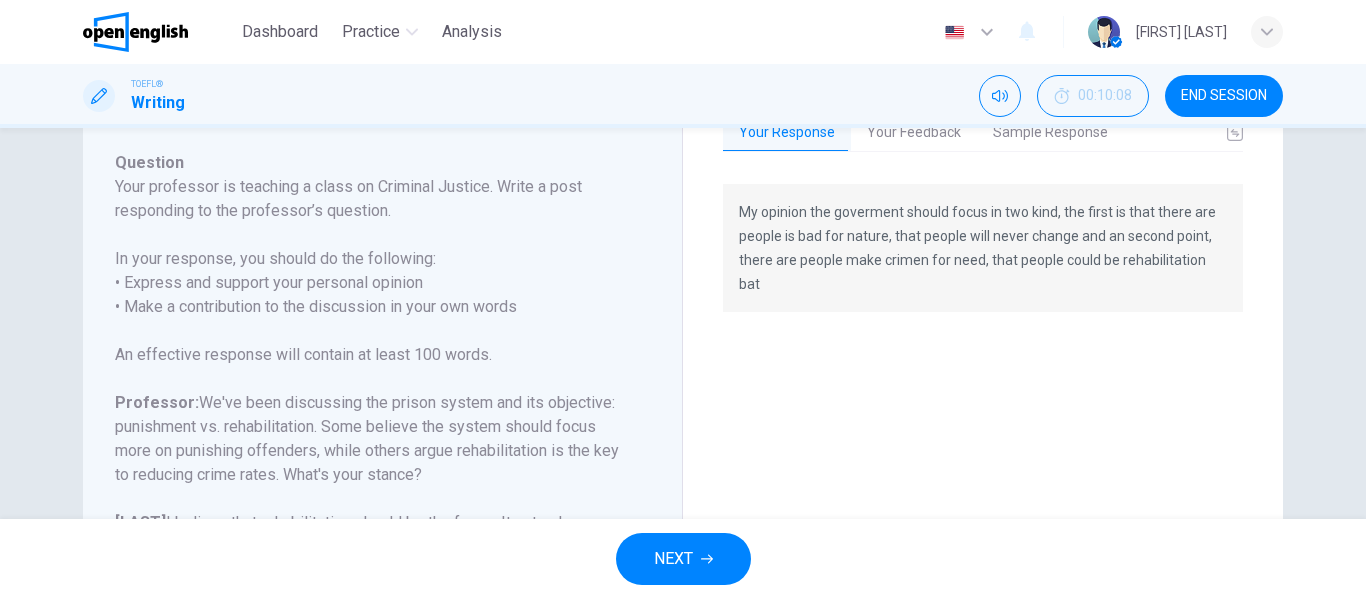 scroll, scrollTop: 87, scrollLeft: 0, axis: vertical 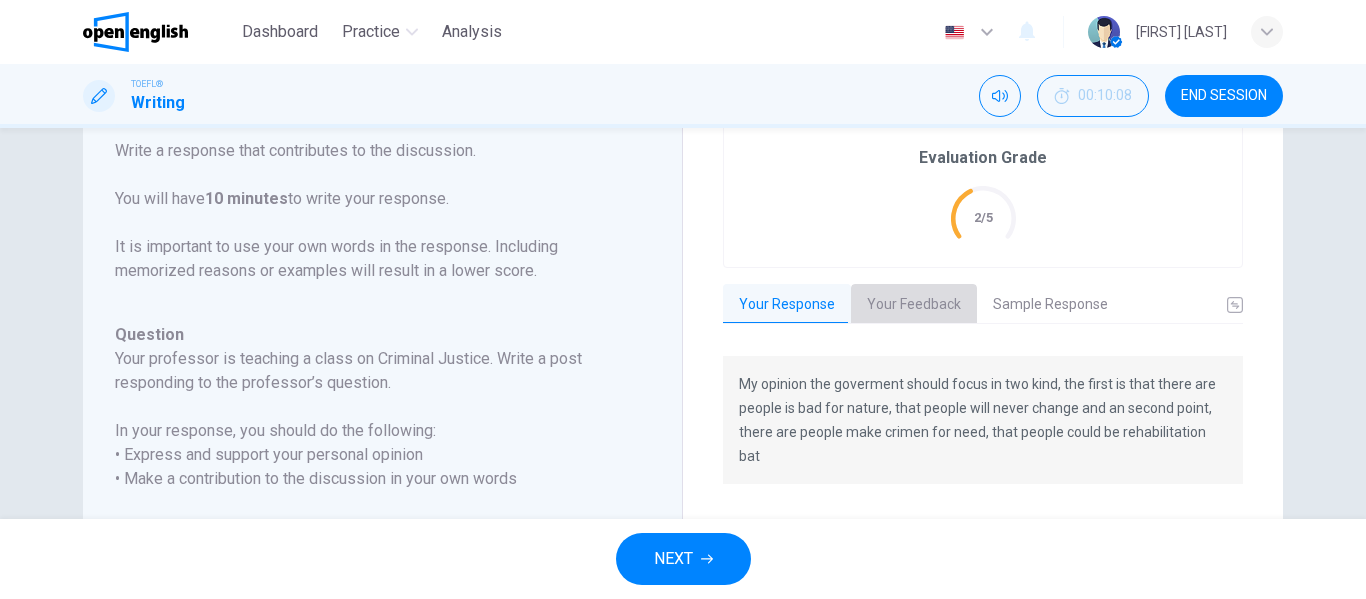 click on "Your Feedback" at bounding box center (914, 305) 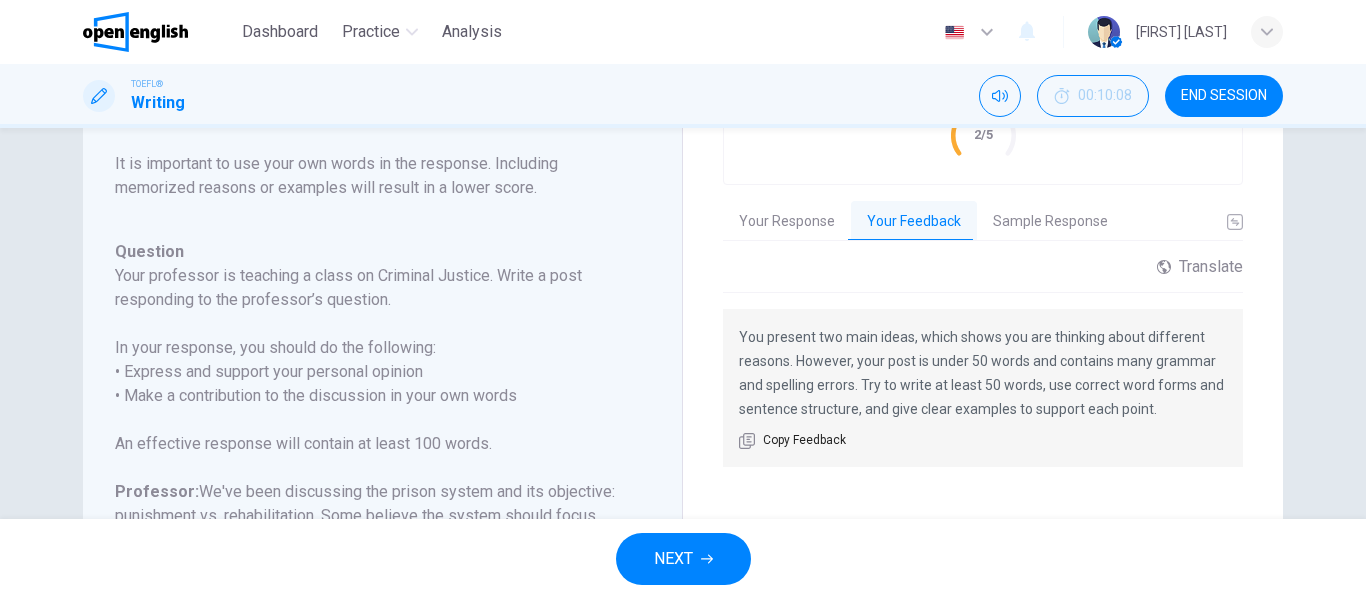 scroll, scrollTop: 172, scrollLeft: 0, axis: vertical 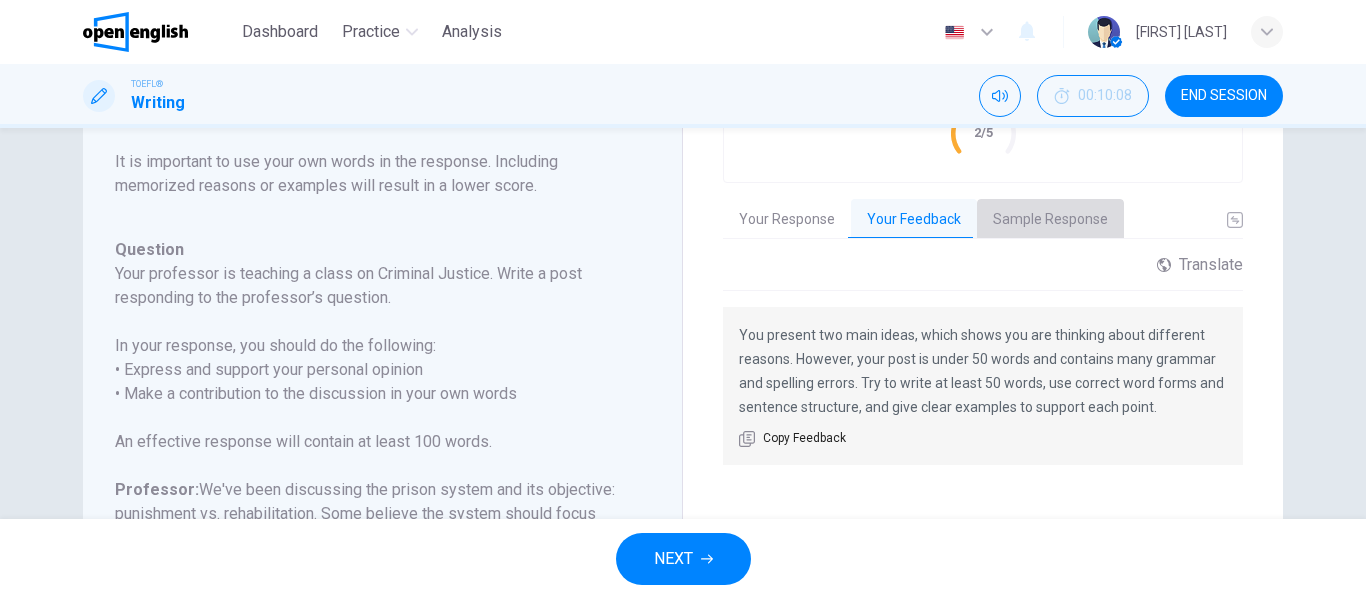 click on "Sample Response" at bounding box center [1050, 220] 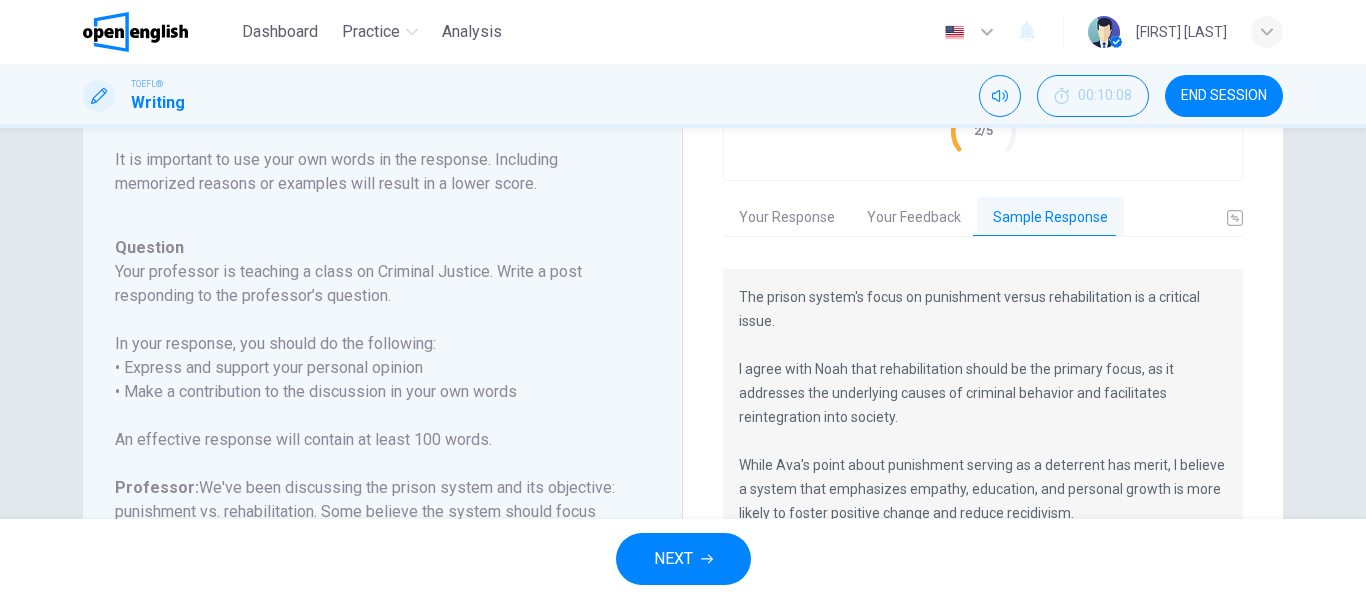 scroll, scrollTop: 172, scrollLeft: 0, axis: vertical 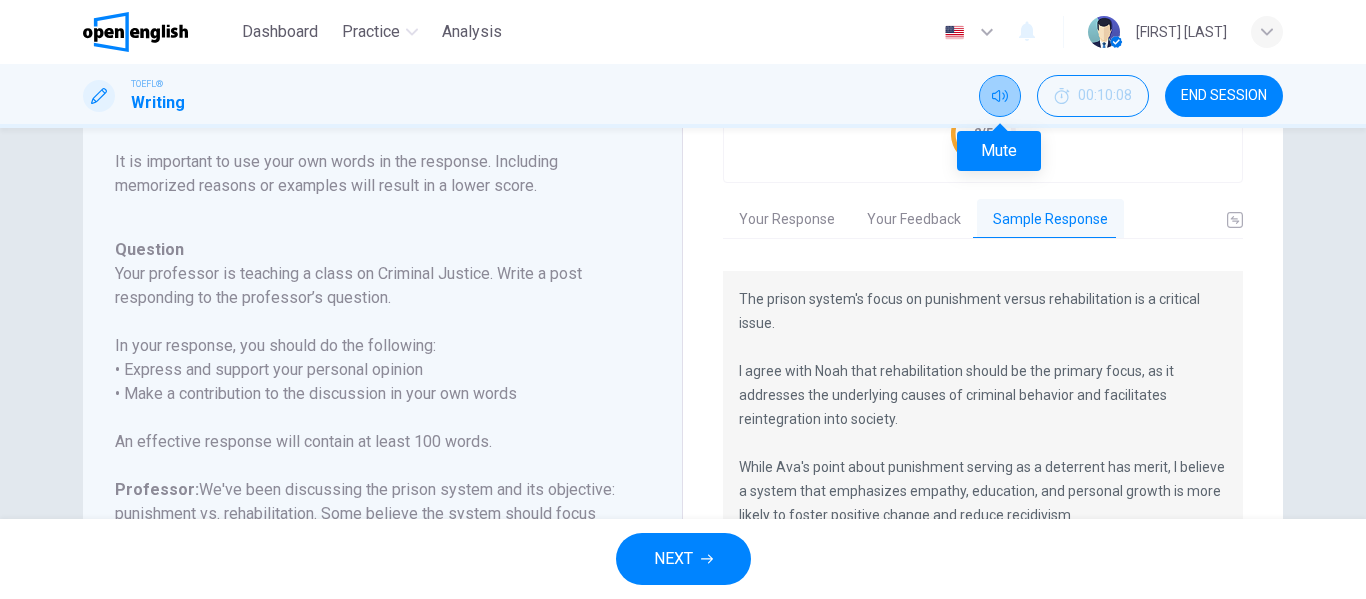 click 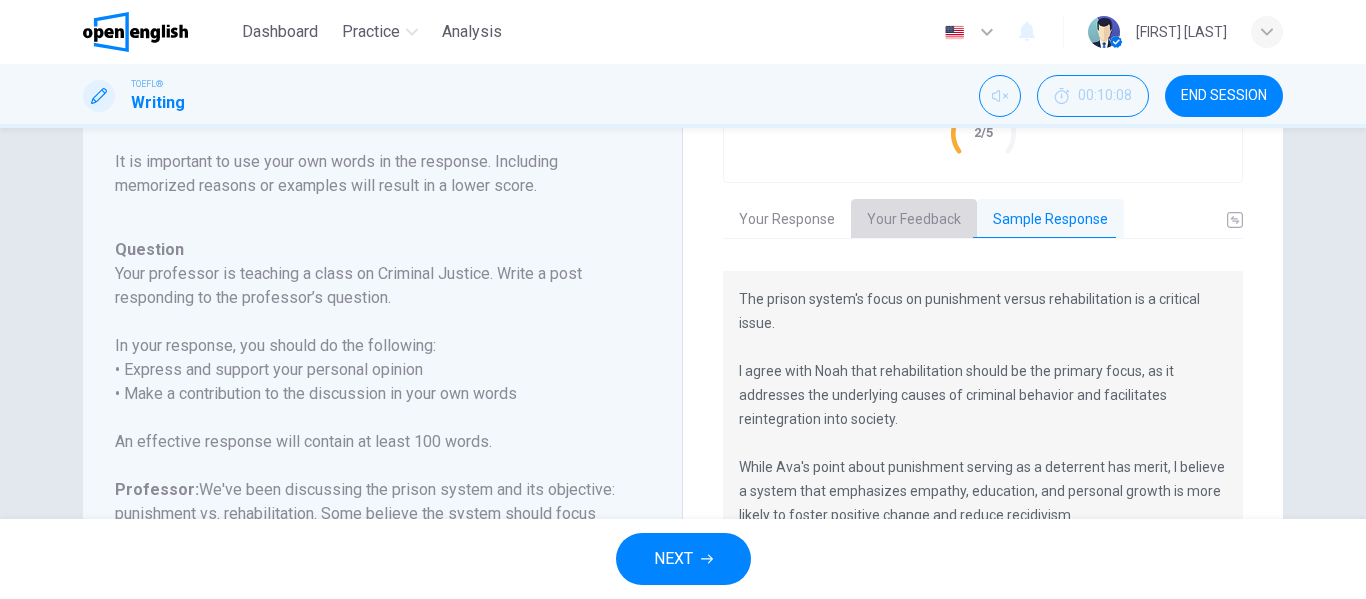 click on "Your Feedback" at bounding box center (914, 220) 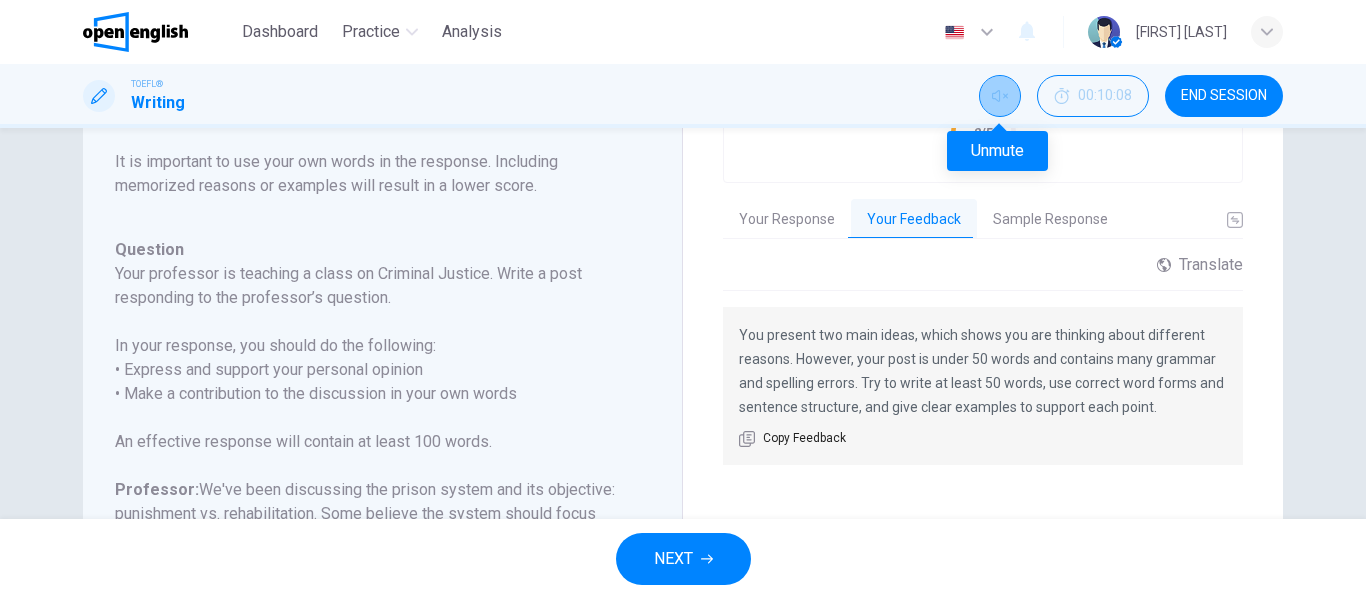 click at bounding box center [1000, 96] 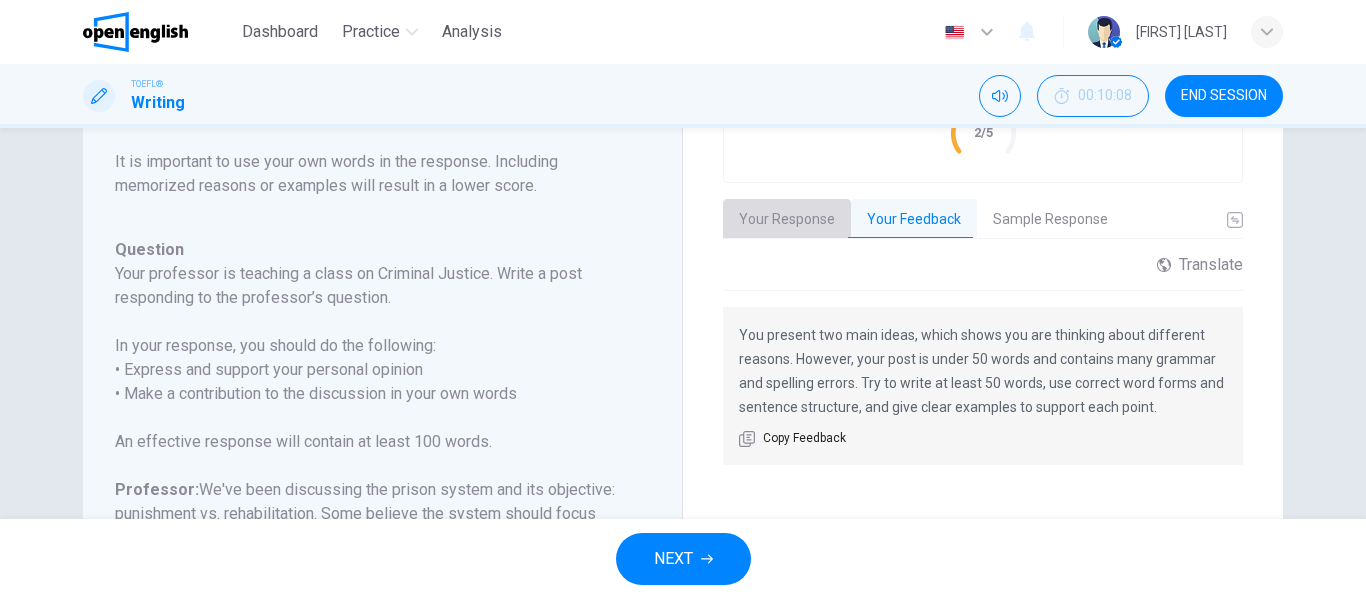 click on "Your Response" at bounding box center (787, 220) 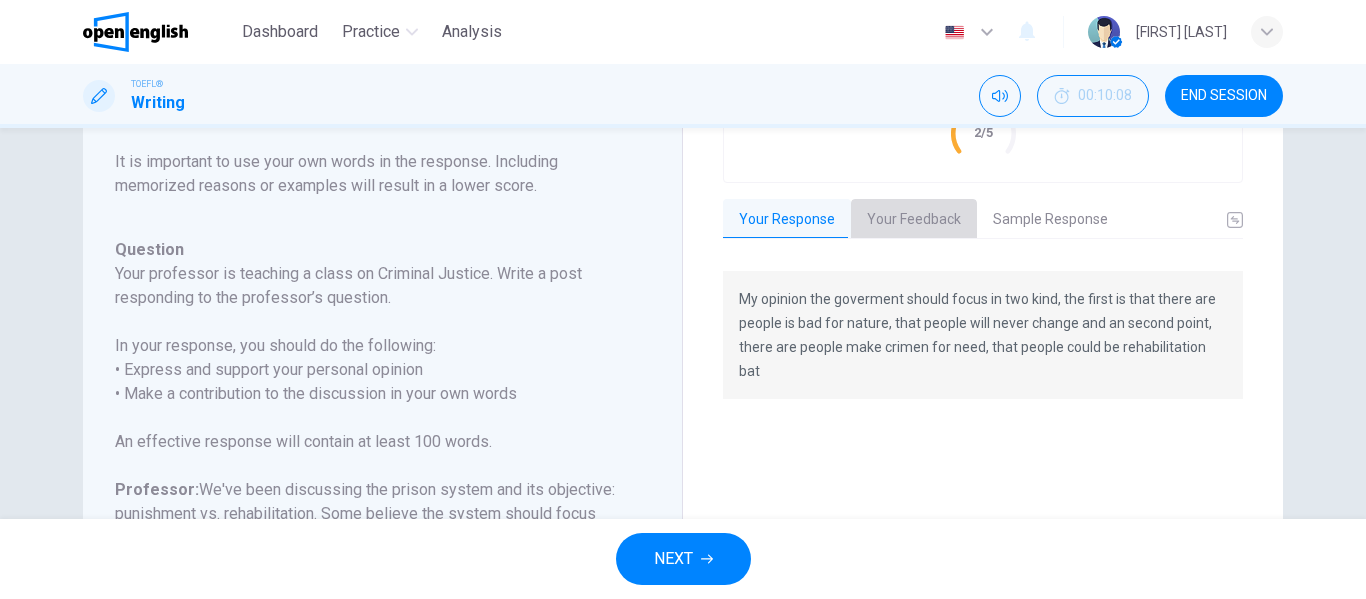 click on "Your Feedback" at bounding box center (914, 220) 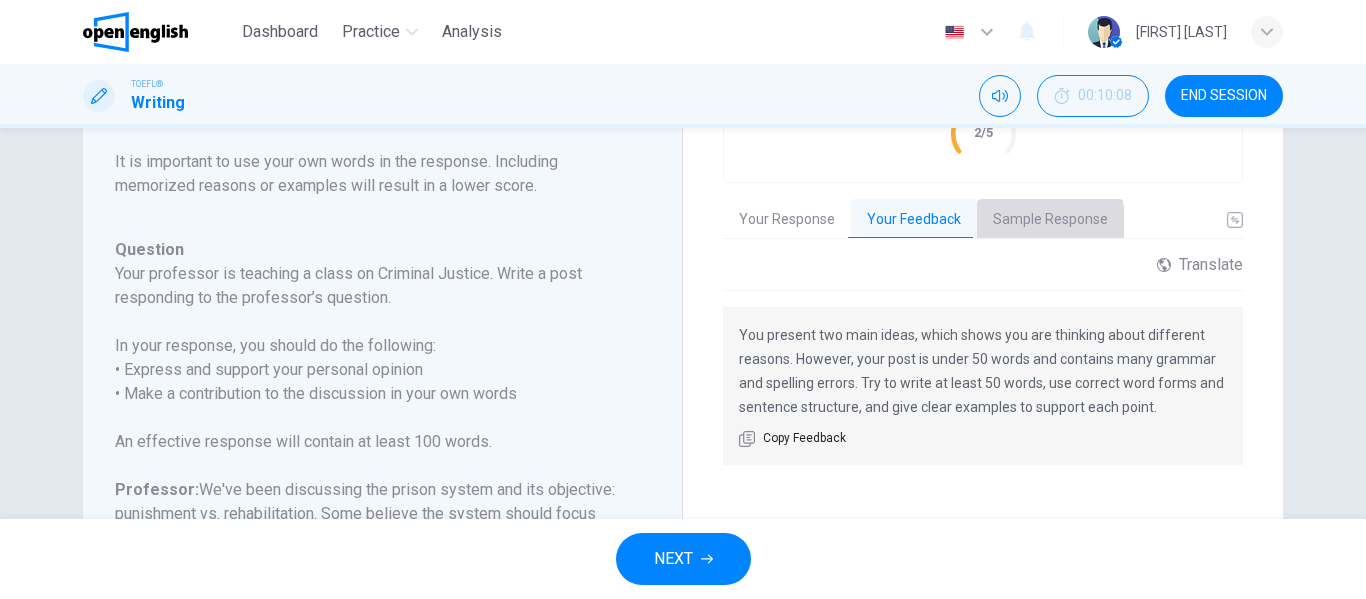 click on "Sample Response" at bounding box center [1050, 220] 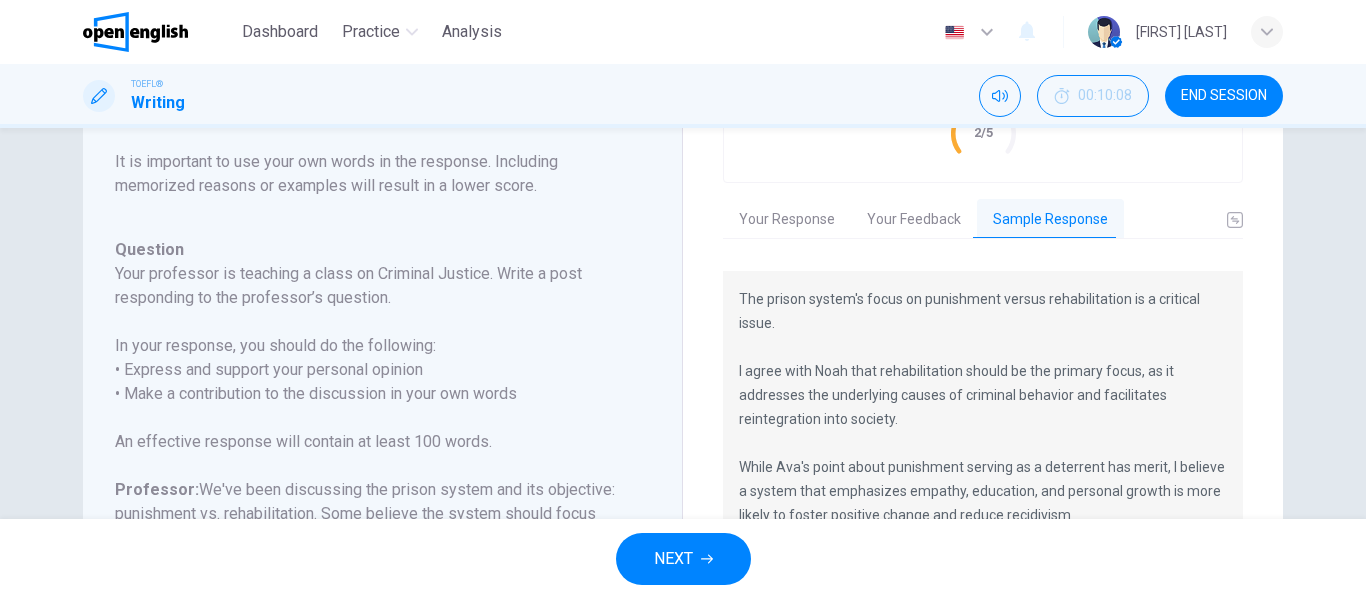 click on "END SESSION" at bounding box center [1224, 96] 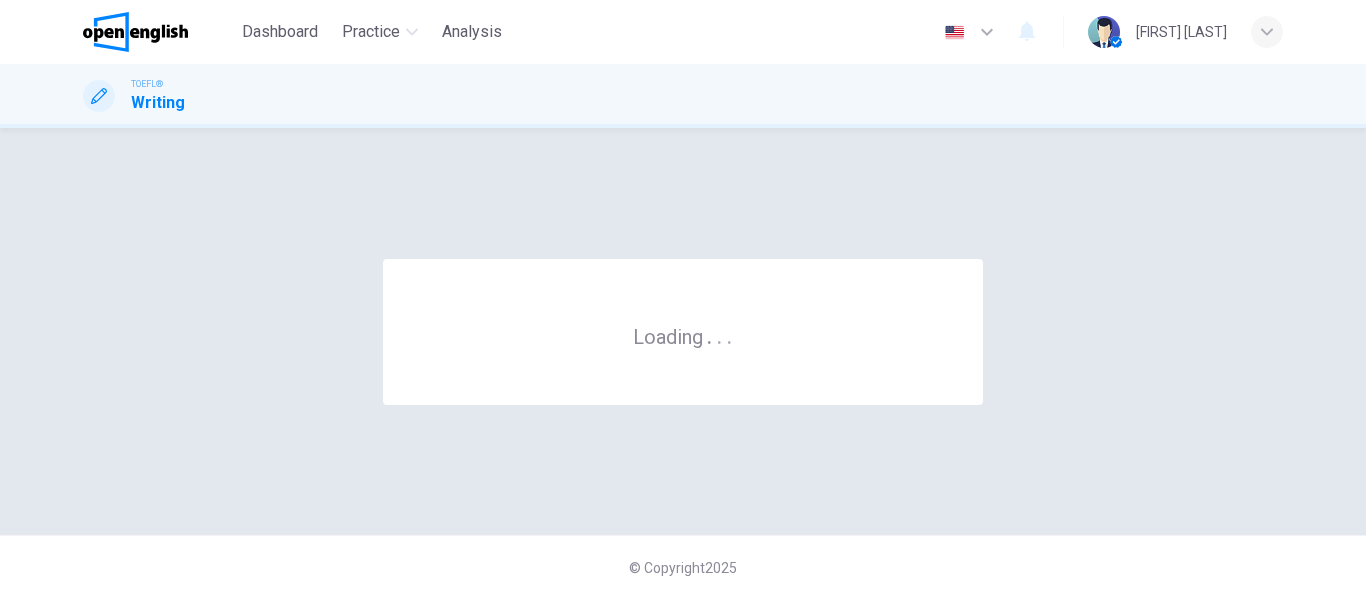 scroll, scrollTop: 0, scrollLeft: 0, axis: both 